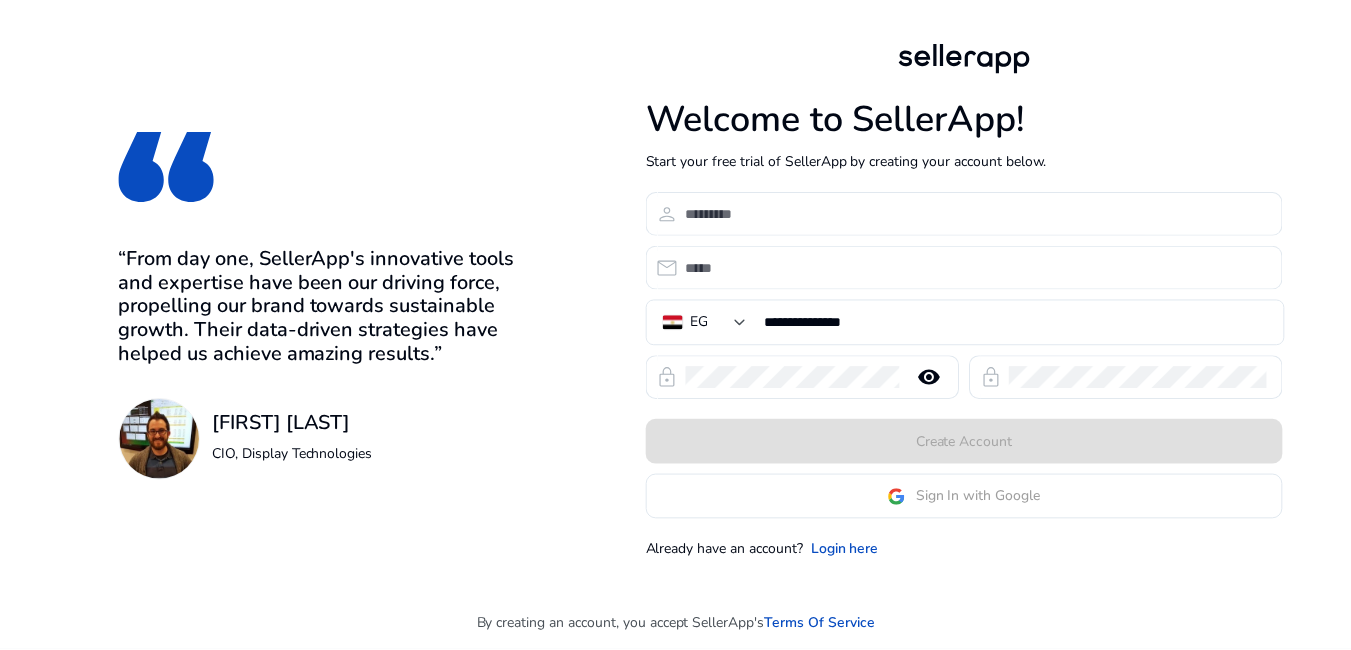 scroll, scrollTop: 0, scrollLeft: 0, axis: both 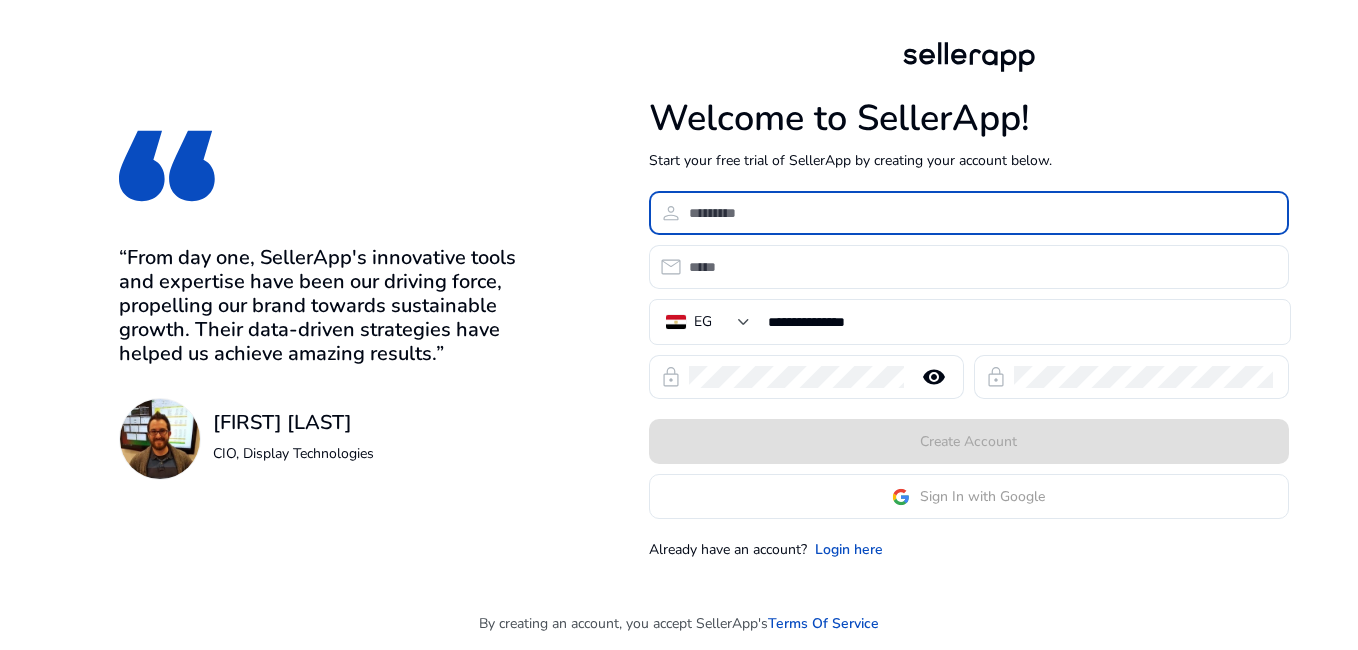 click at bounding box center [981, 213] 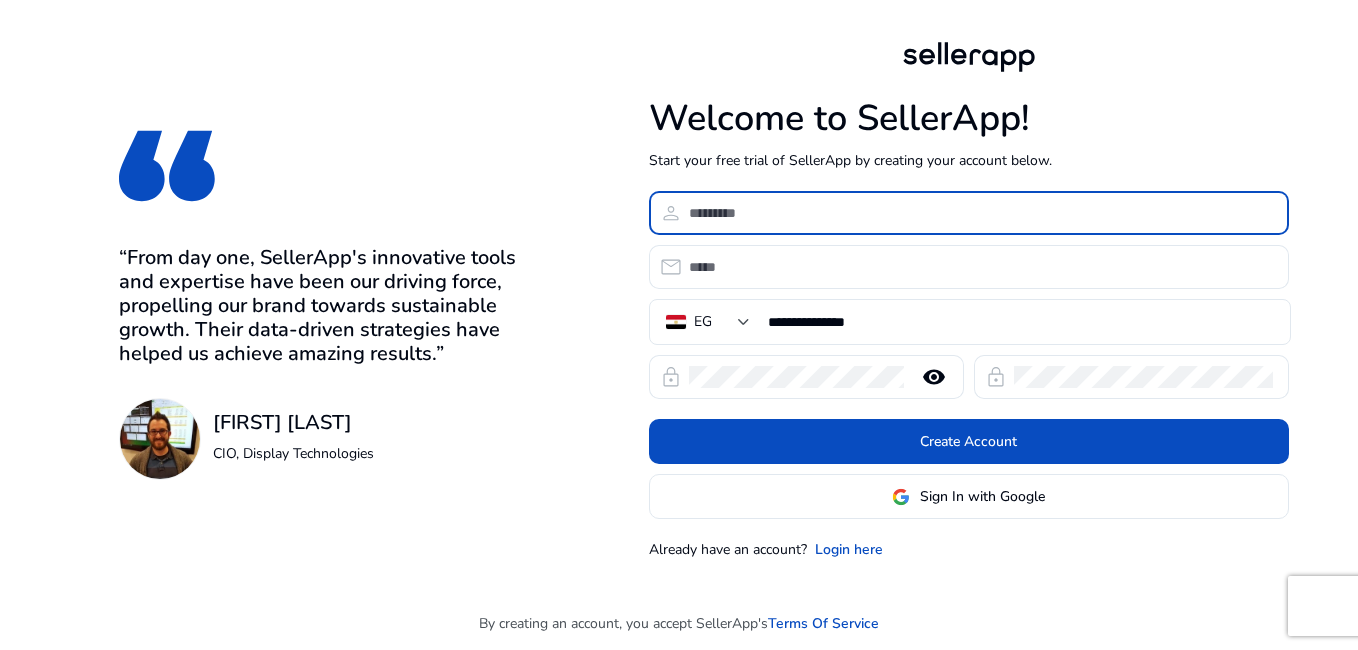 type on "**********" 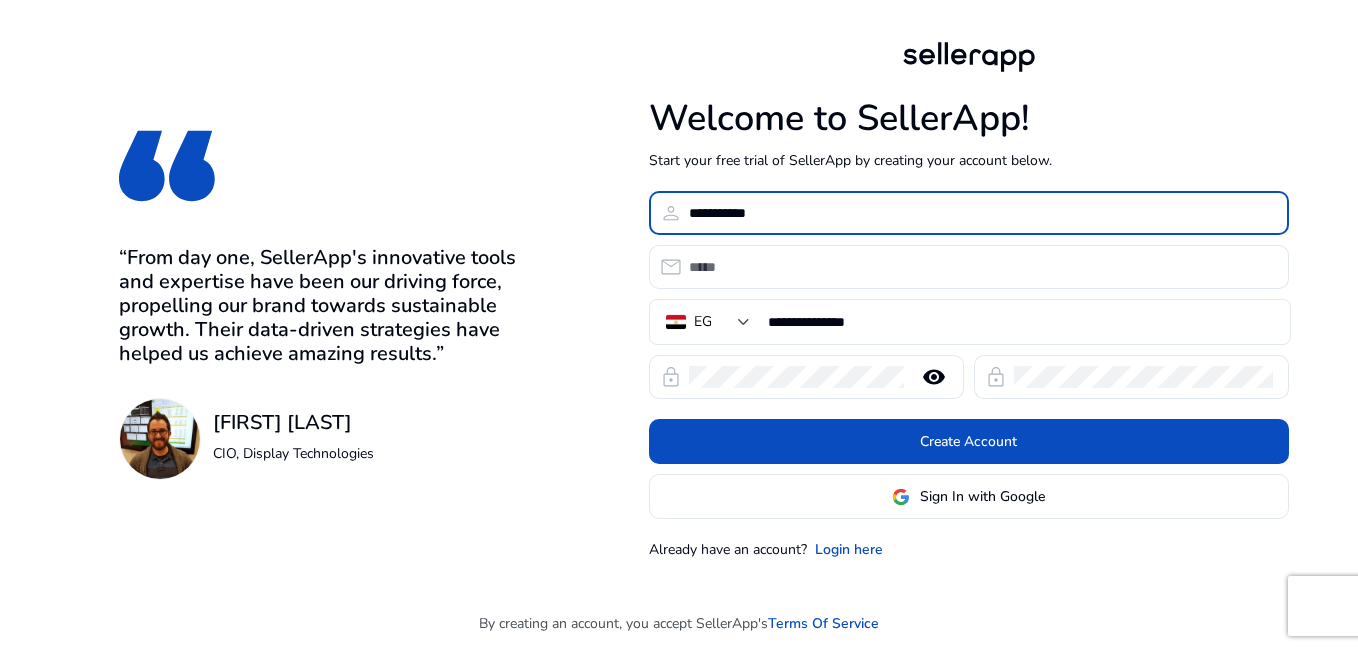 type on "**********" 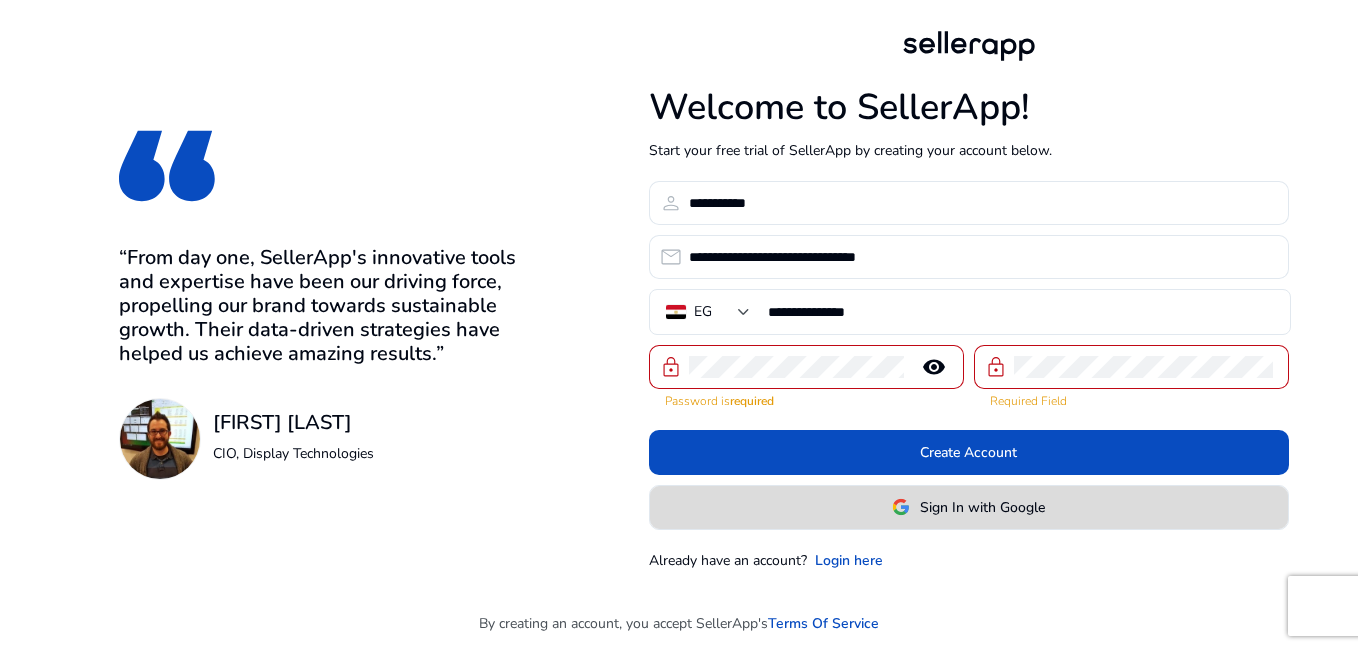 click on "Sign In with Google" 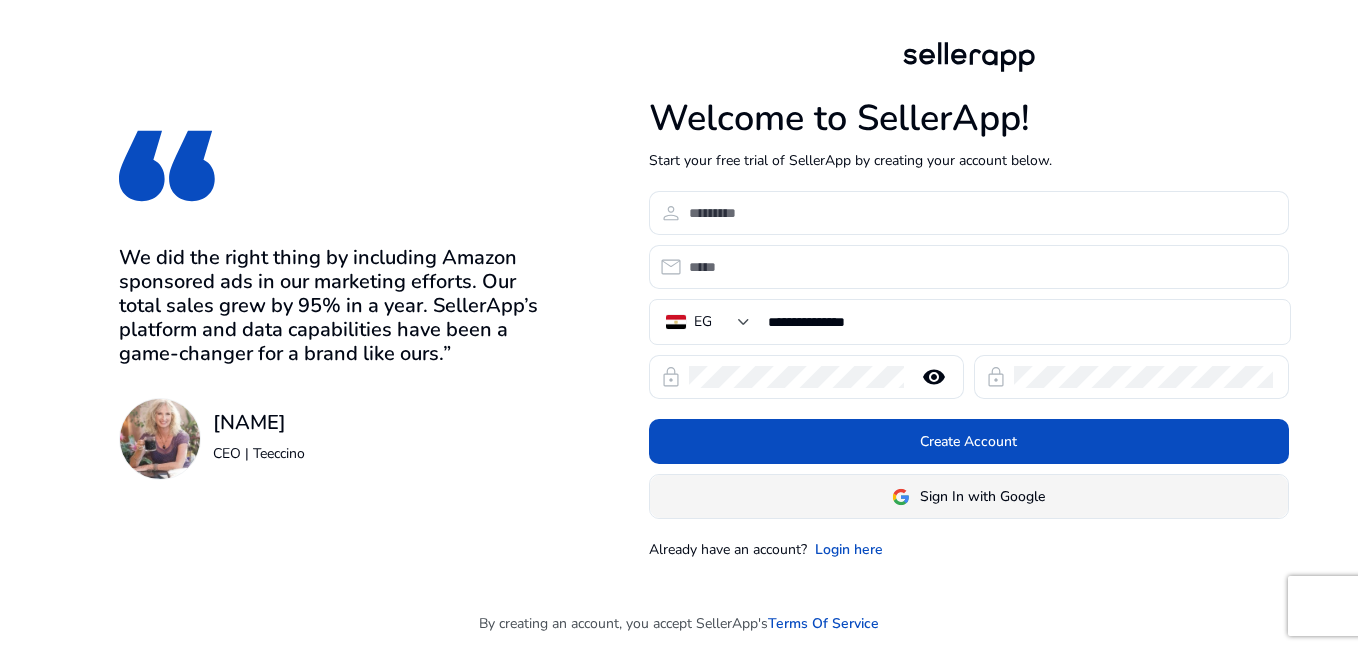 click on "Sign In with Google" 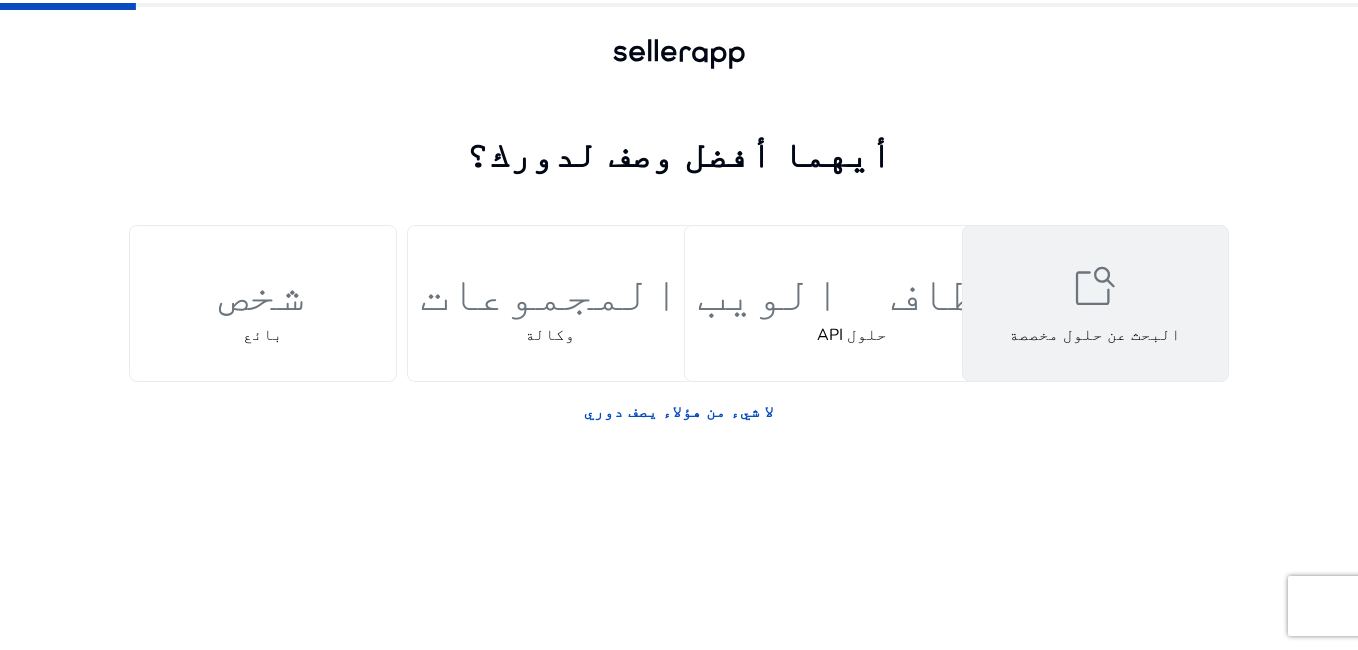 click on "البحث عن حلول مخصصة" 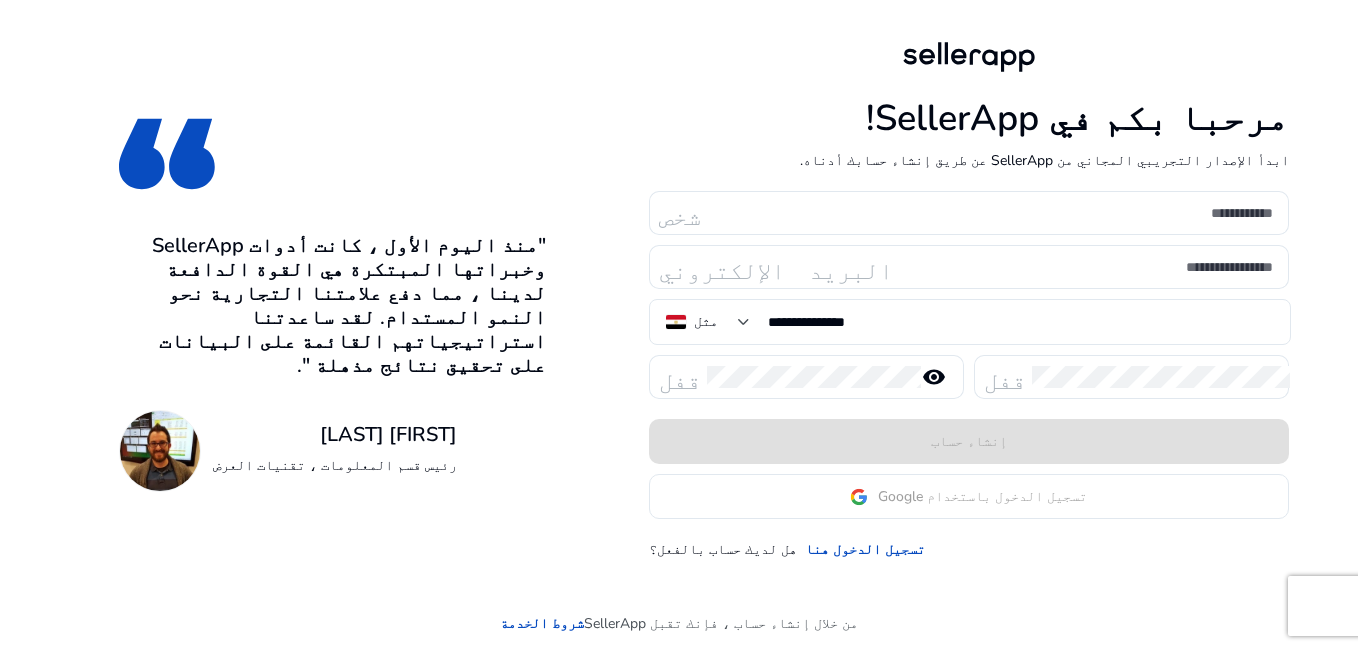 click on "تسجيل الدخول باستخدام Google" 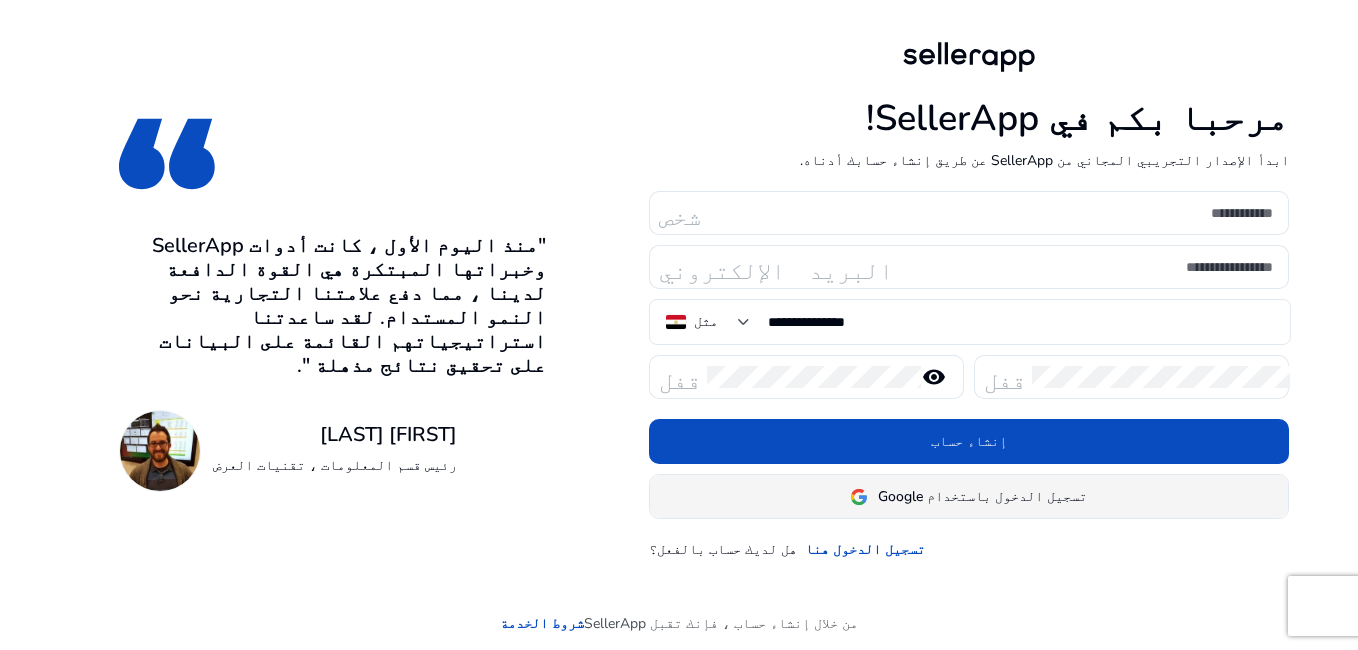click on "تسجيل الدخول باستخدام Google" 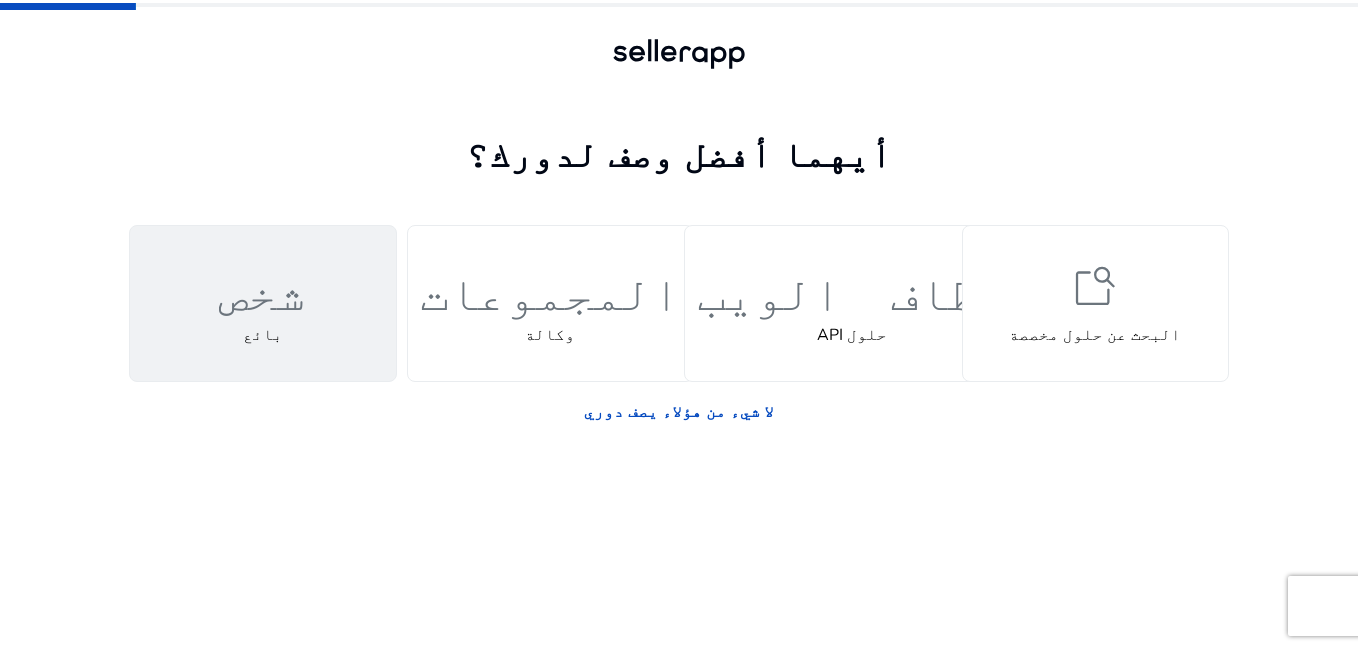 click on "شخص  بائع" 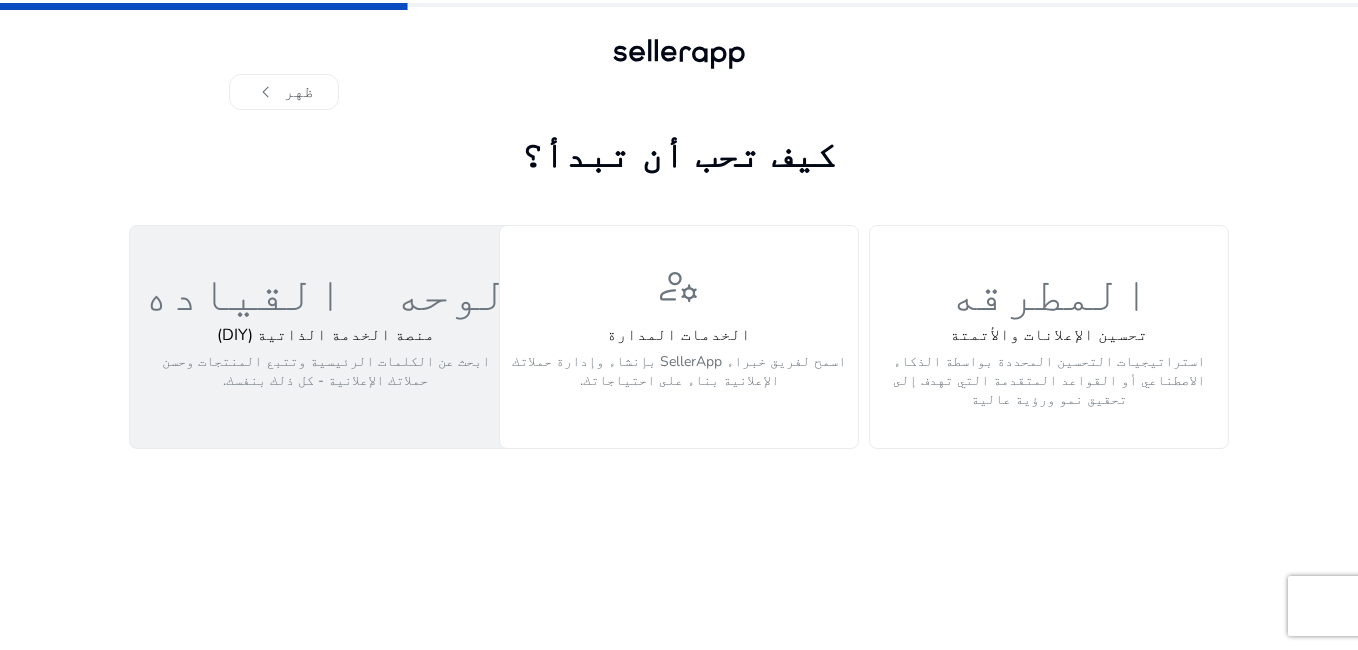 click on "ابحث عن الكلمات الرئيسية وتتبع المنتجات وحسن حملاتك الإعلانية - كل ذلك بنفسك." 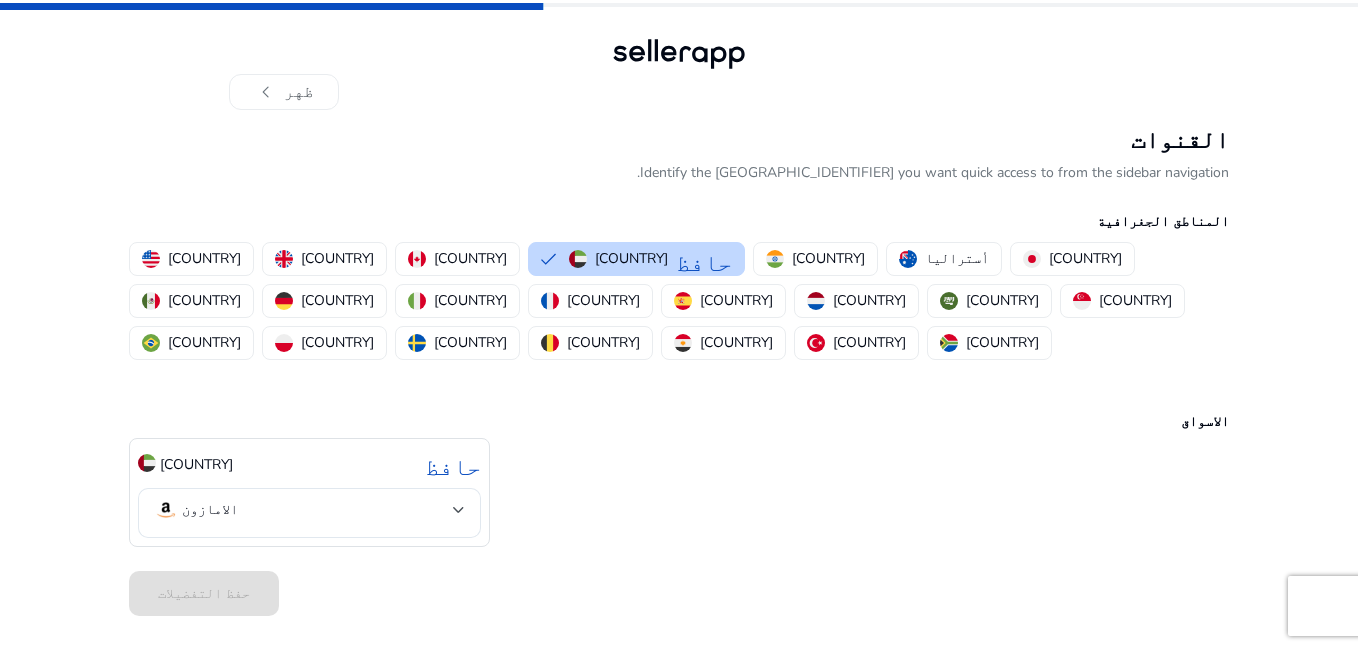 click on "حفظ التفضيلات" 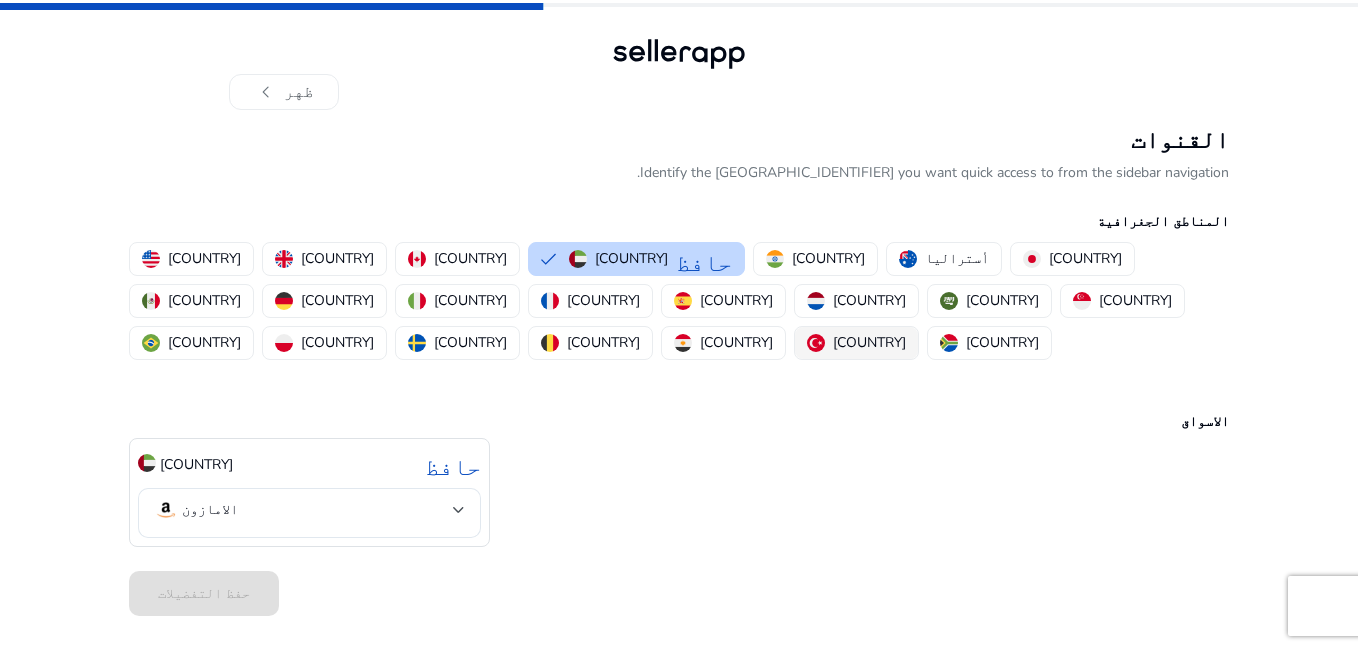 click on "تركيا" at bounding box center [869, 342] 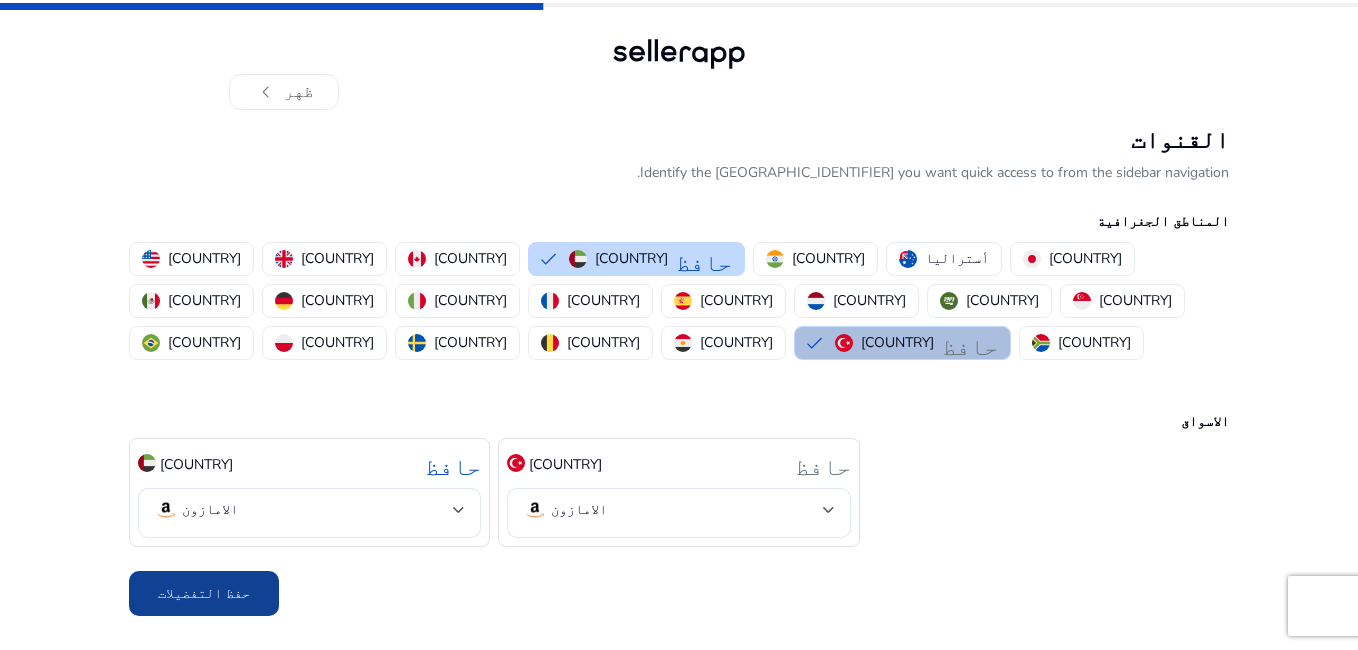 click on "حفظ التفضيلات" 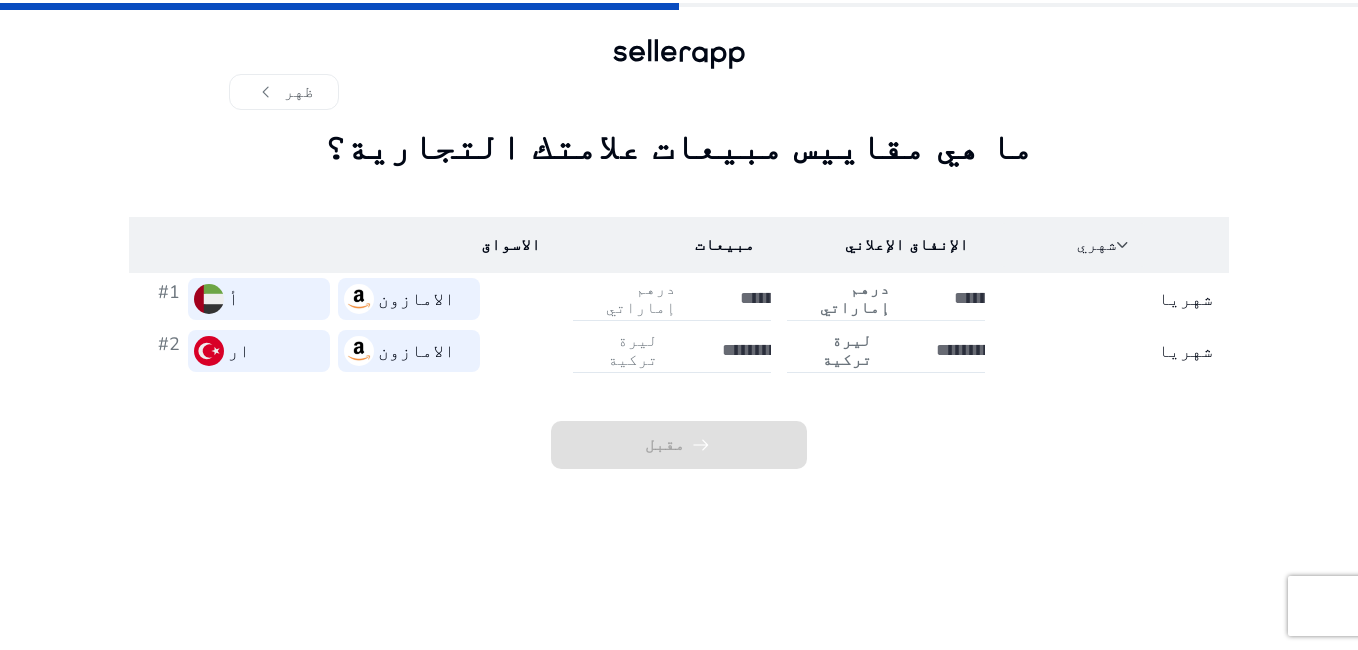 click at bounding box center (963, 298) 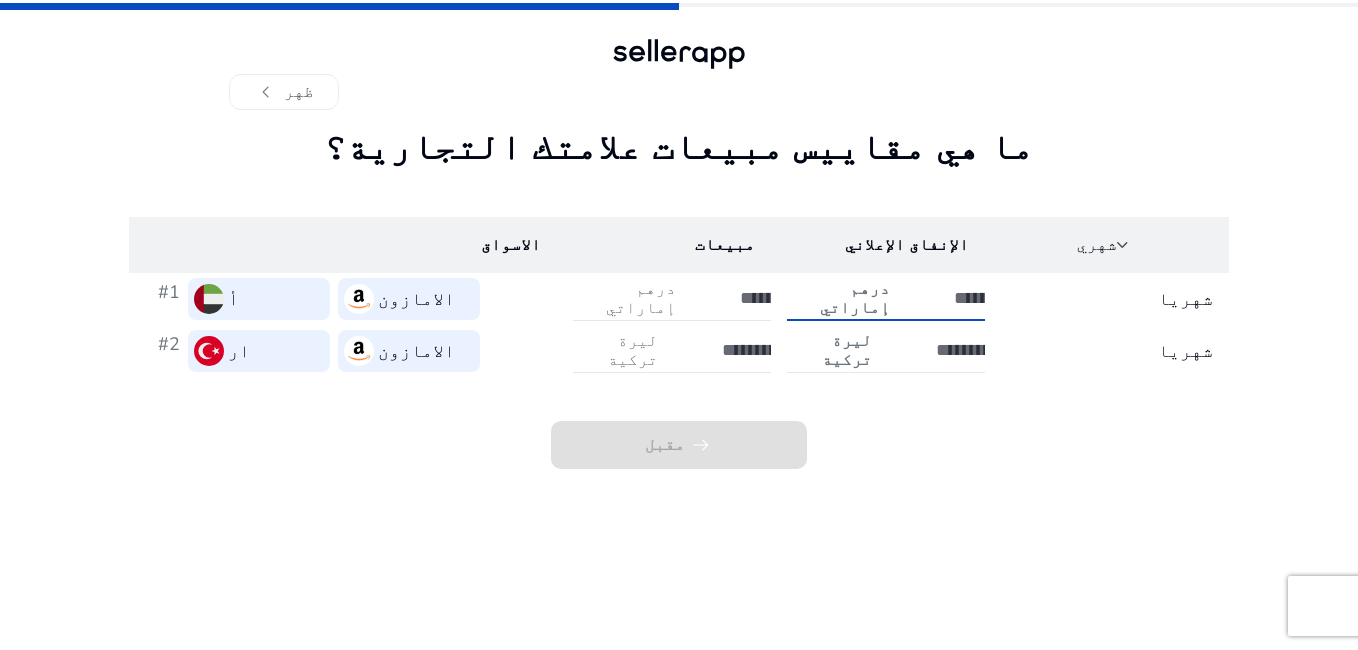 click on "*" at bounding box center [963, 298] 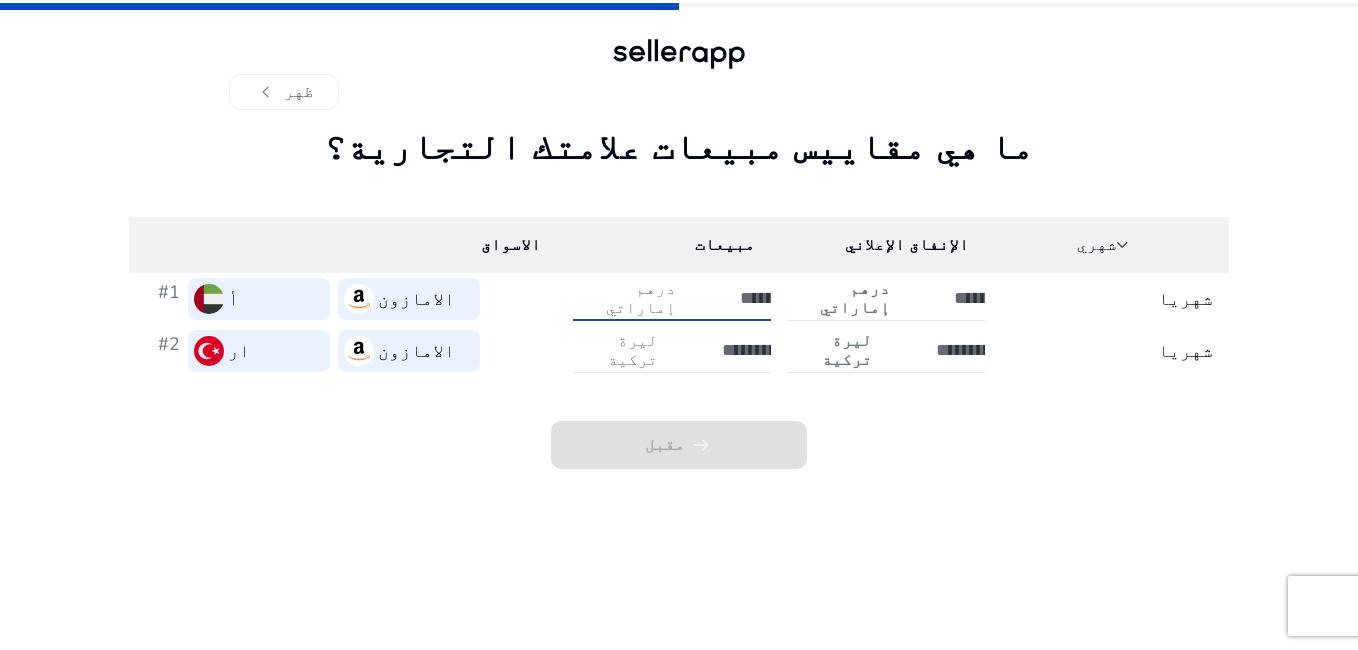 click at bounding box center [749, 298] 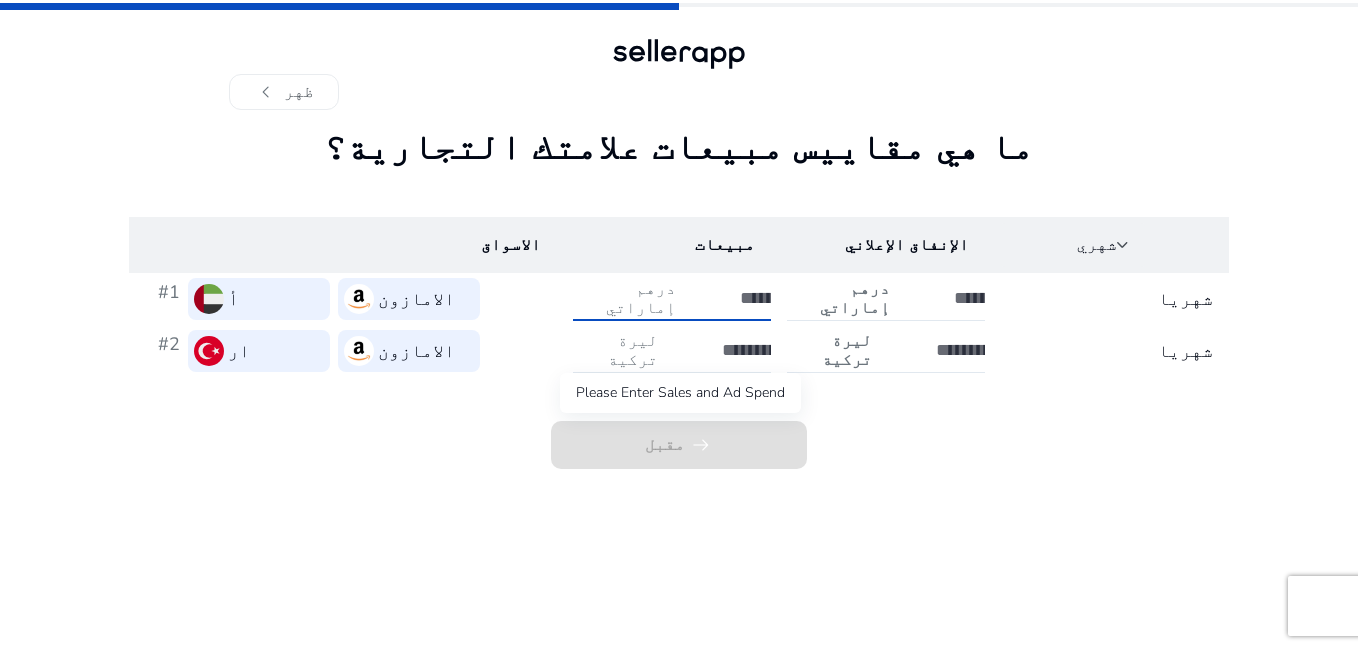 click on "مقبل   arrow_right_alt" 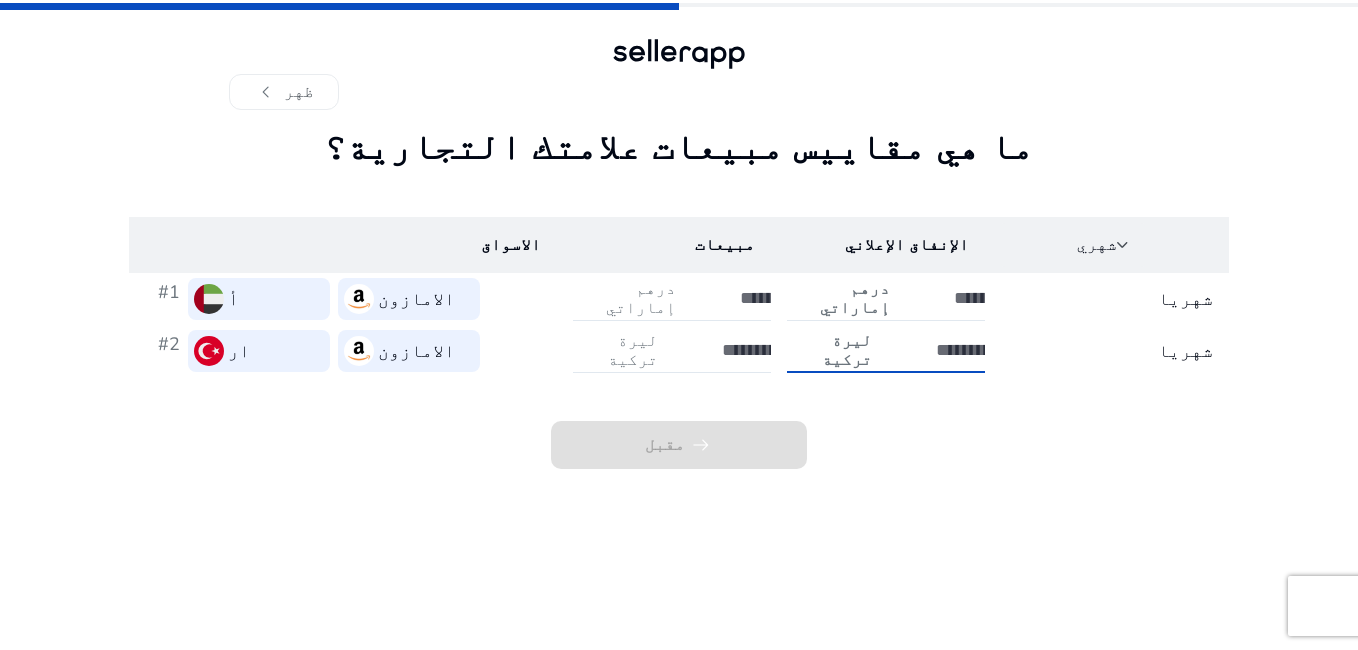 click at bounding box center (945, 350) 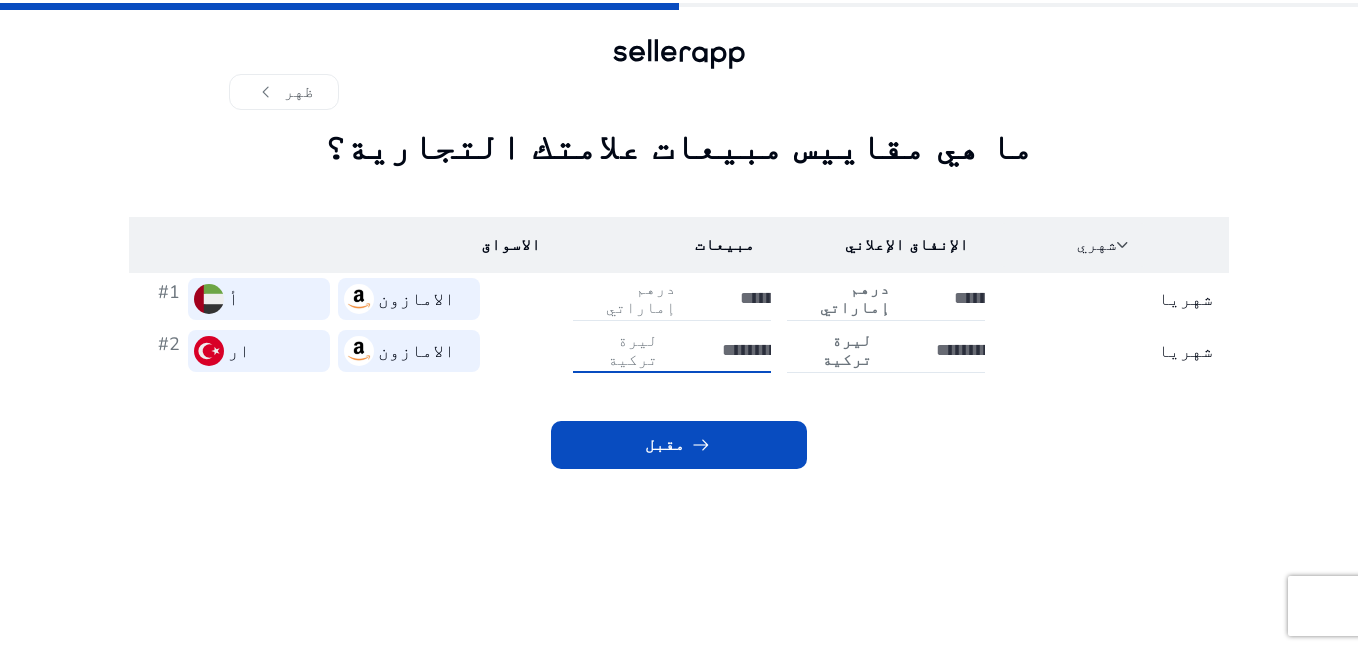 type on "**" 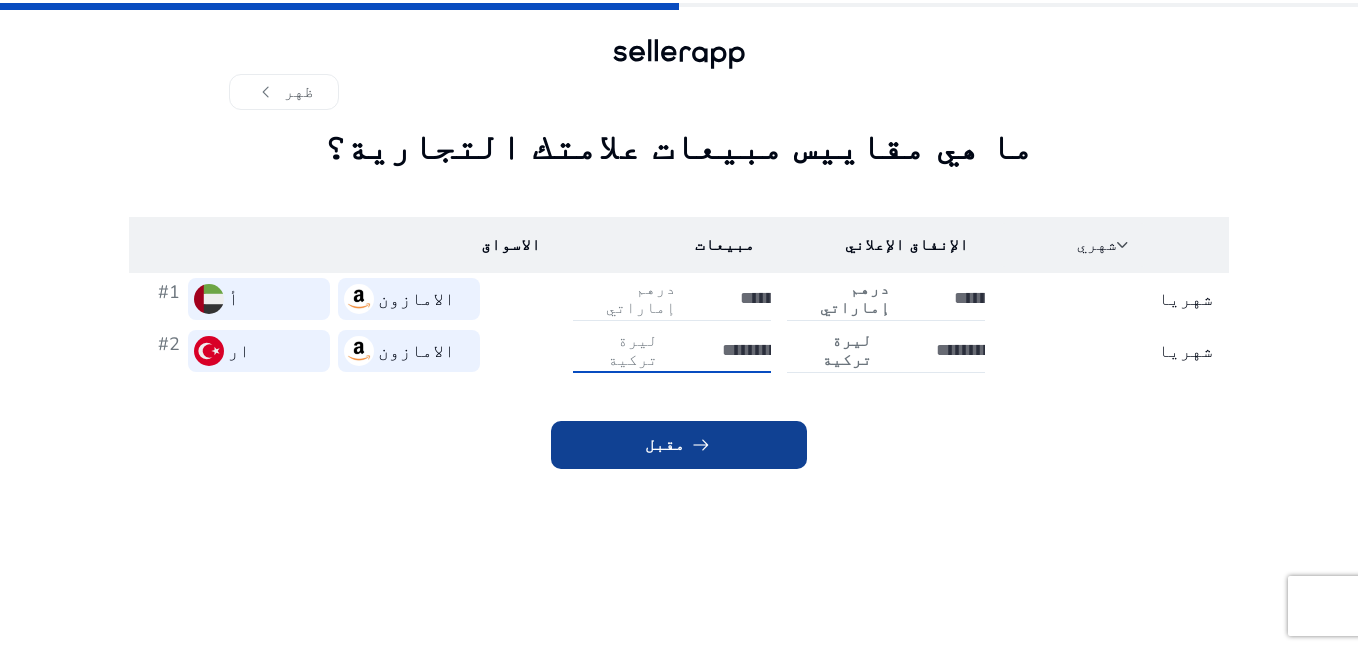 click on "arrow_right_alt" 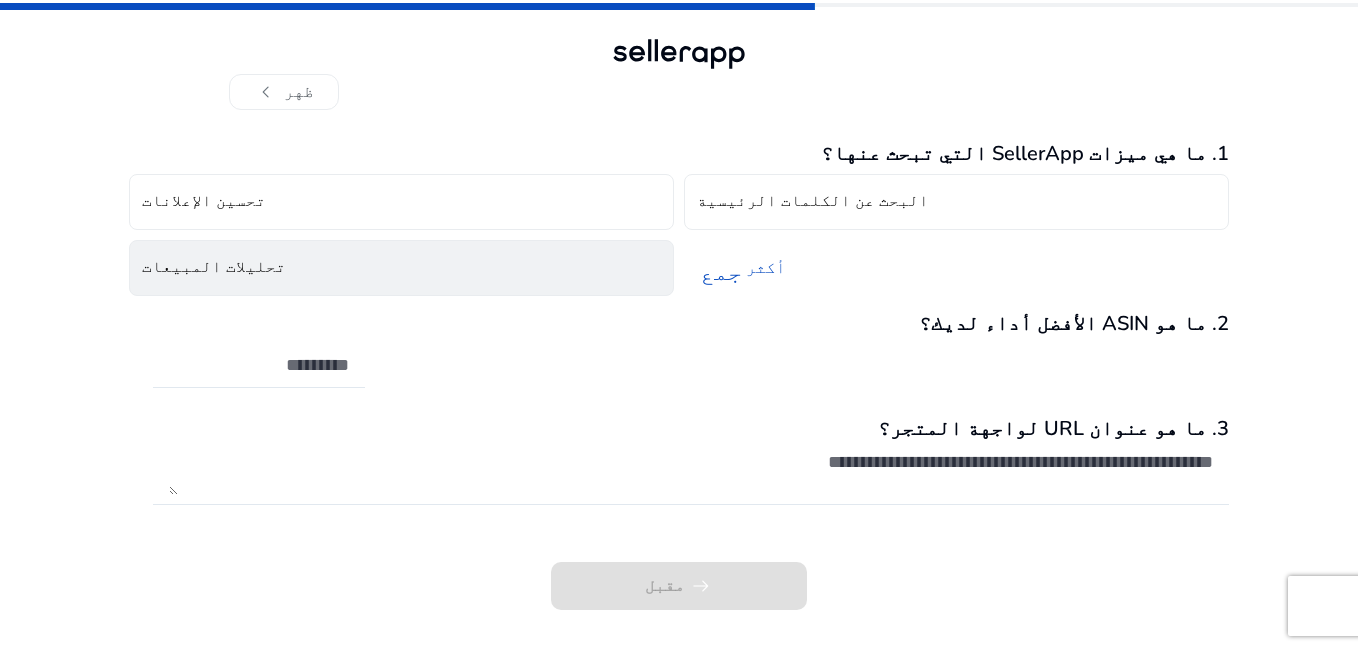 click on "تحليلات المبيعات" 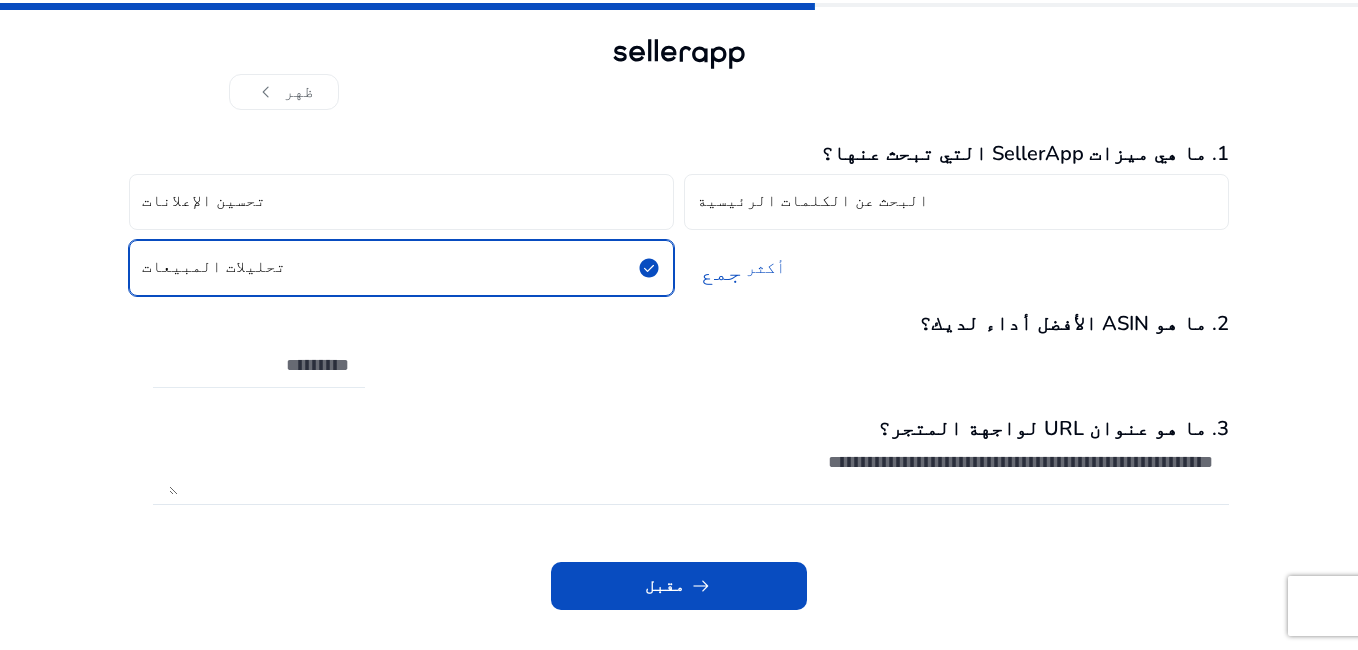 click 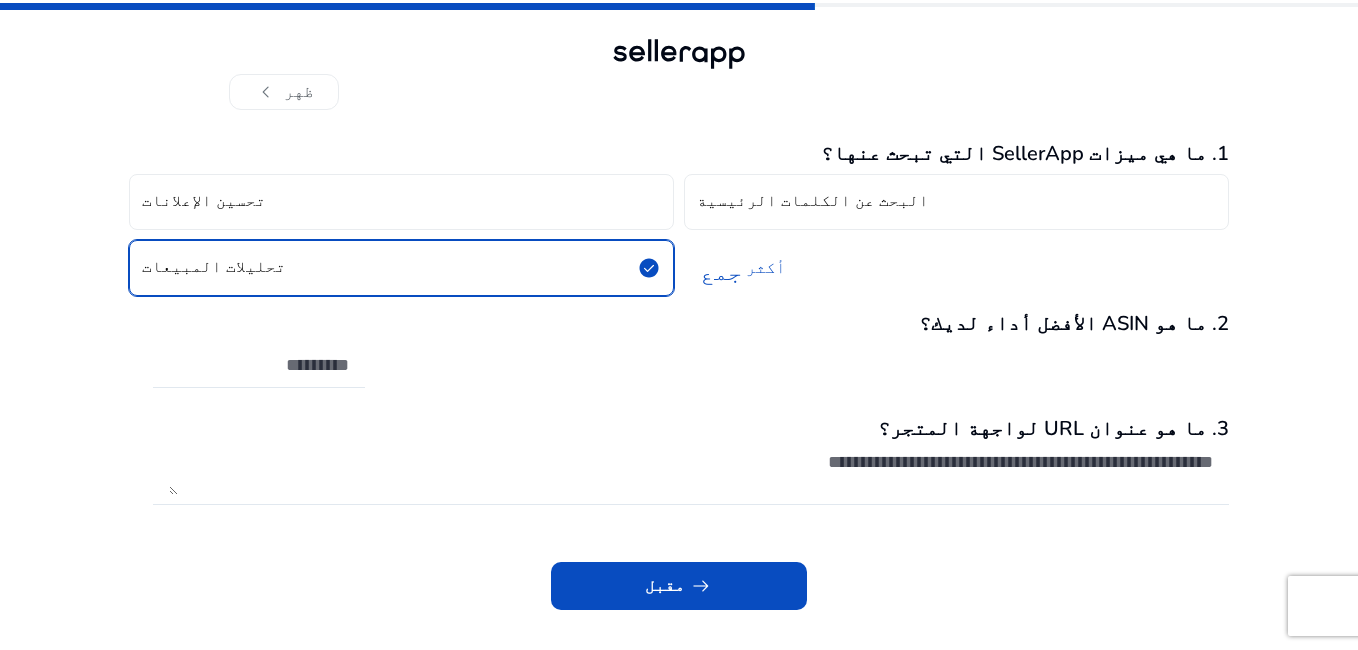 click on "مقبل   arrow_right_alt" 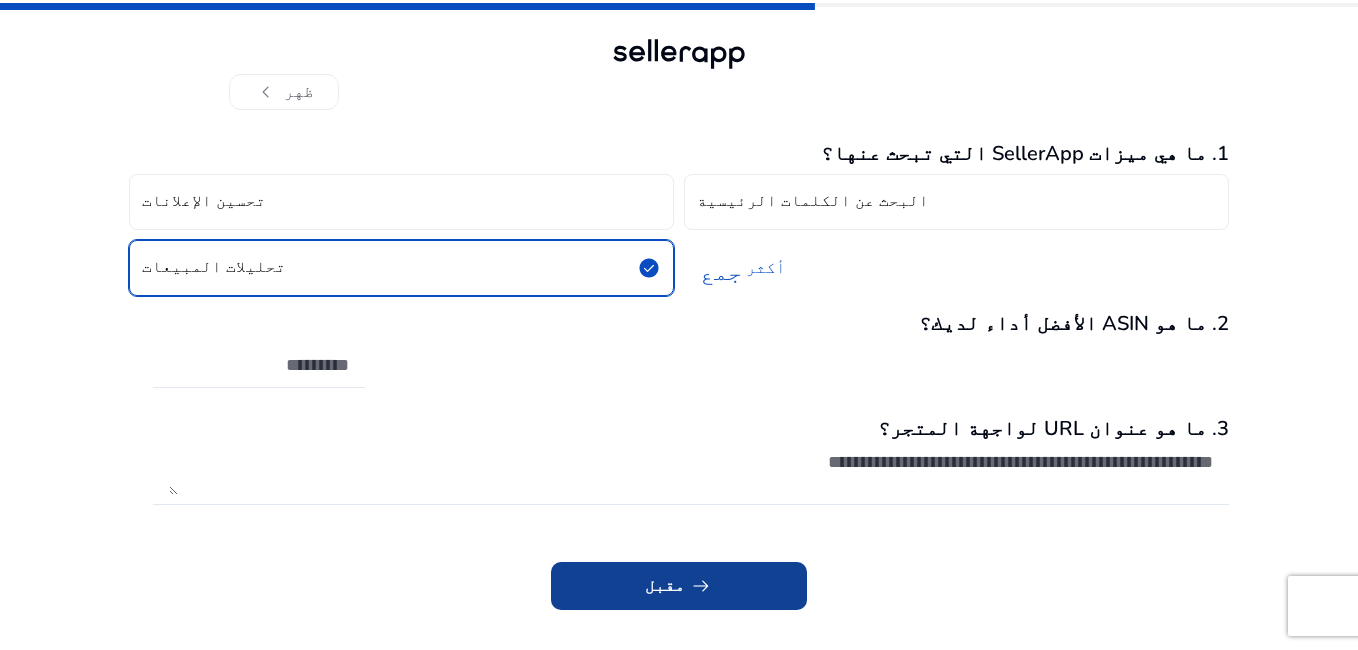 click 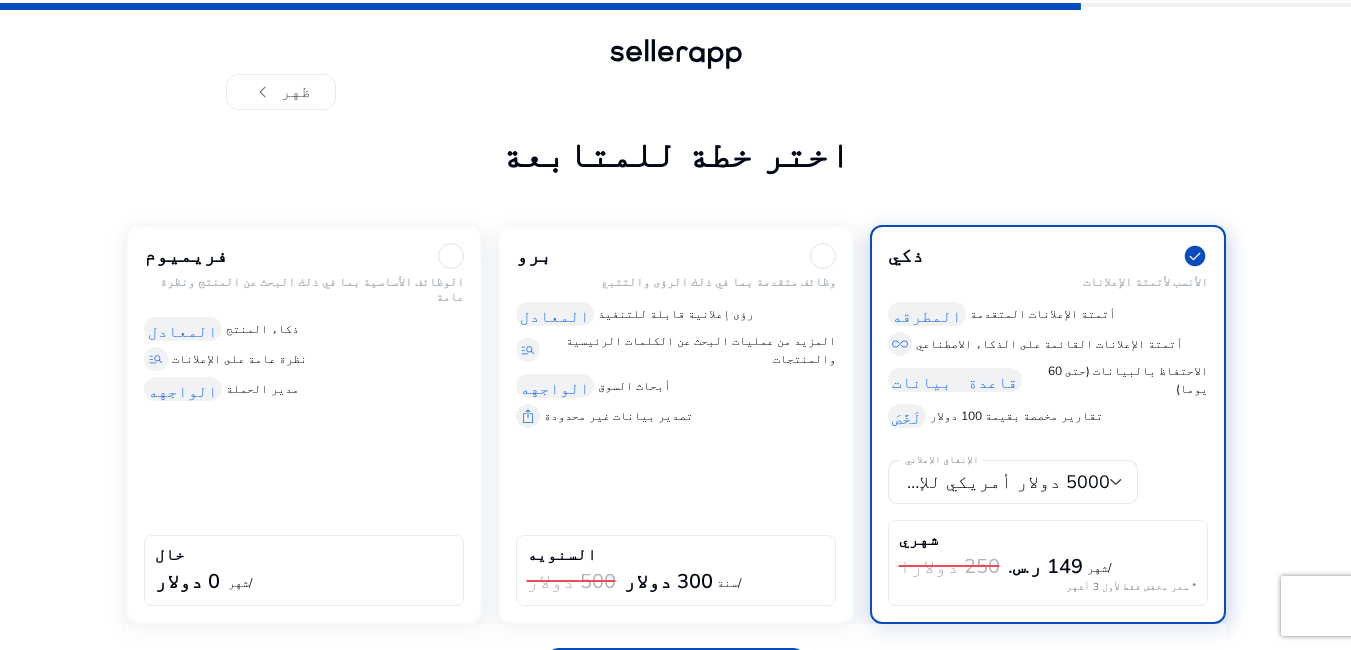 click 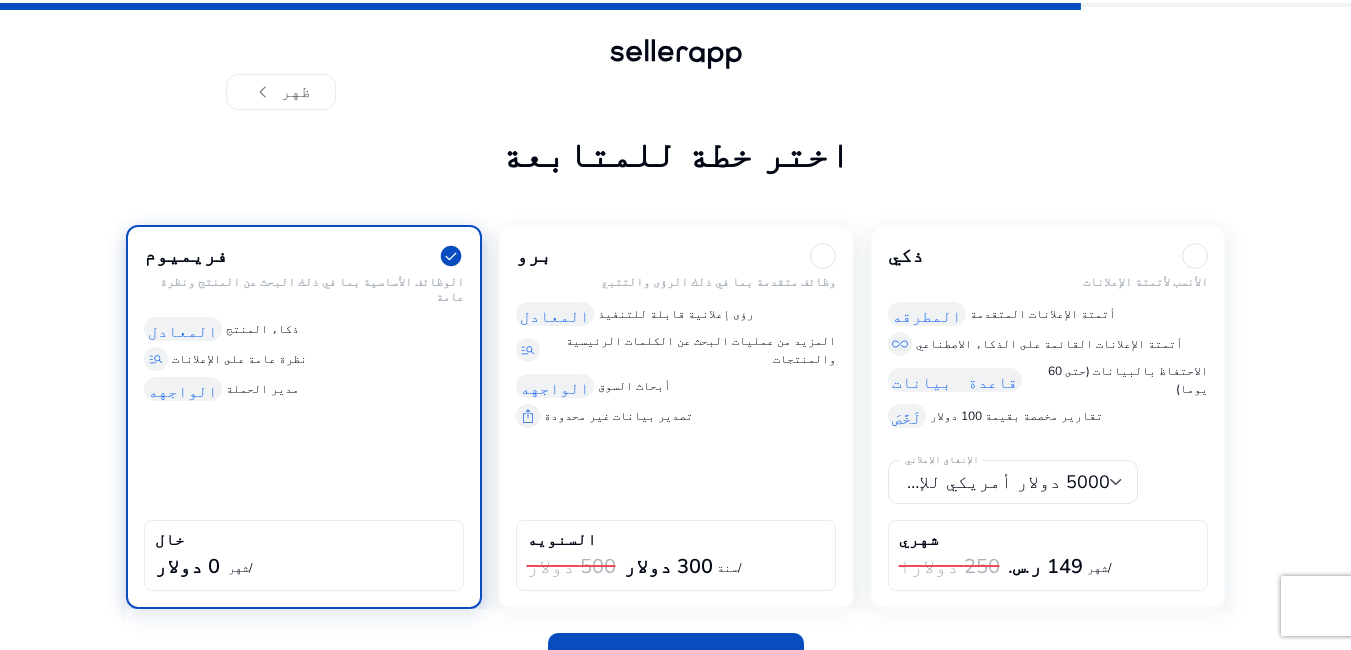 scroll, scrollTop: 35, scrollLeft: 0, axis: vertical 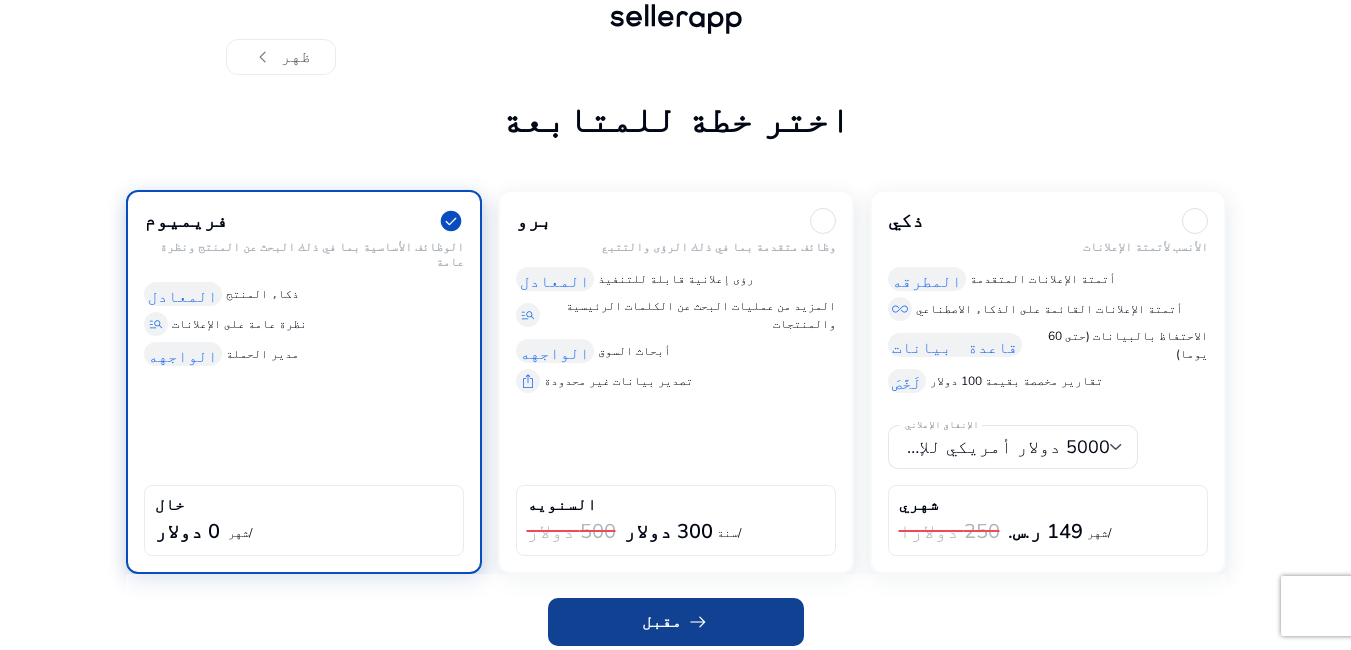 click on "مقبل" 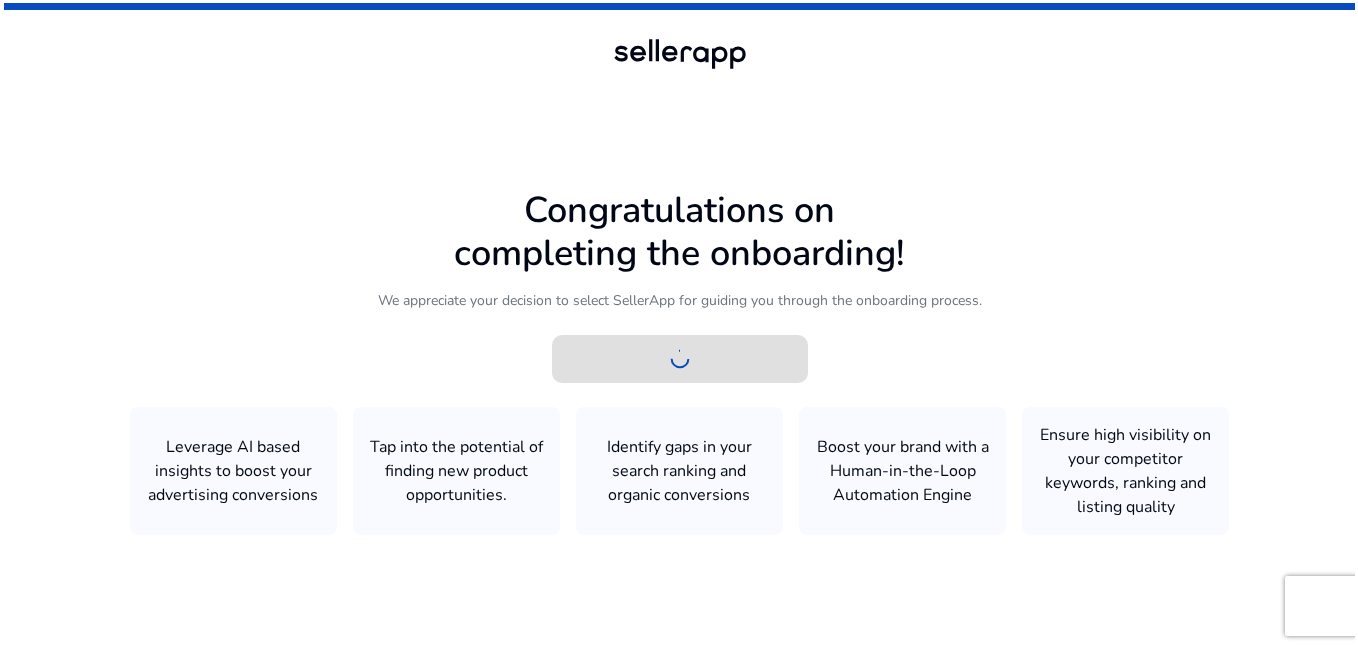 scroll, scrollTop: 0, scrollLeft: 0, axis: both 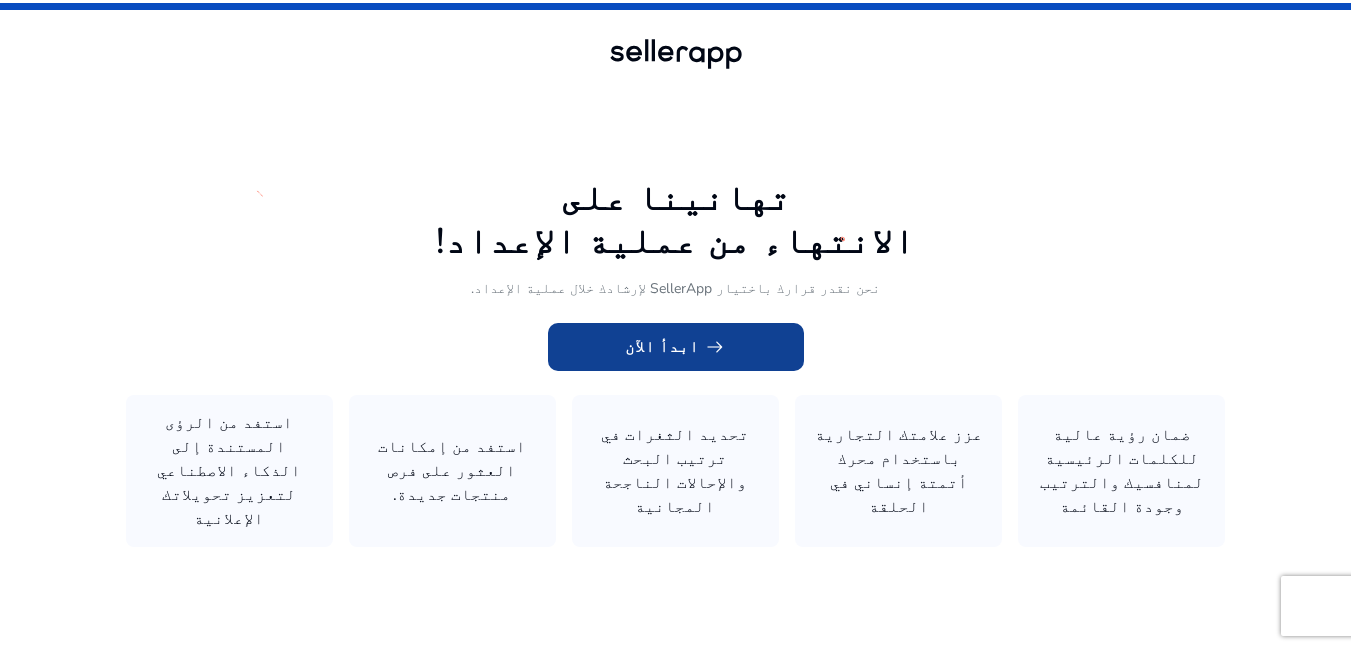 click on "arrow_right_alt" 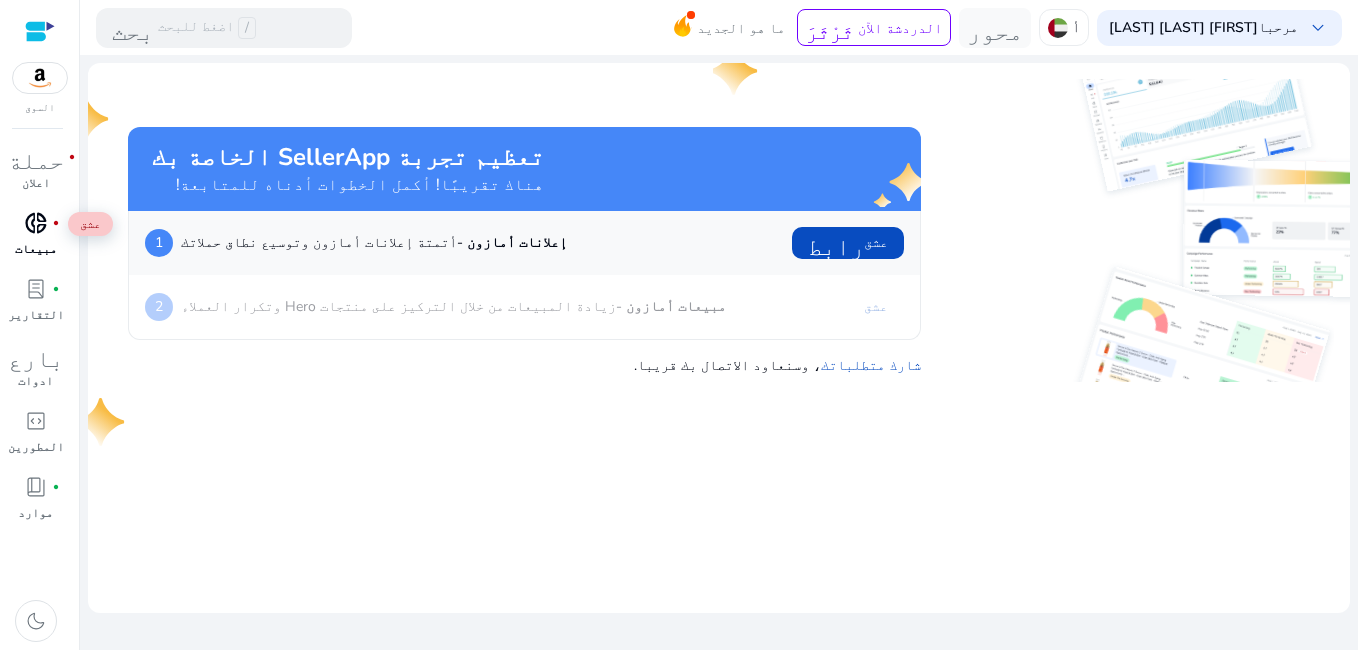click on "donut_small" at bounding box center [36, 223] 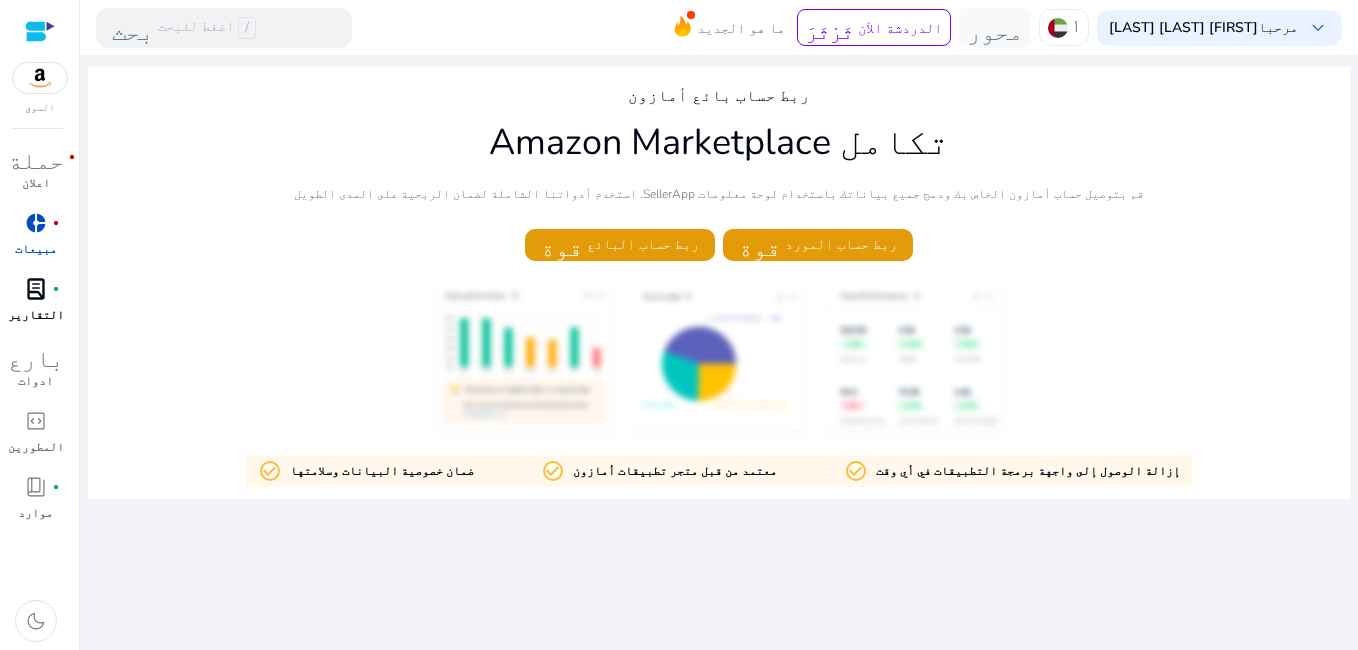 click on "lab_profile   fiber_manual_record   التقارير" at bounding box center (35, 306) 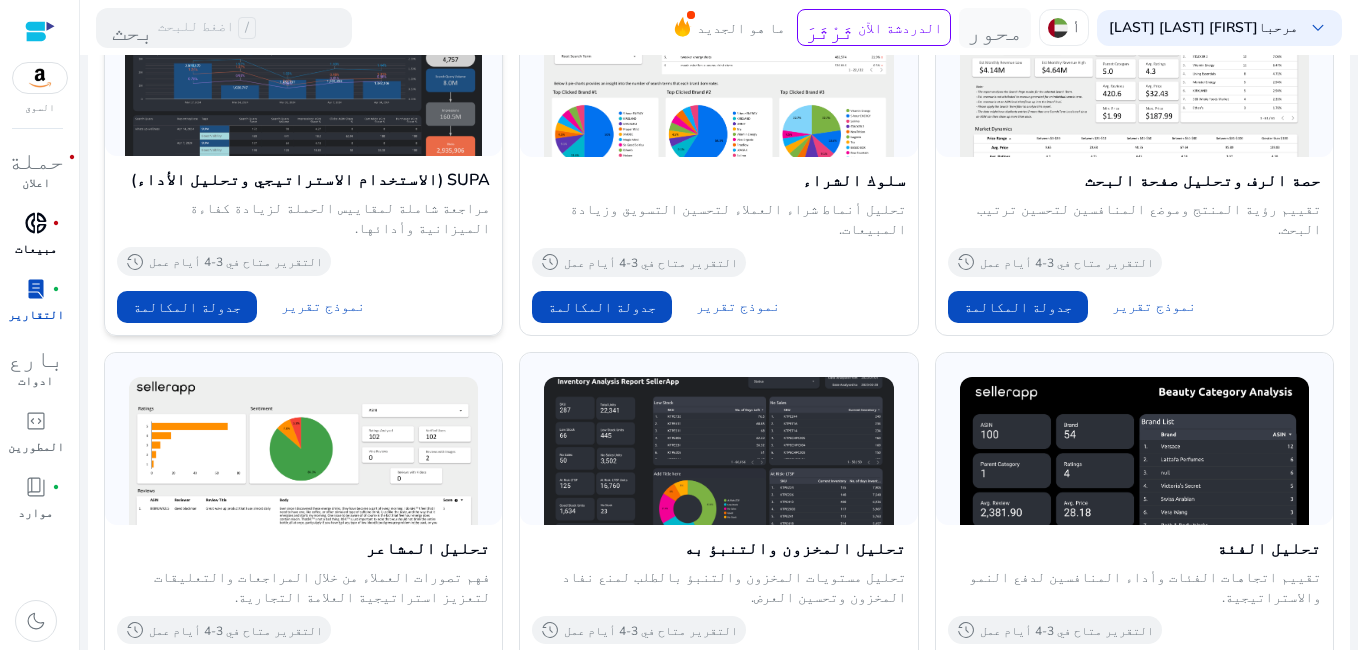 scroll, scrollTop: 1227, scrollLeft: 0, axis: vertical 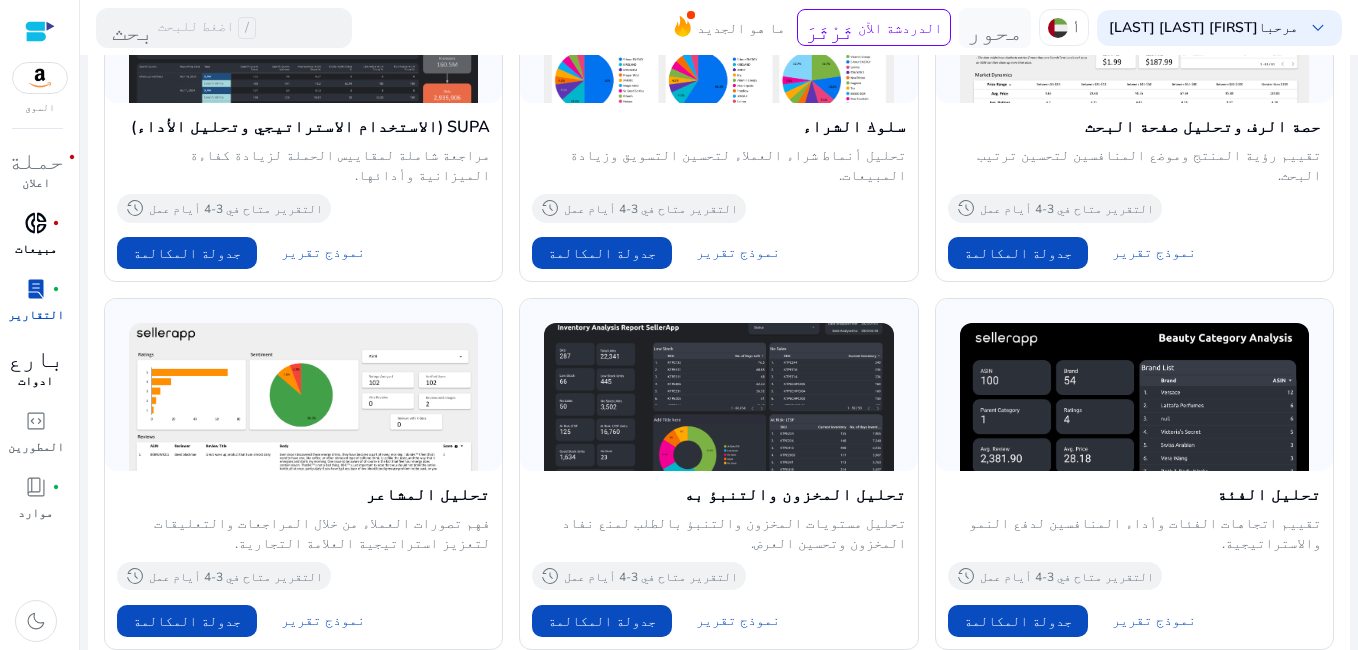 click on "ادوات" at bounding box center [35, 381] 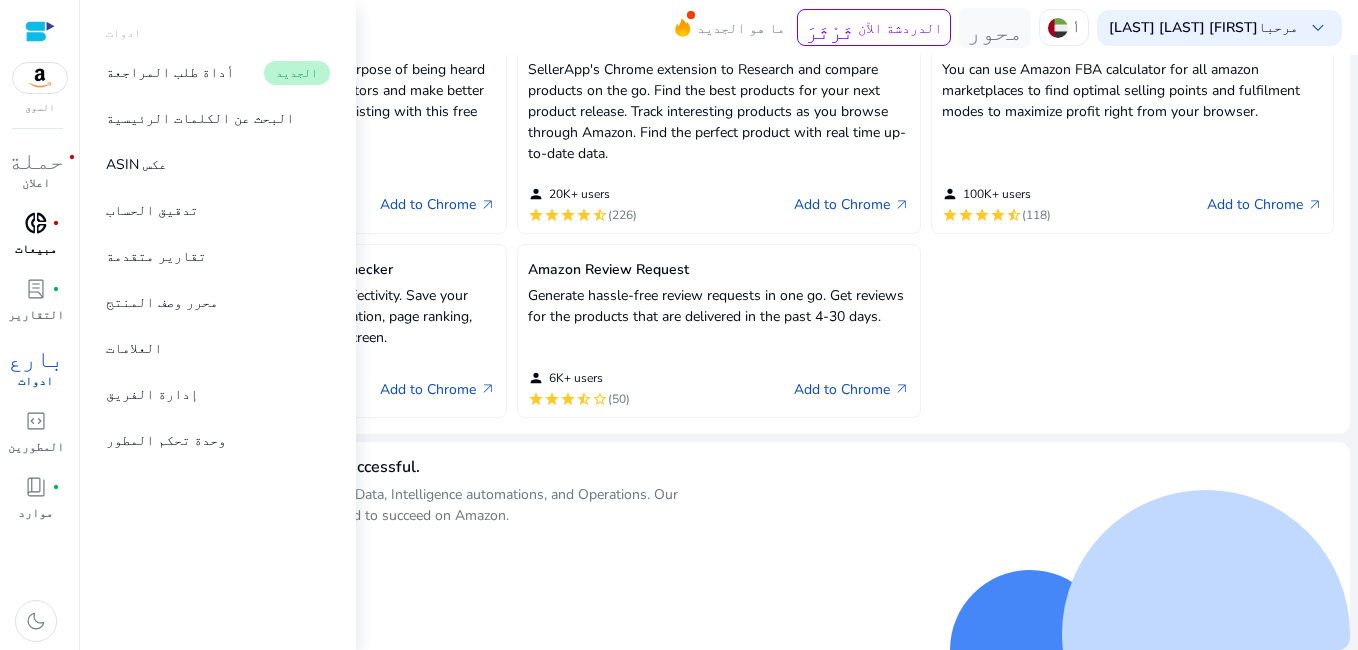 scroll, scrollTop: 0, scrollLeft: 0, axis: both 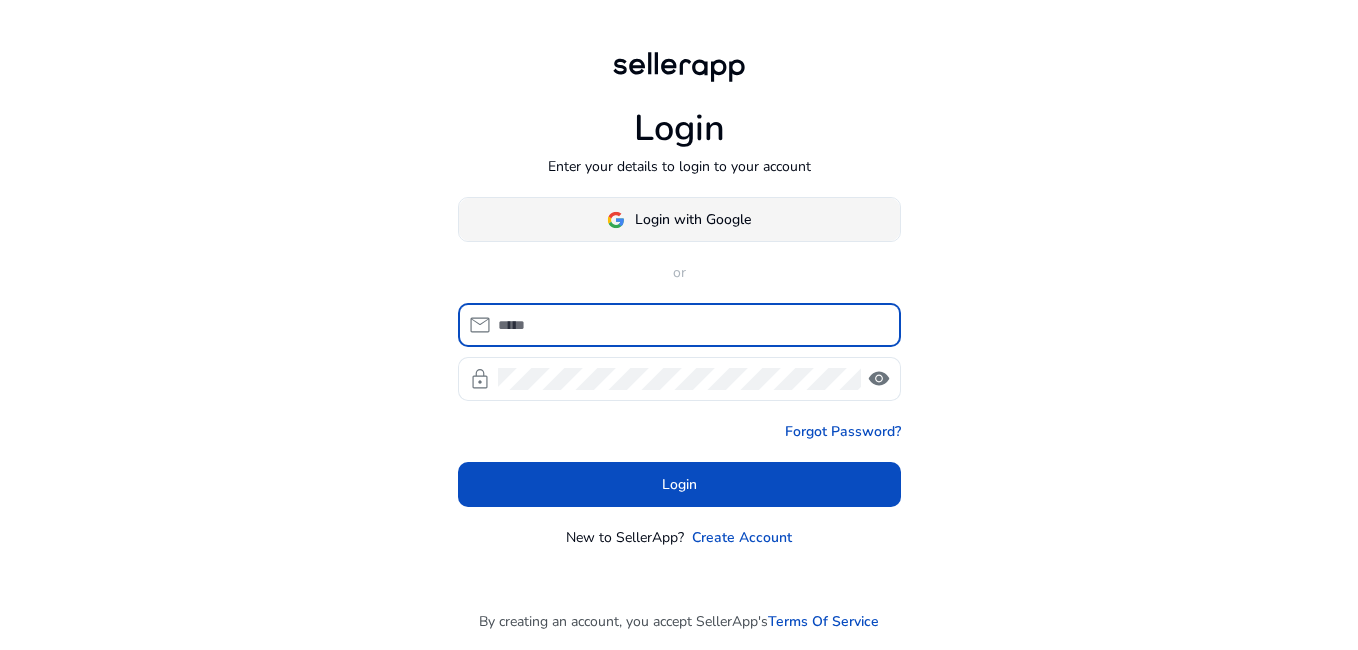 click 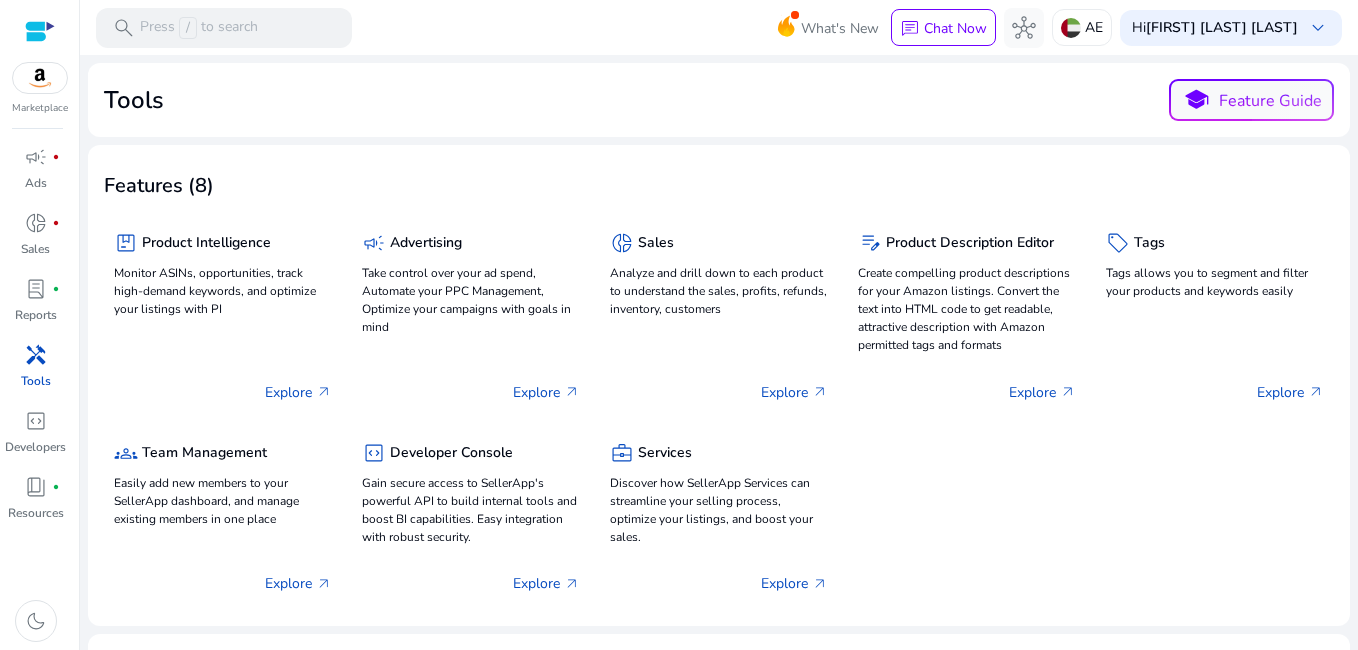 click at bounding box center [40, 78] 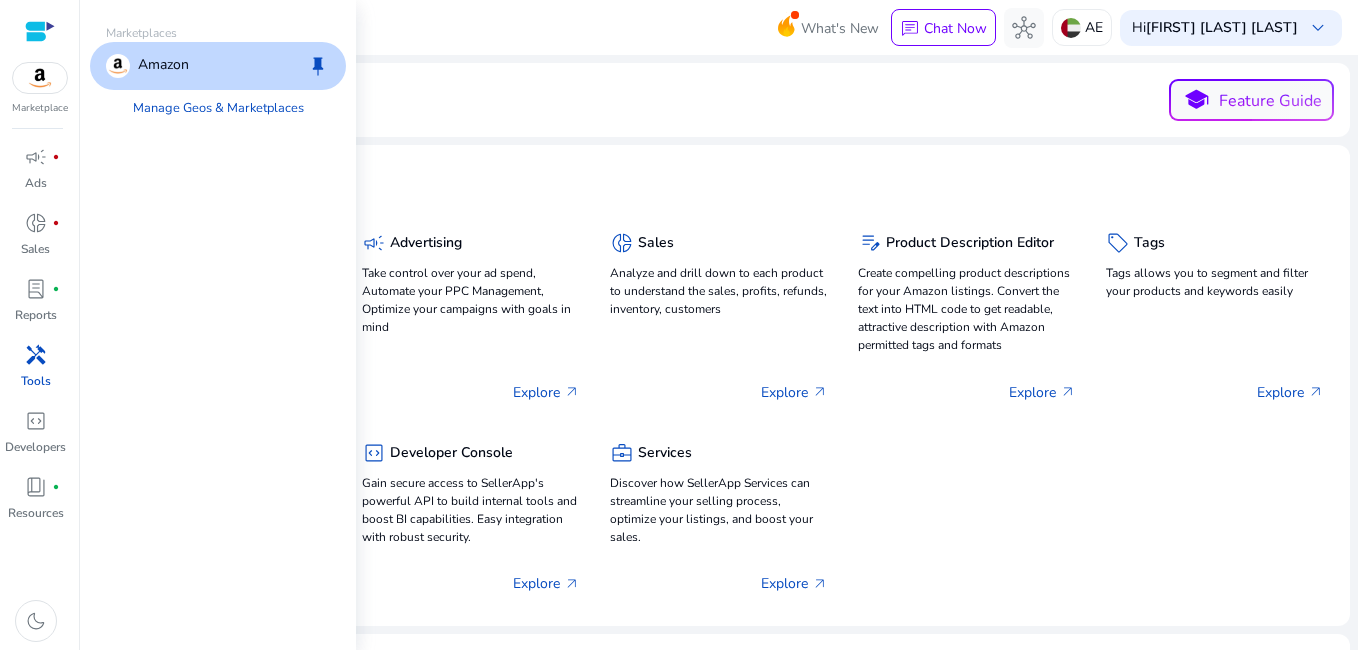 click on "Amazon   keep" at bounding box center [218, 66] 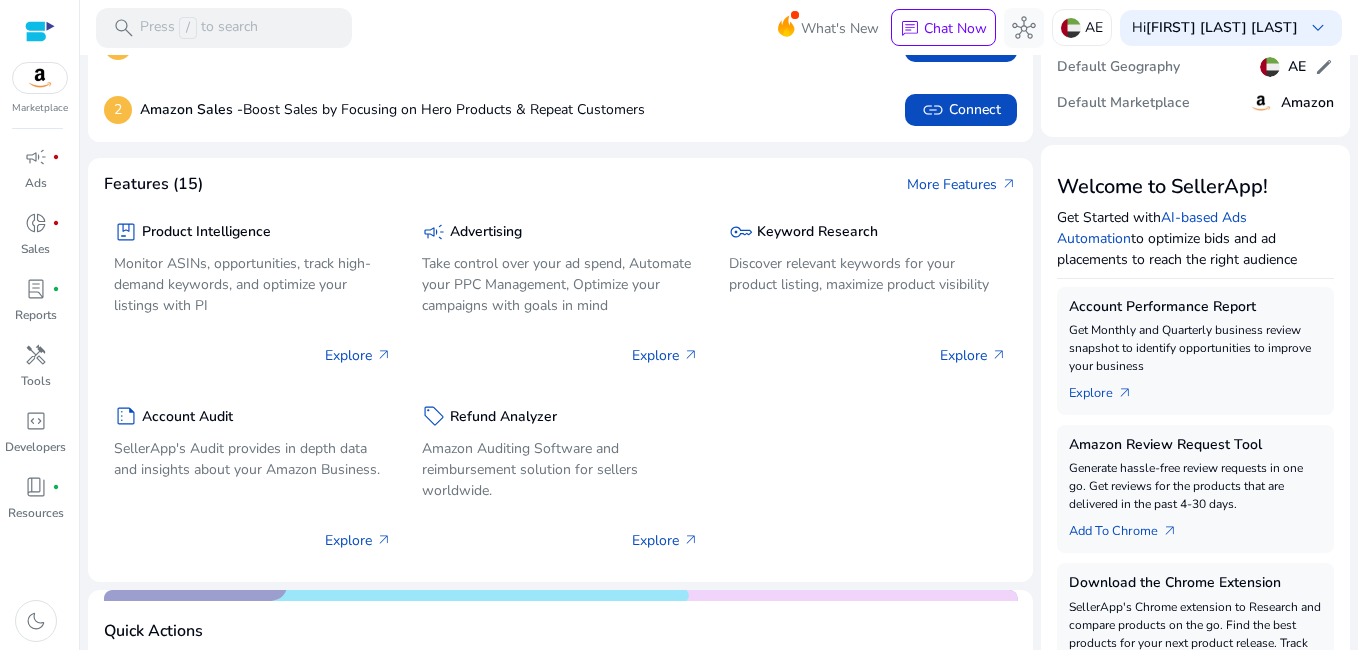 scroll, scrollTop: 0, scrollLeft: 0, axis: both 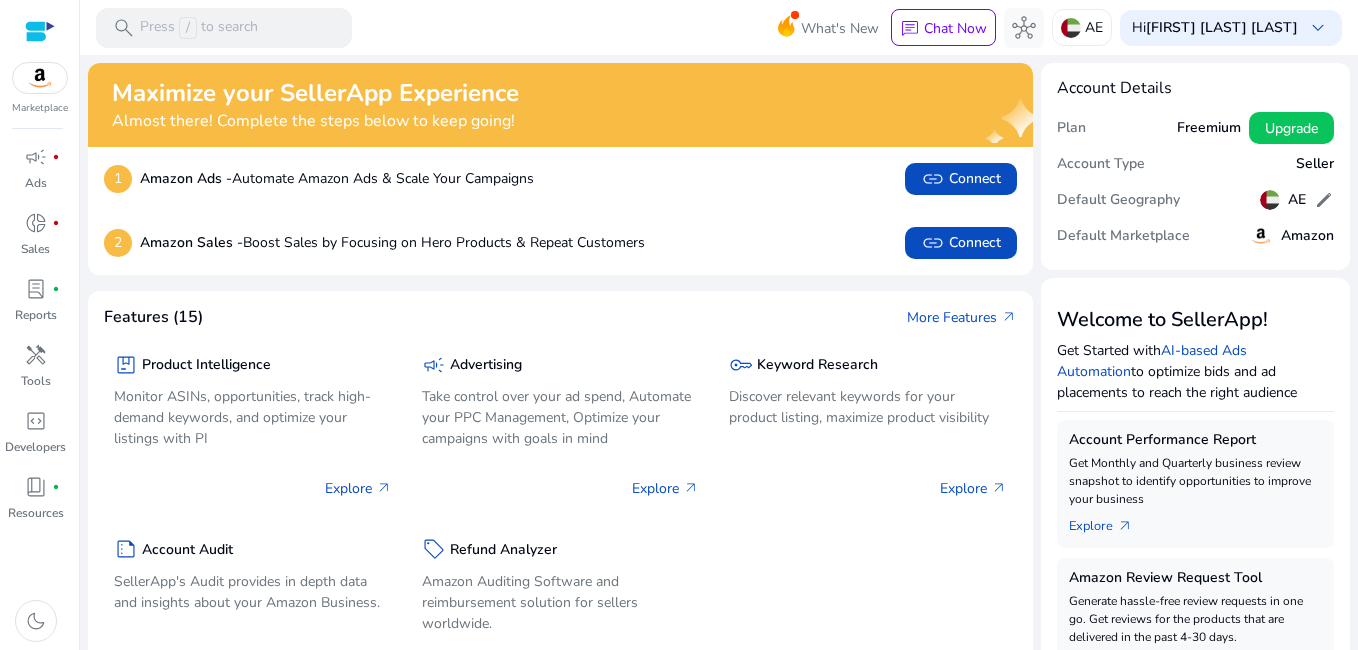 click at bounding box center (40, 31) 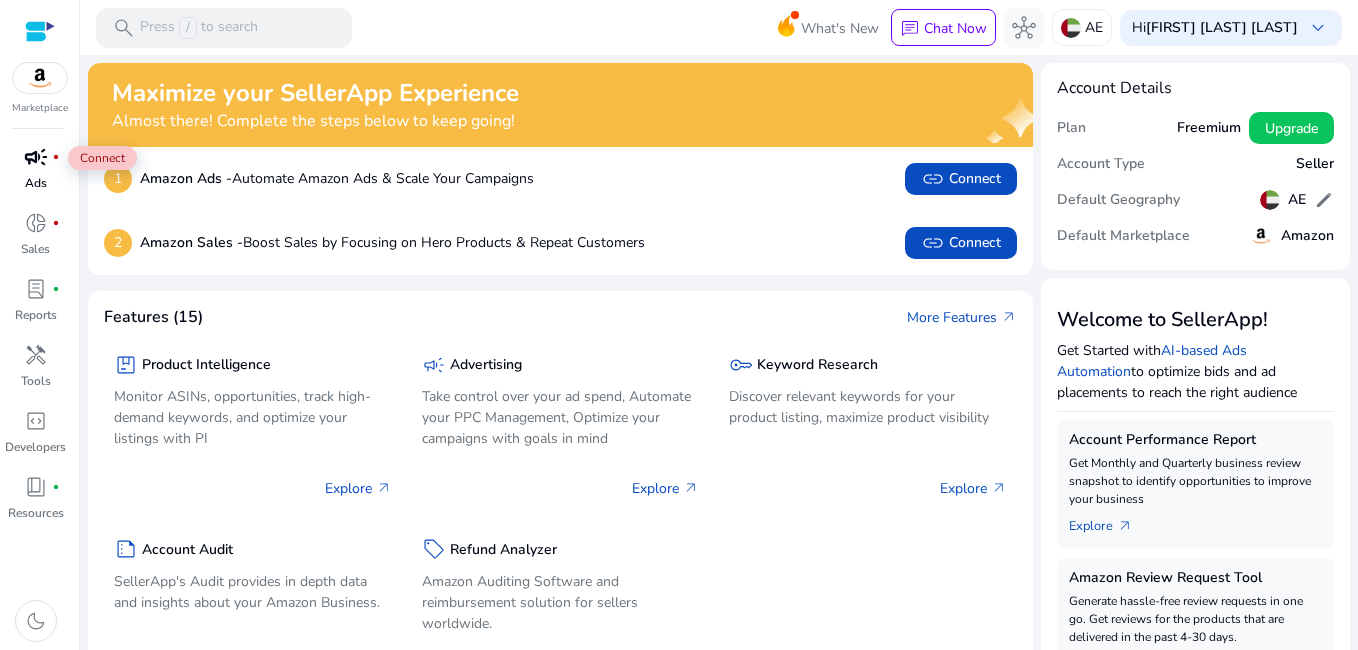 click on "fiber_manual_record" at bounding box center [56, 157] 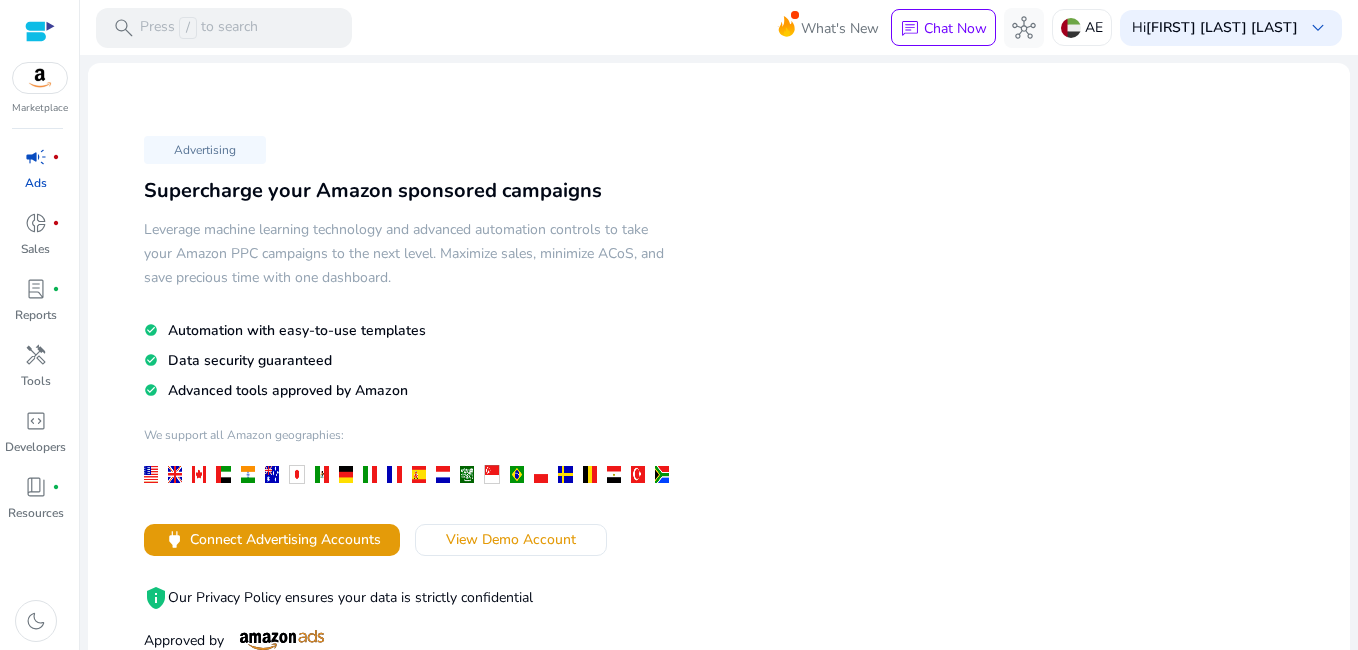 scroll, scrollTop: 488, scrollLeft: 0, axis: vertical 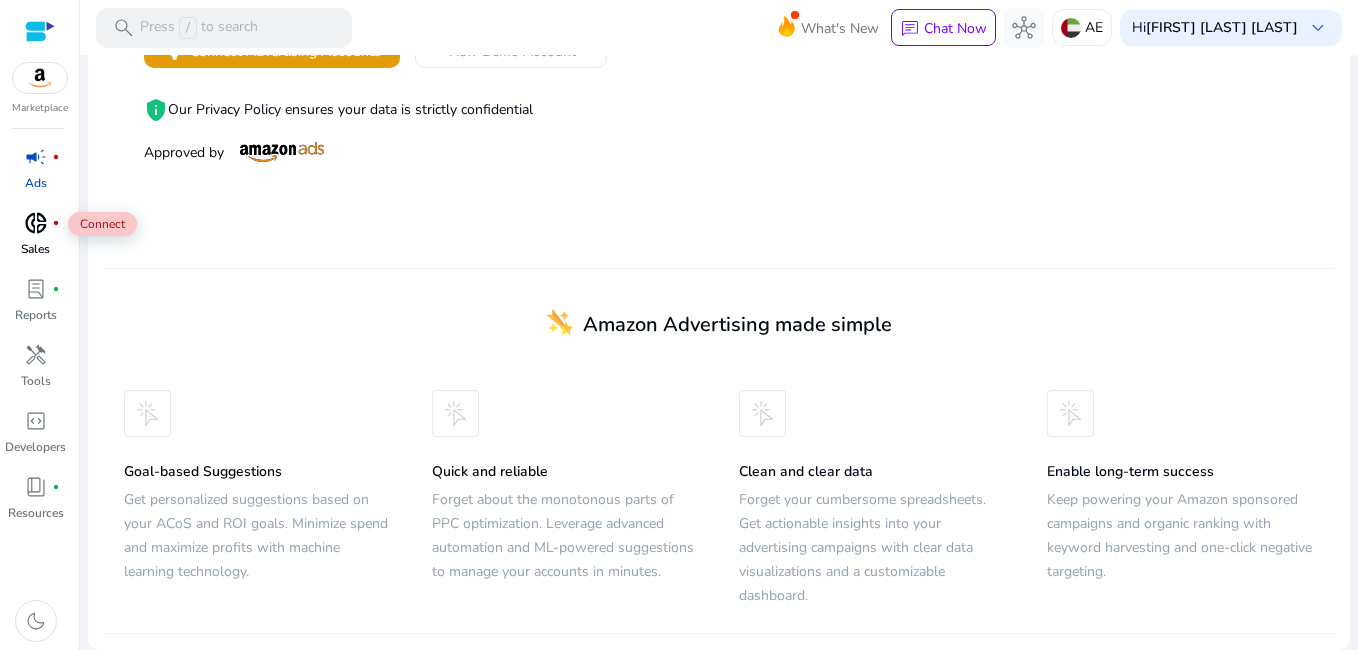 click on "donut_small" at bounding box center [36, 223] 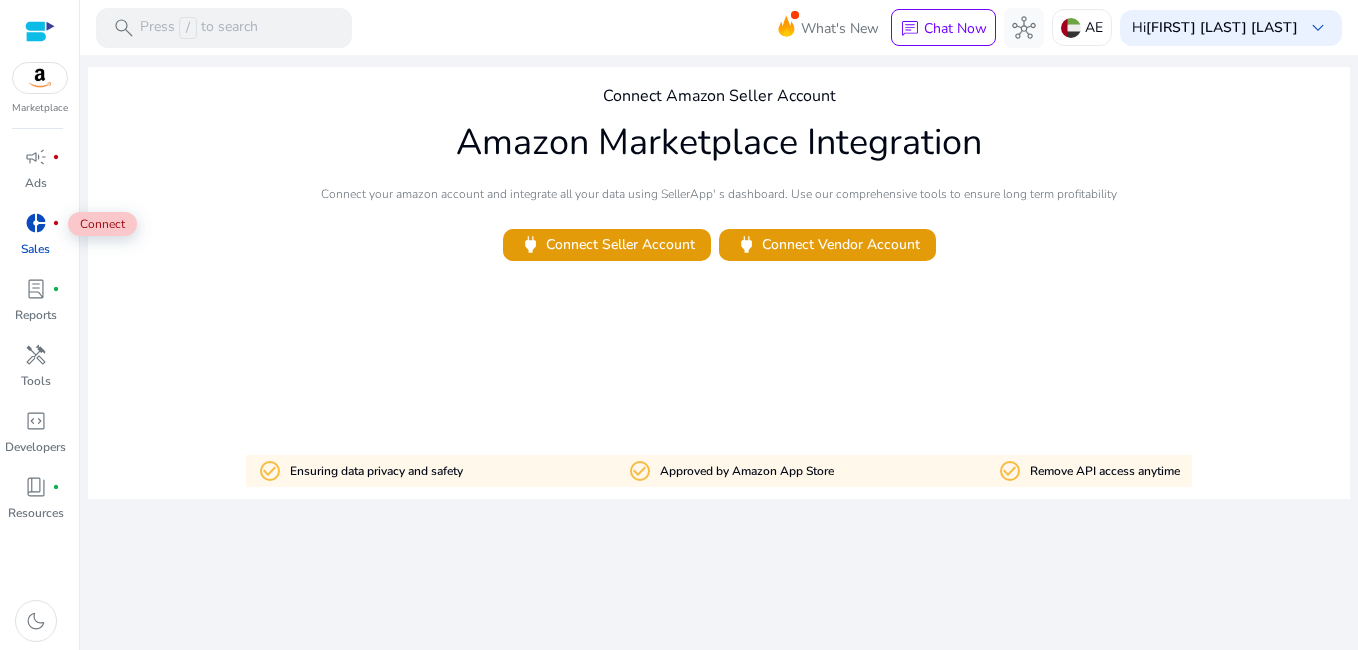 scroll, scrollTop: 0, scrollLeft: 0, axis: both 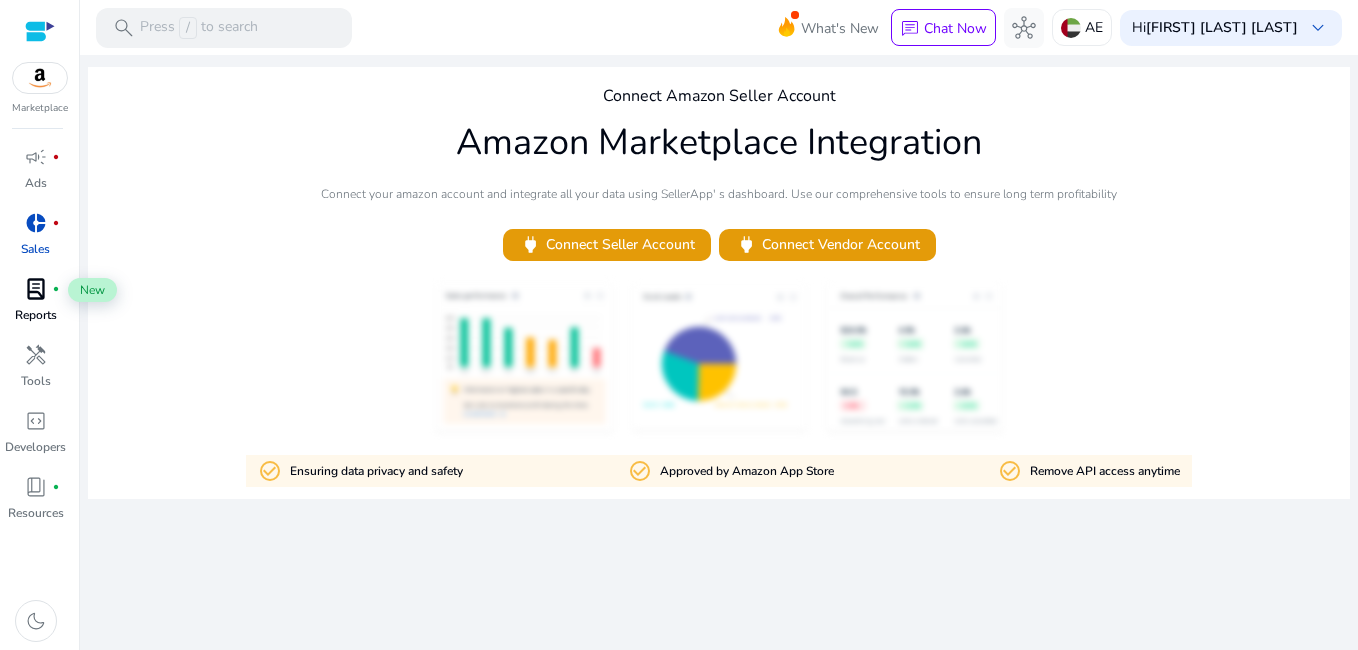 click on "lab_profile" at bounding box center [36, 289] 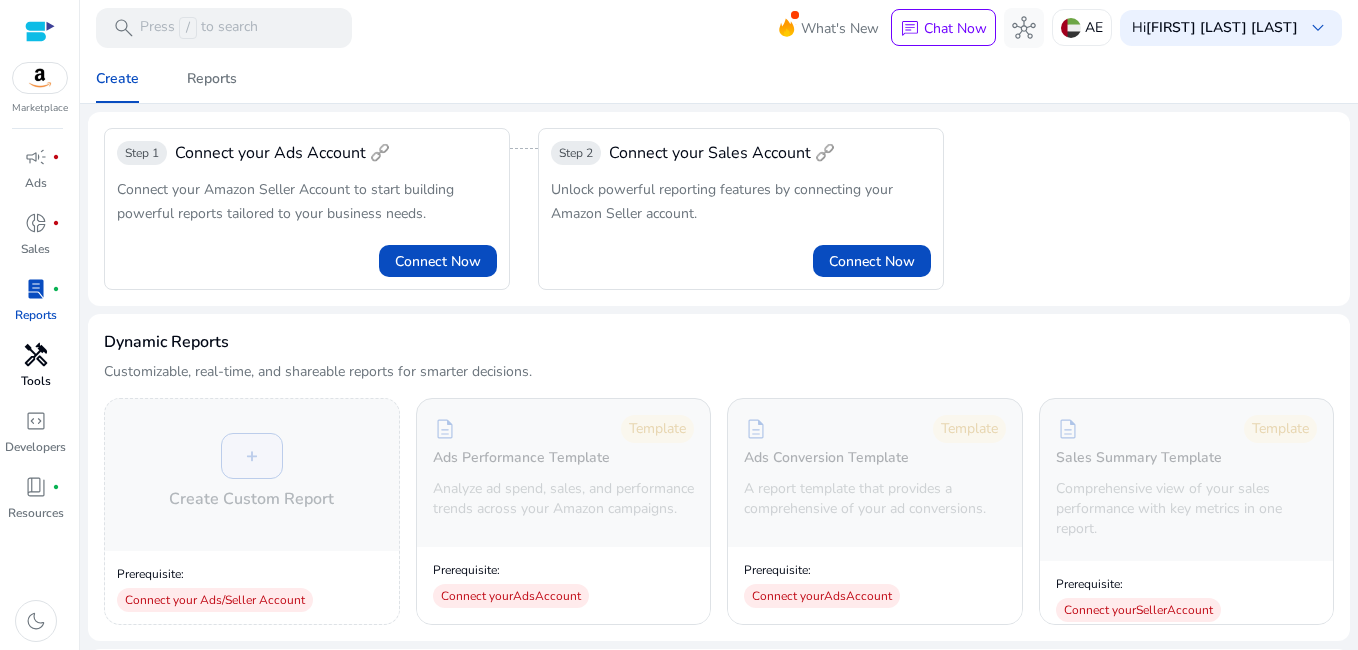 click on "handyman" at bounding box center (36, 355) 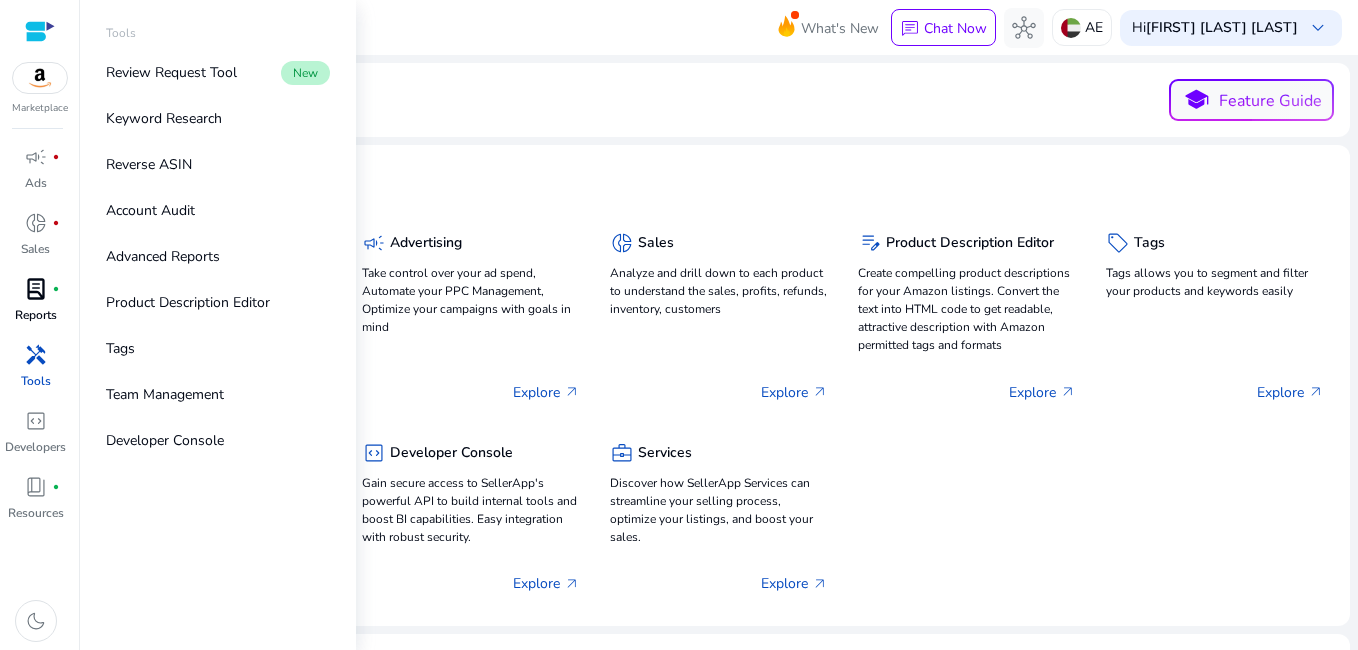 click on "handyman" at bounding box center [36, 355] 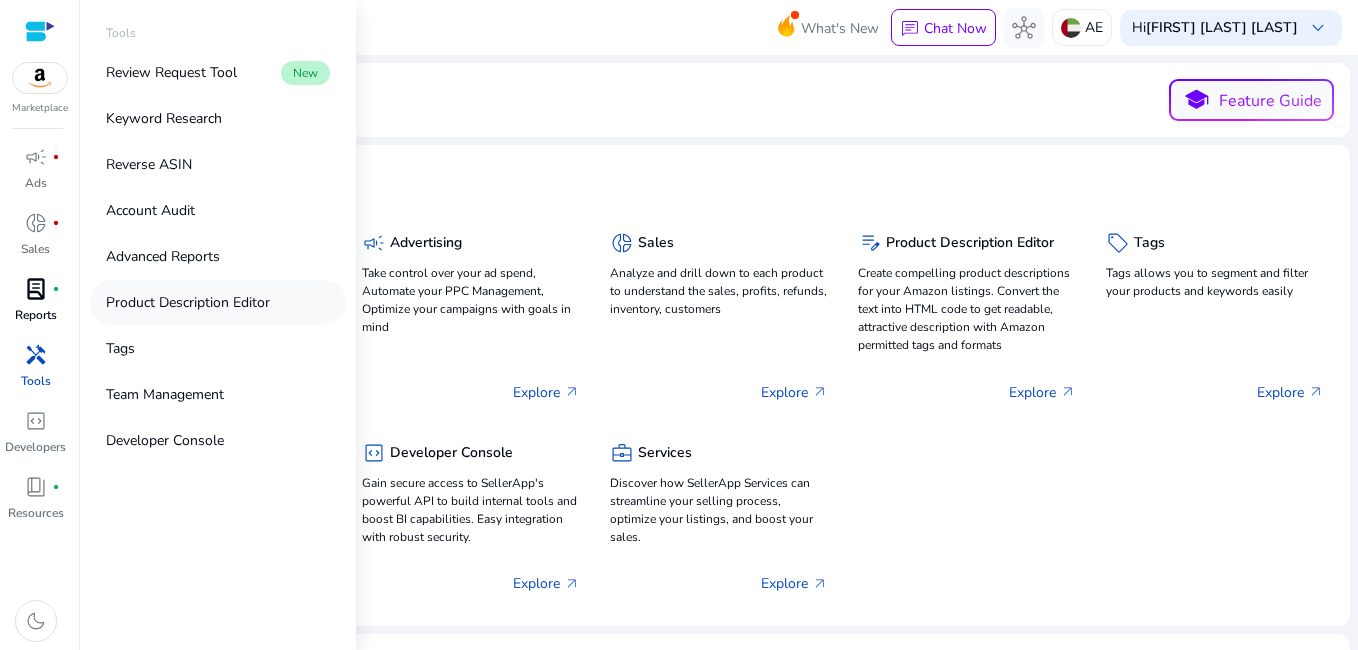 click on "Product Description Editor" at bounding box center (188, 302) 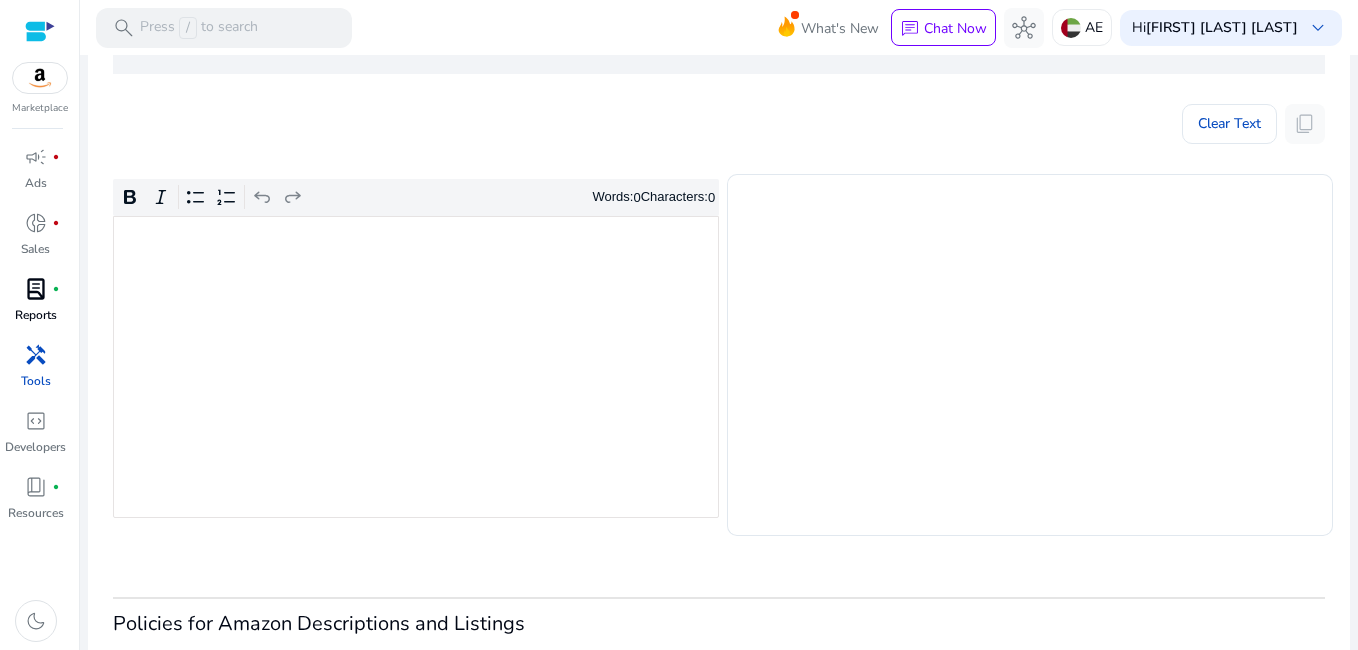 scroll, scrollTop: 0, scrollLeft: 0, axis: both 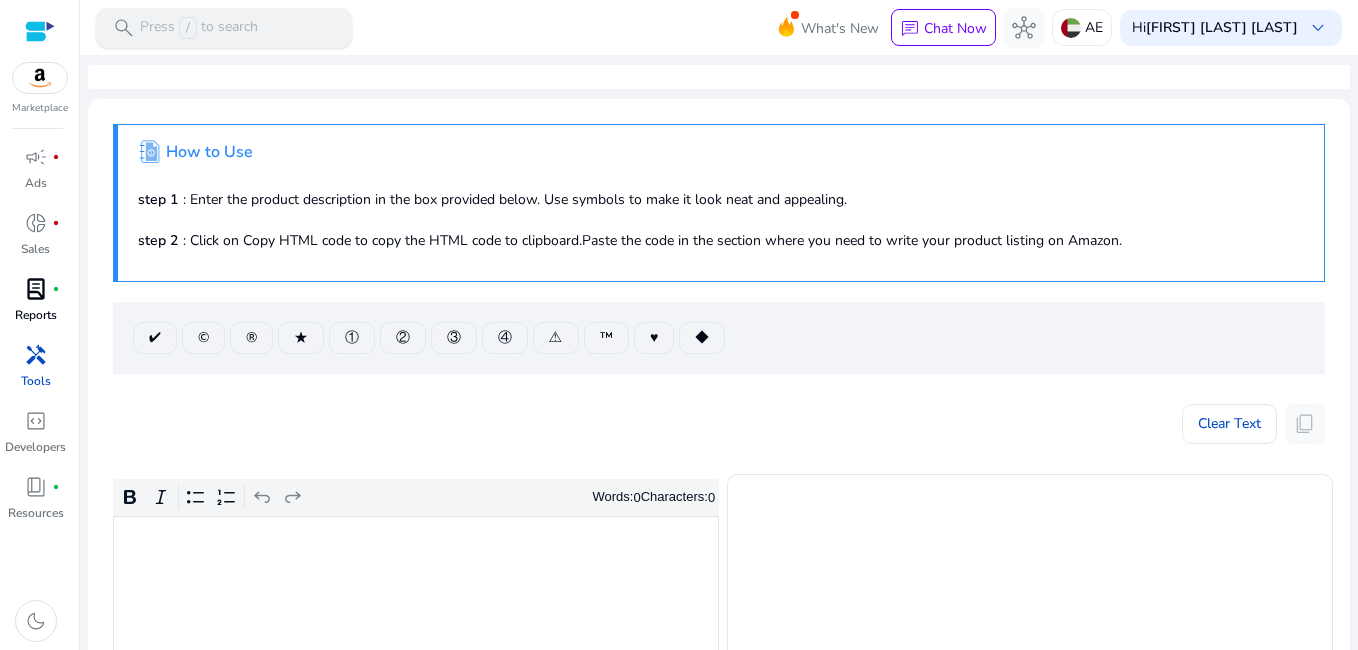 click on "Press  /  to search" at bounding box center (199, 28) 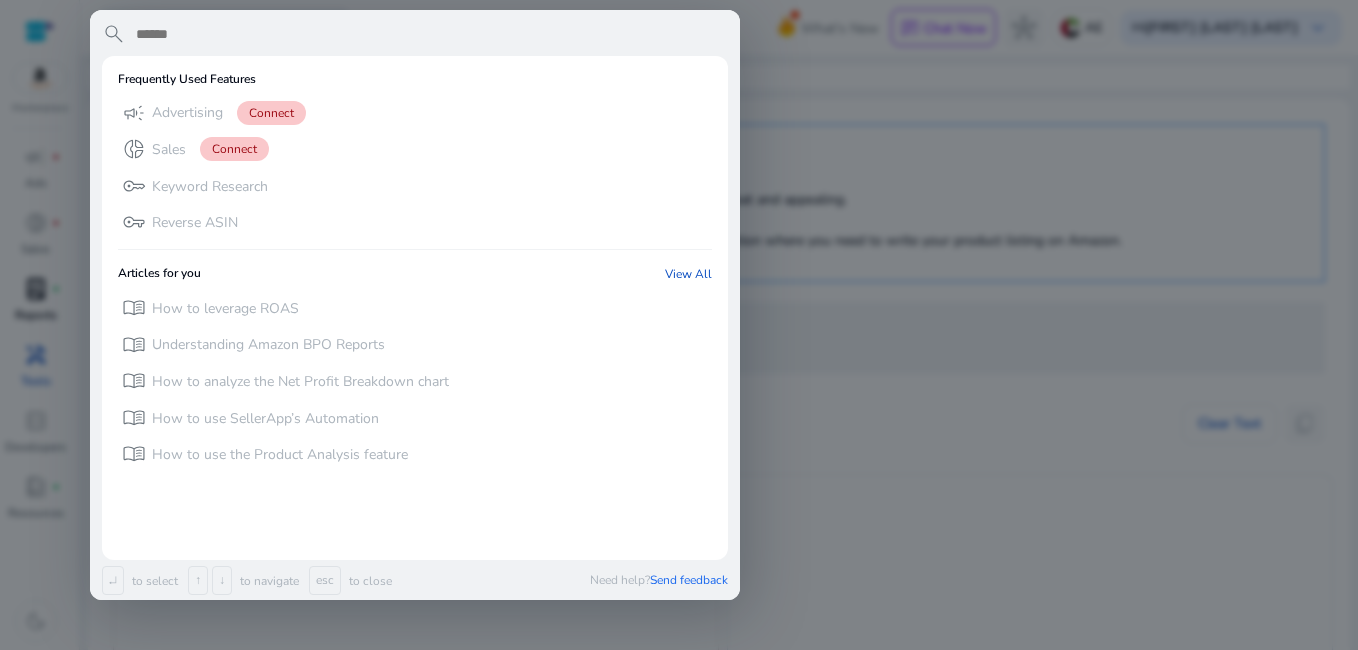 click at bounding box center (431, 34) 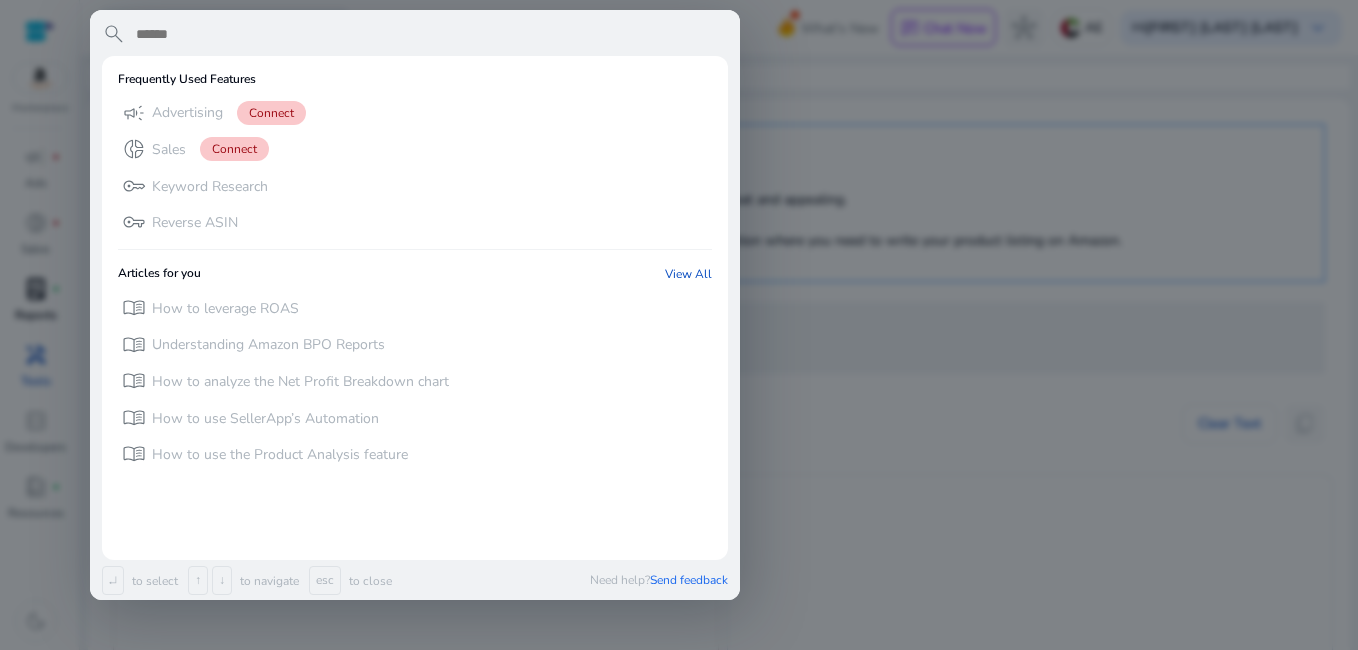 paste on "**********" 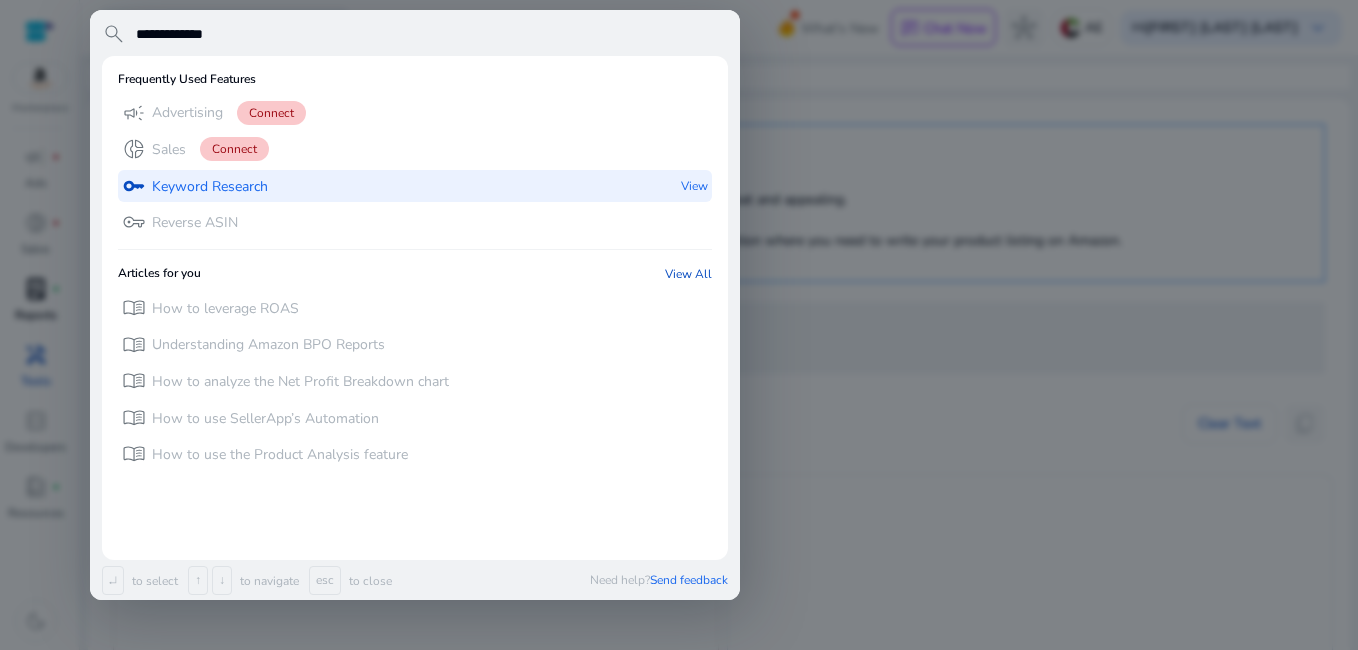 type on "**********" 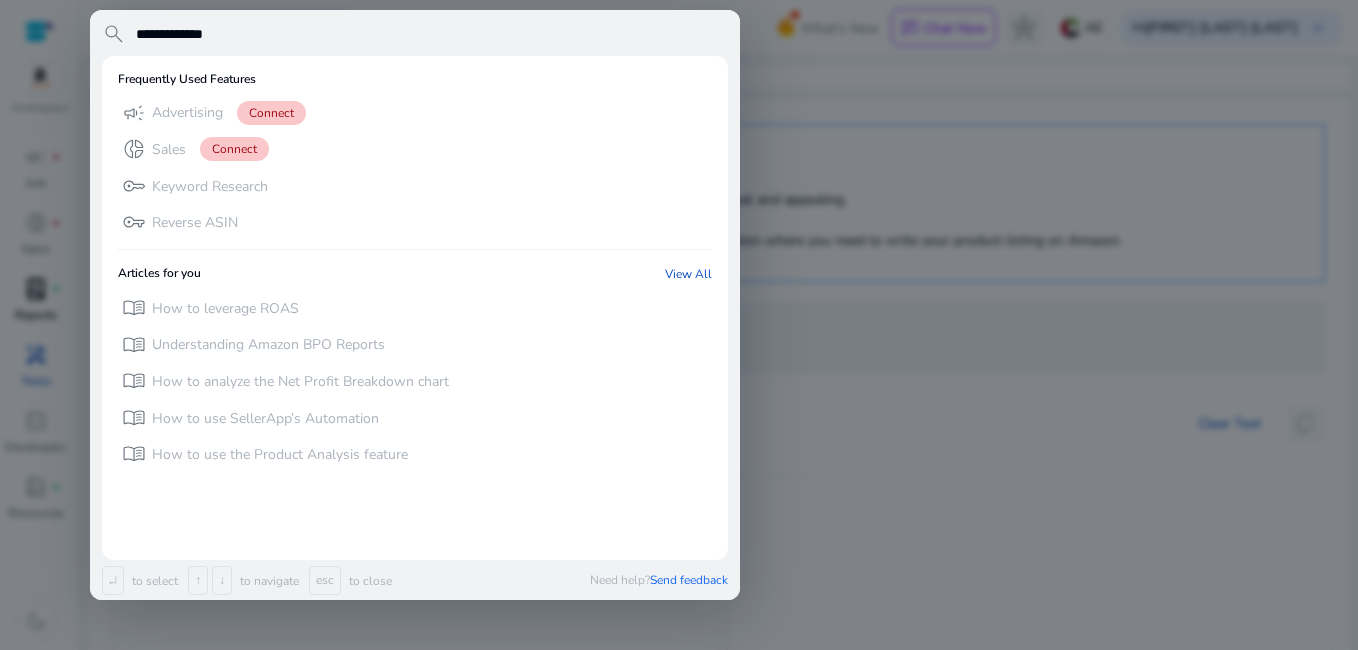 click on "**********" at bounding box center [431, 34] 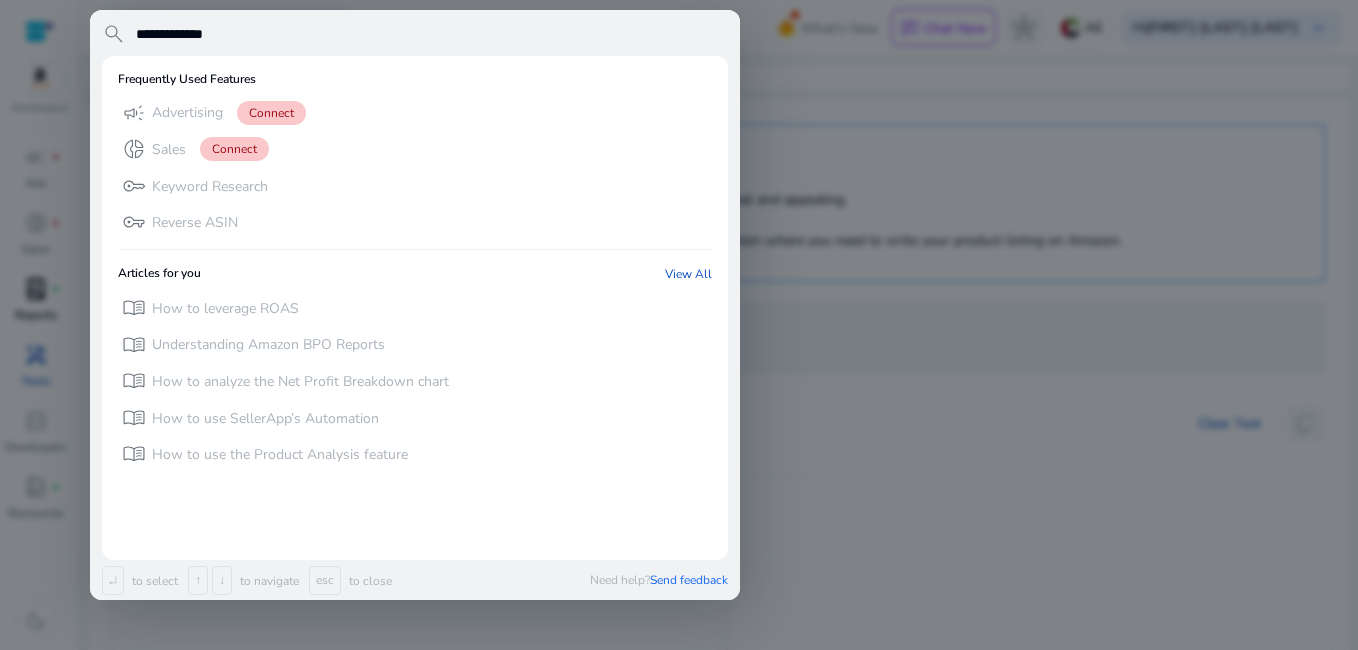click on "**********" at bounding box center (431, 34) 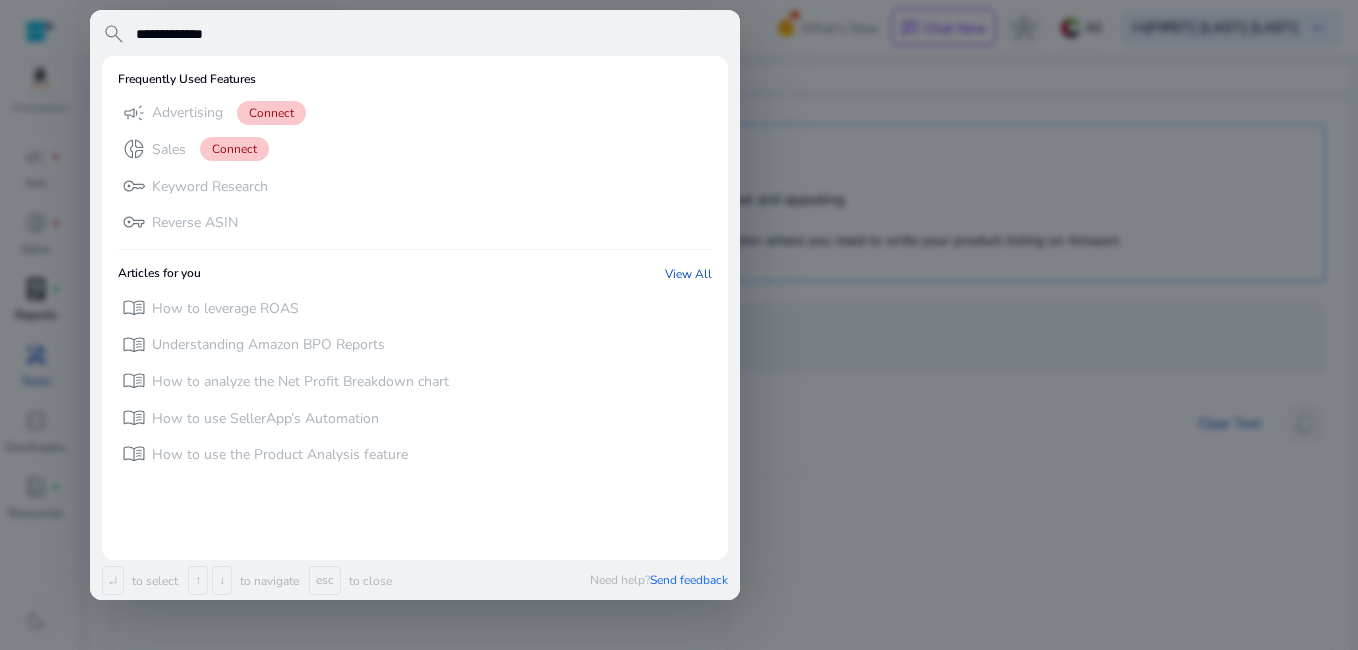 click on "**********" at bounding box center [431, 34] 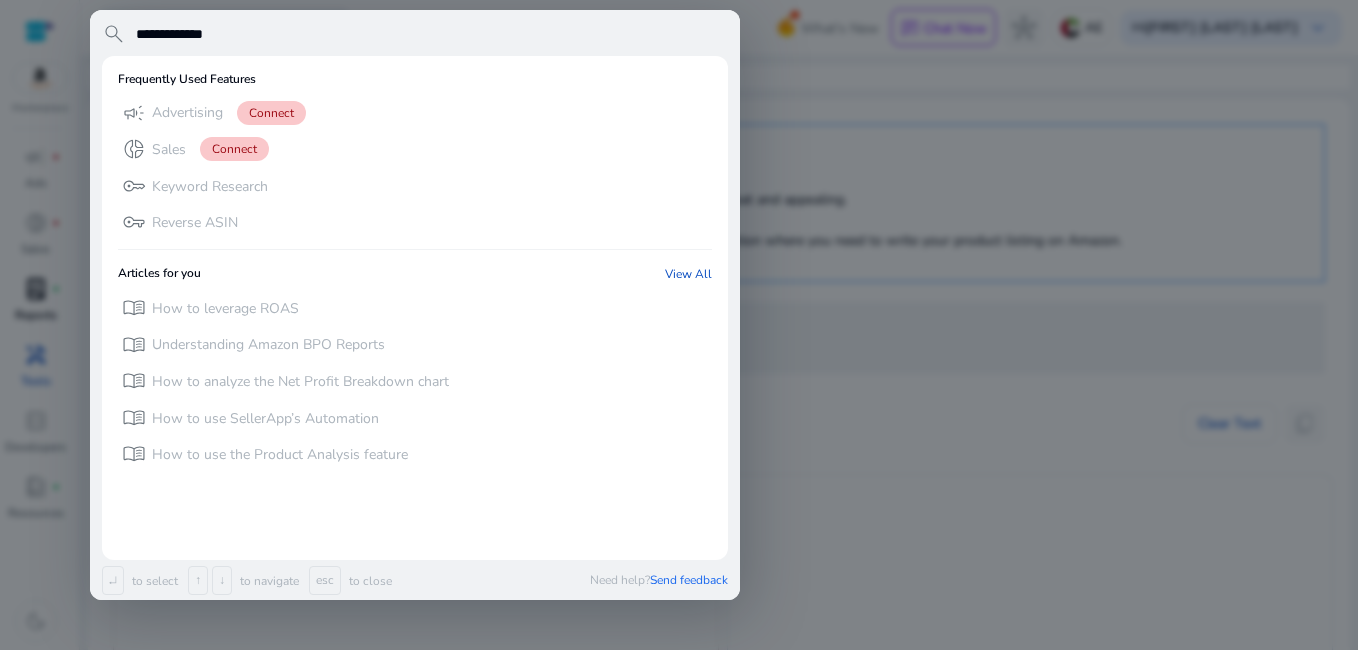 click on "search" at bounding box center (114, 34) 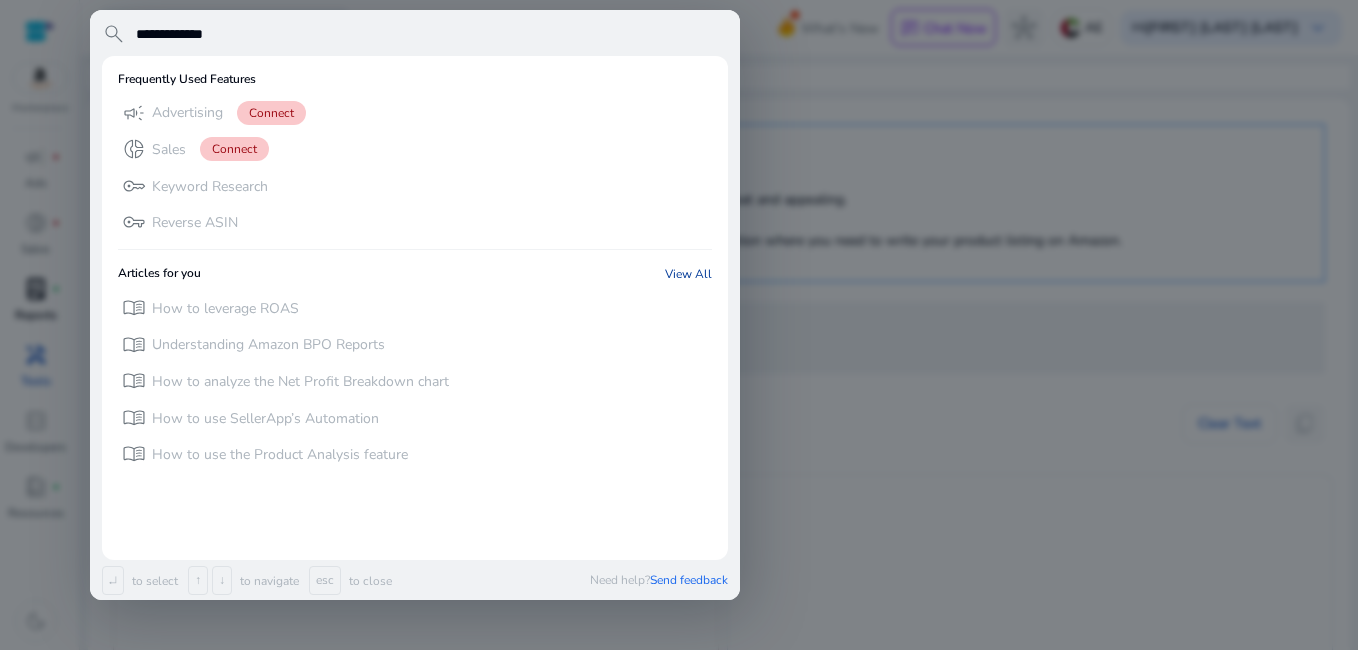 click on "View All" at bounding box center (688, 274) 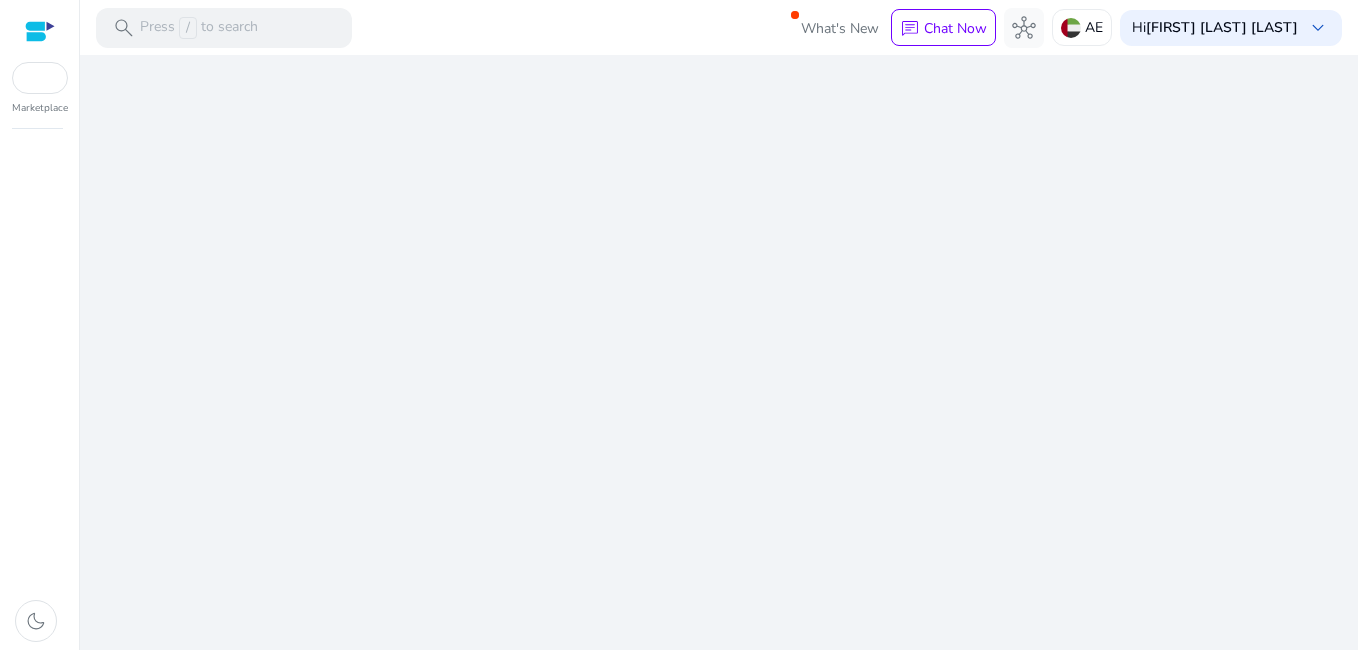 scroll, scrollTop: 0, scrollLeft: 0, axis: both 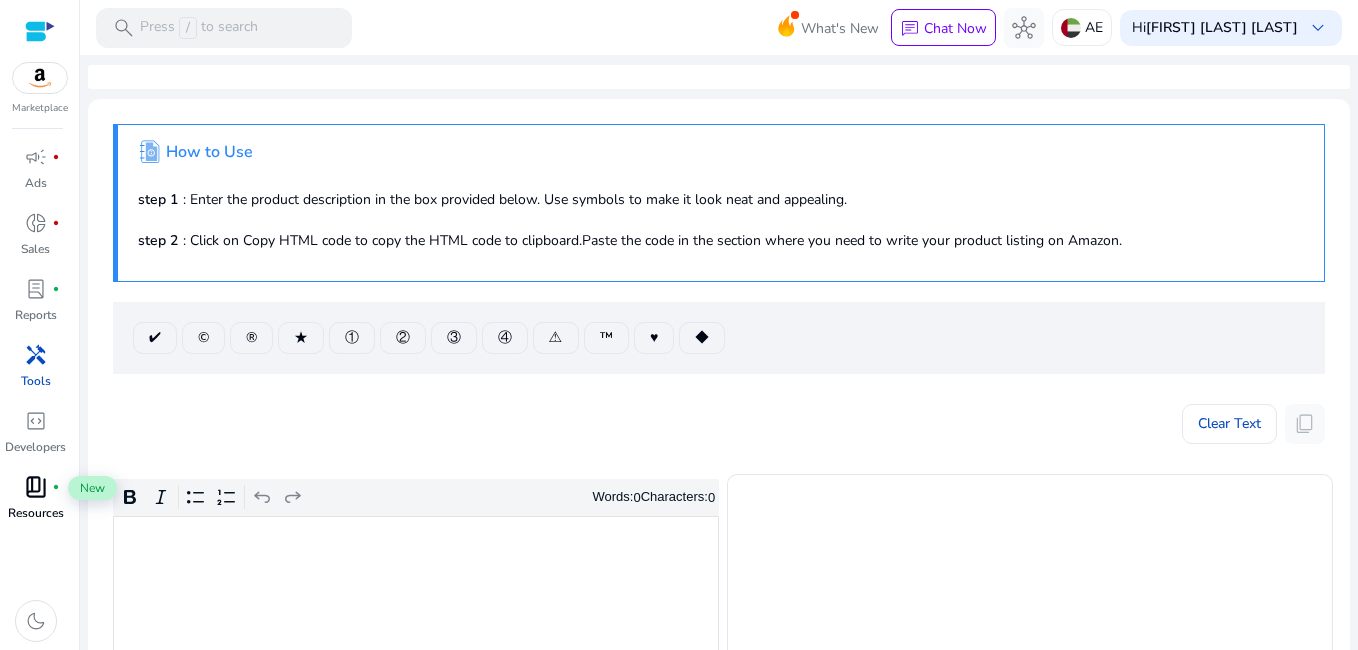 click on "book_4" at bounding box center (36, 487) 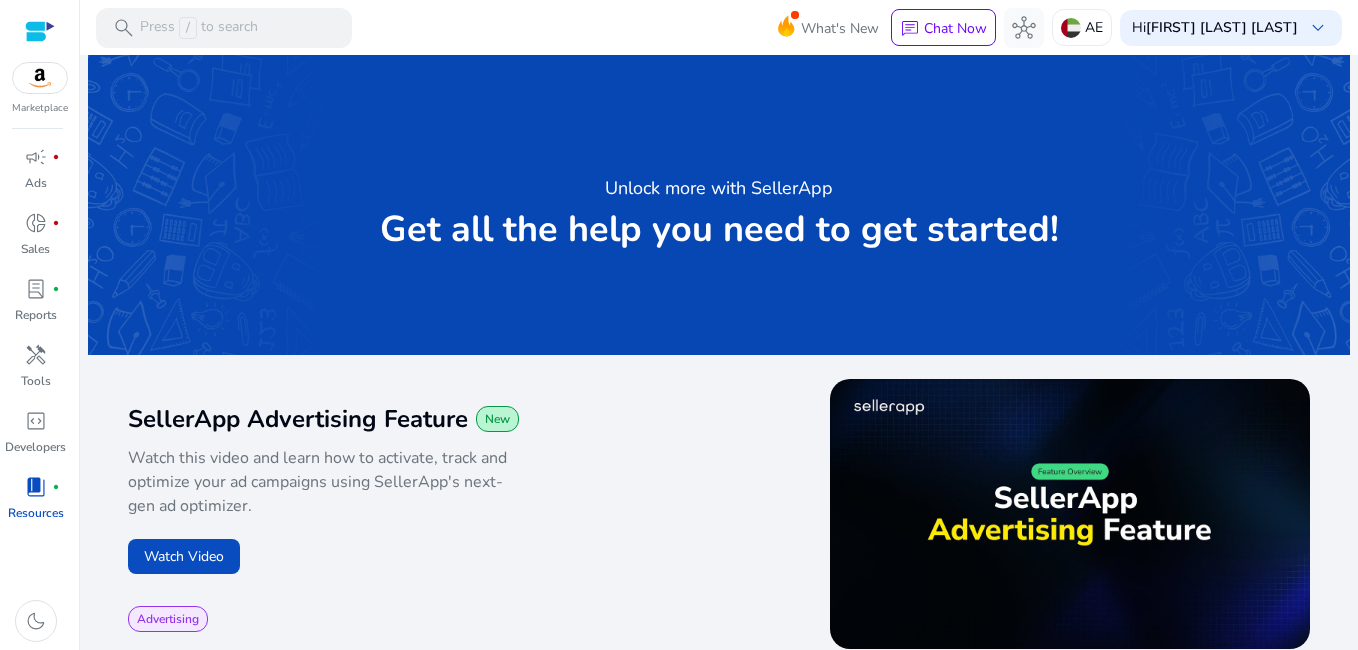 click at bounding box center [40, 31] 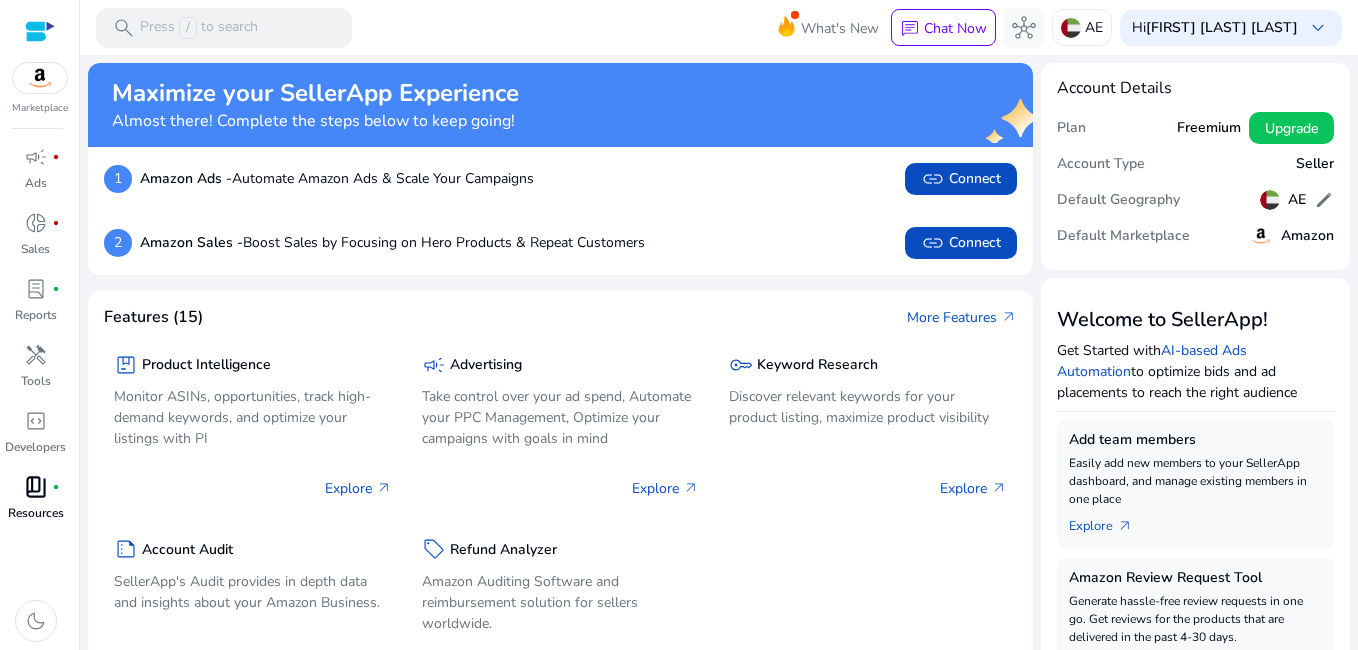 scroll, scrollTop: 0, scrollLeft: 0, axis: both 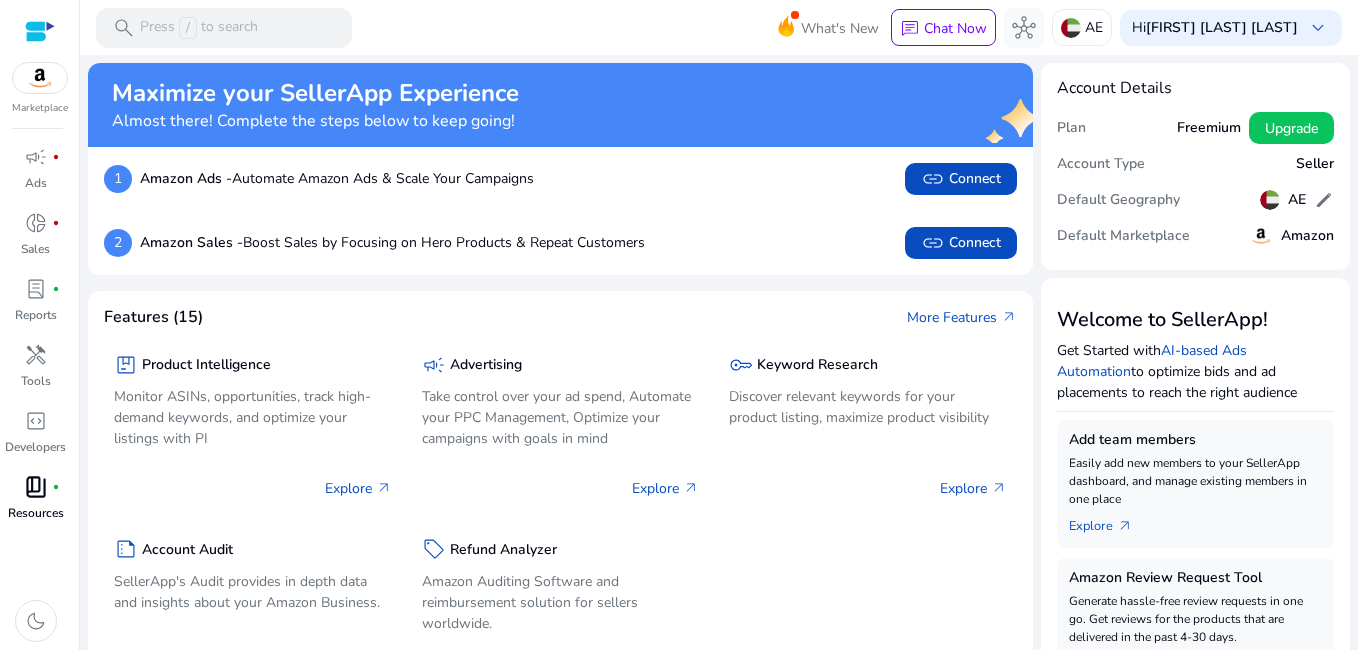 click on "search Press / to search What's New chat Chat Now hub AE Hi [FIRST] [LAST] [LAST] keyboard_arrow_down" at bounding box center (719, 27) 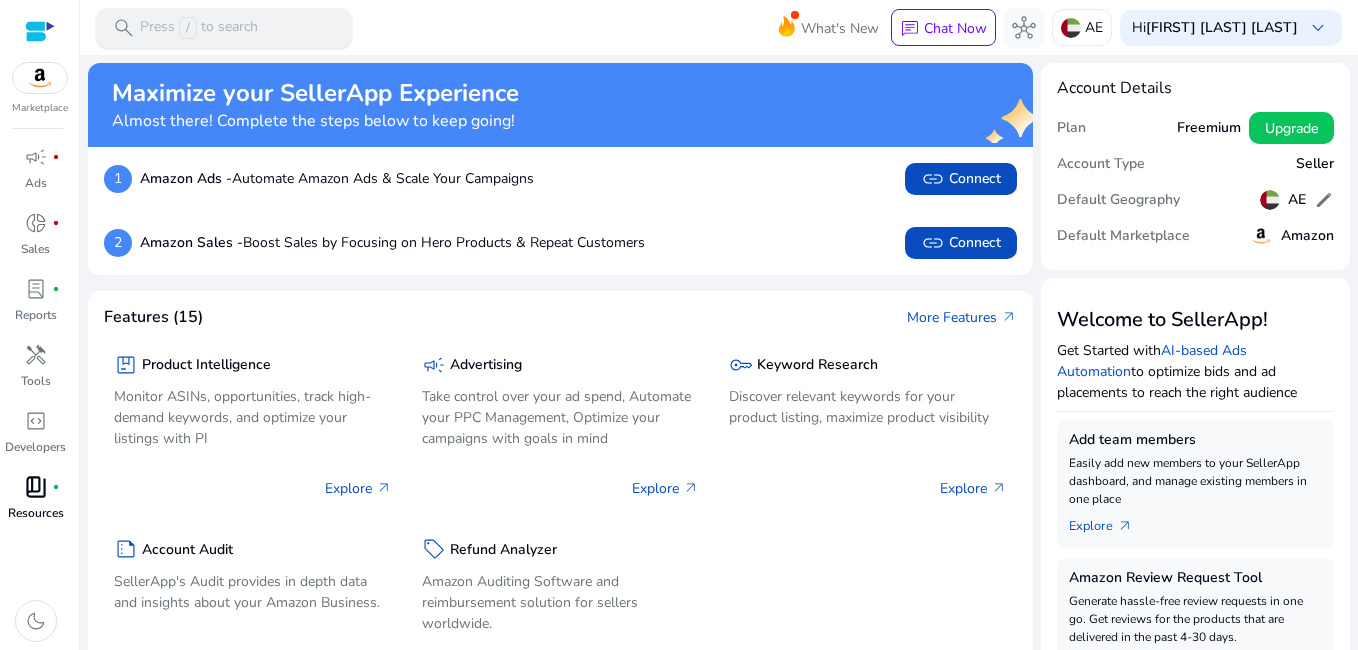 drag, startPoint x: 266, startPoint y: 12, endPoint x: 212, endPoint y: 23, distance: 55.108982 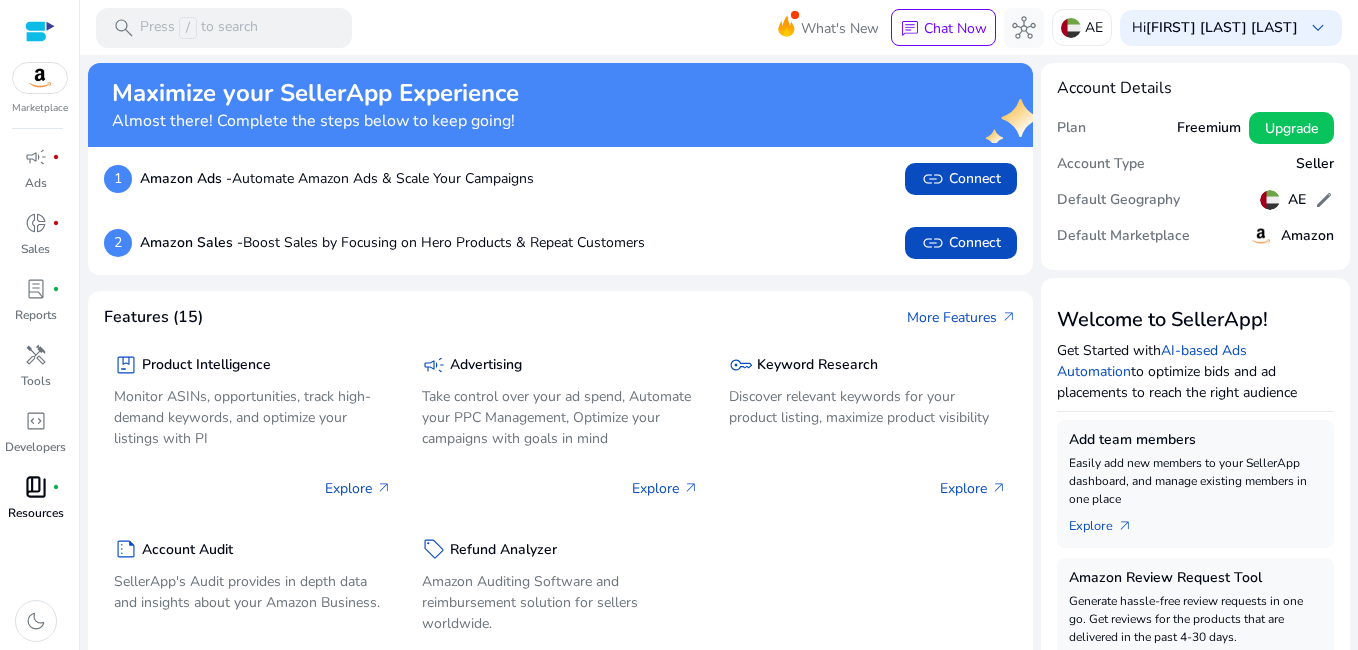 drag, startPoint x: 212, startPoint y: 23, endPoint x: 649, endPoint y: 10, distance: 437.19333 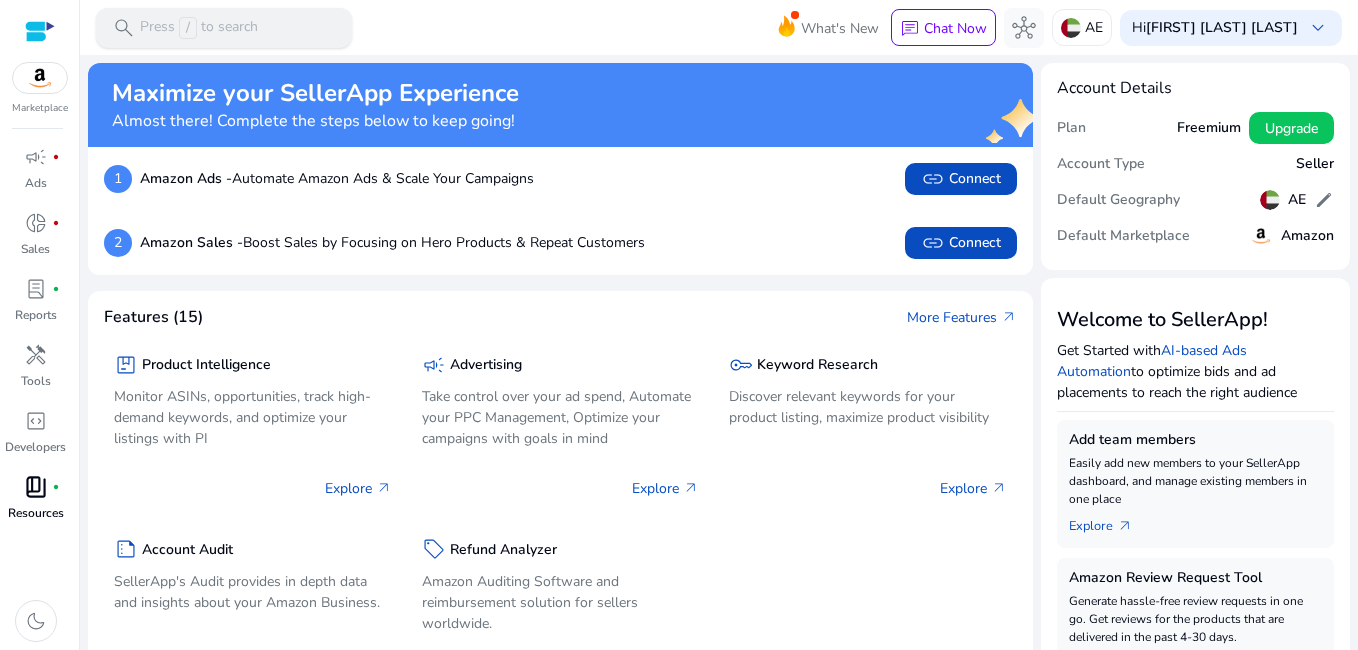 click on "Press  /  to search" at bounding box center [199, 28] 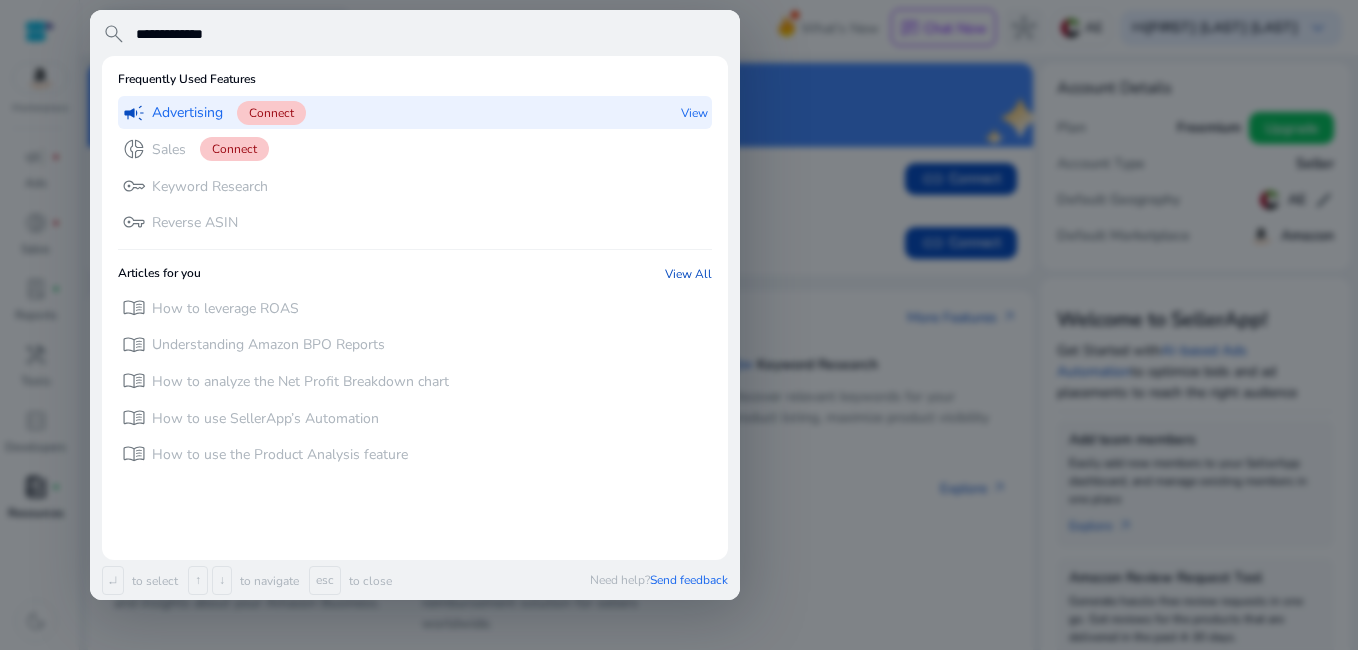 type on "**********" 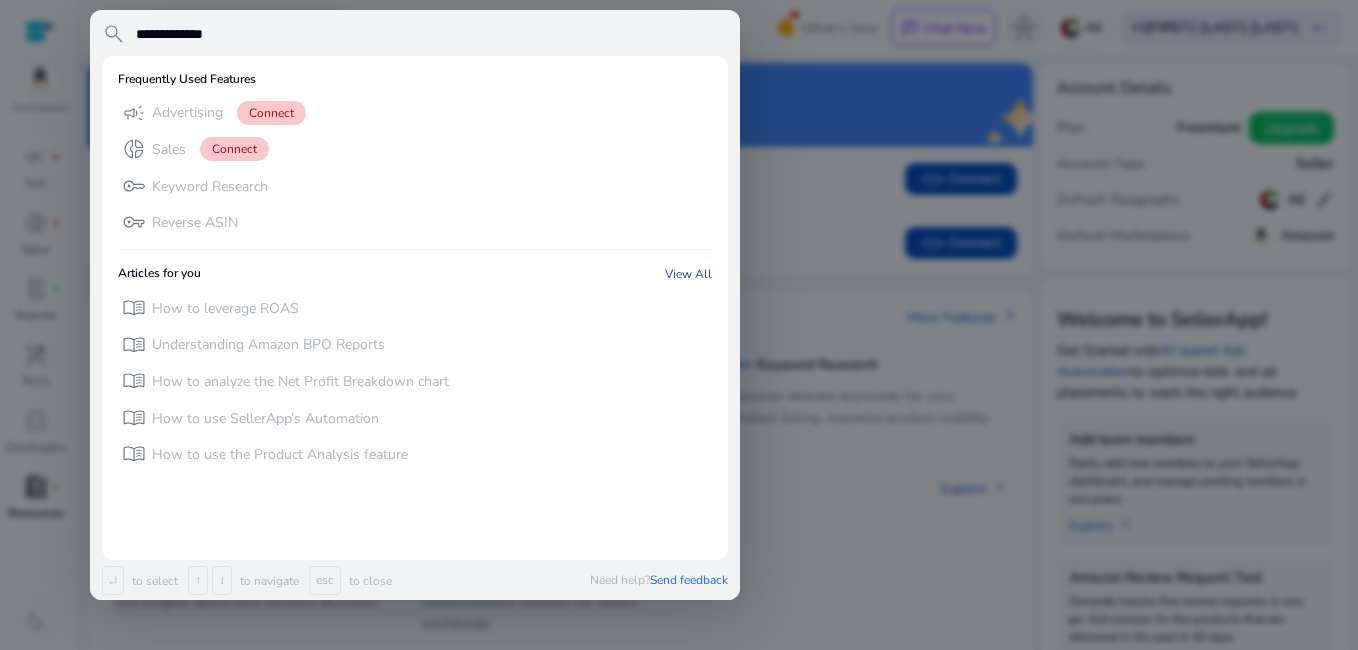 click at bounding box center (679, 325) 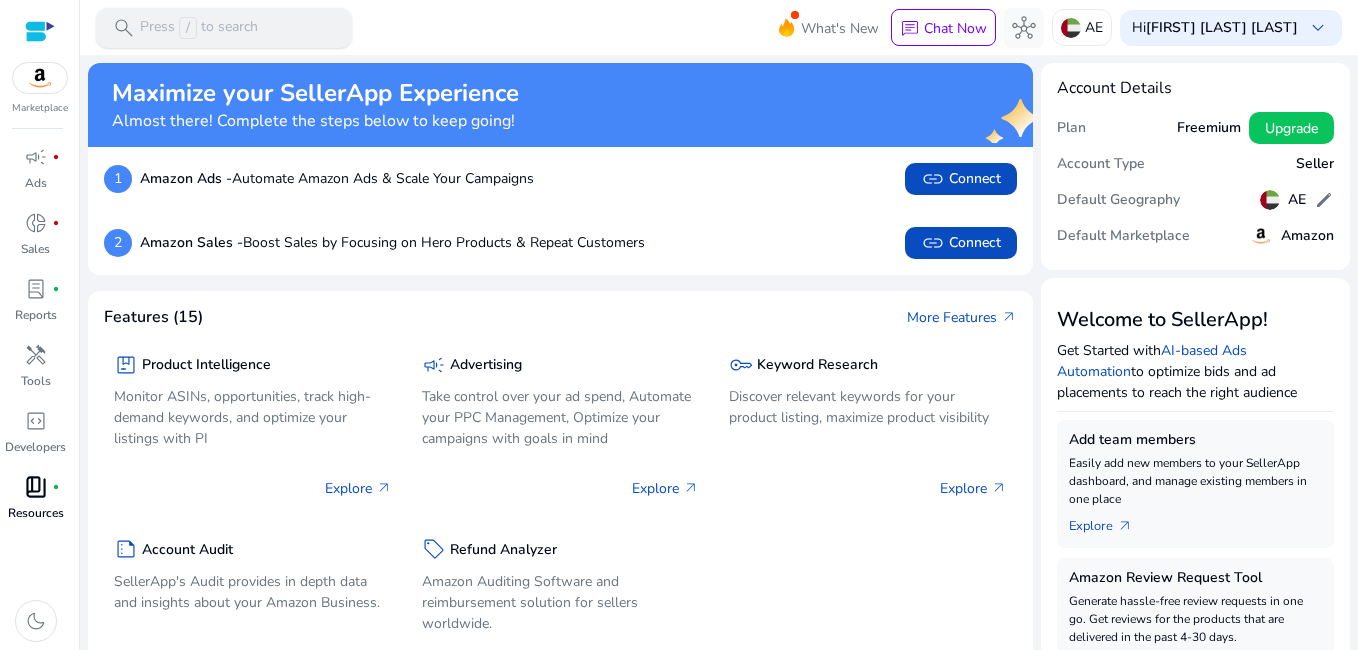 click on "Press  /  to search" at bounding box center (199, 28) 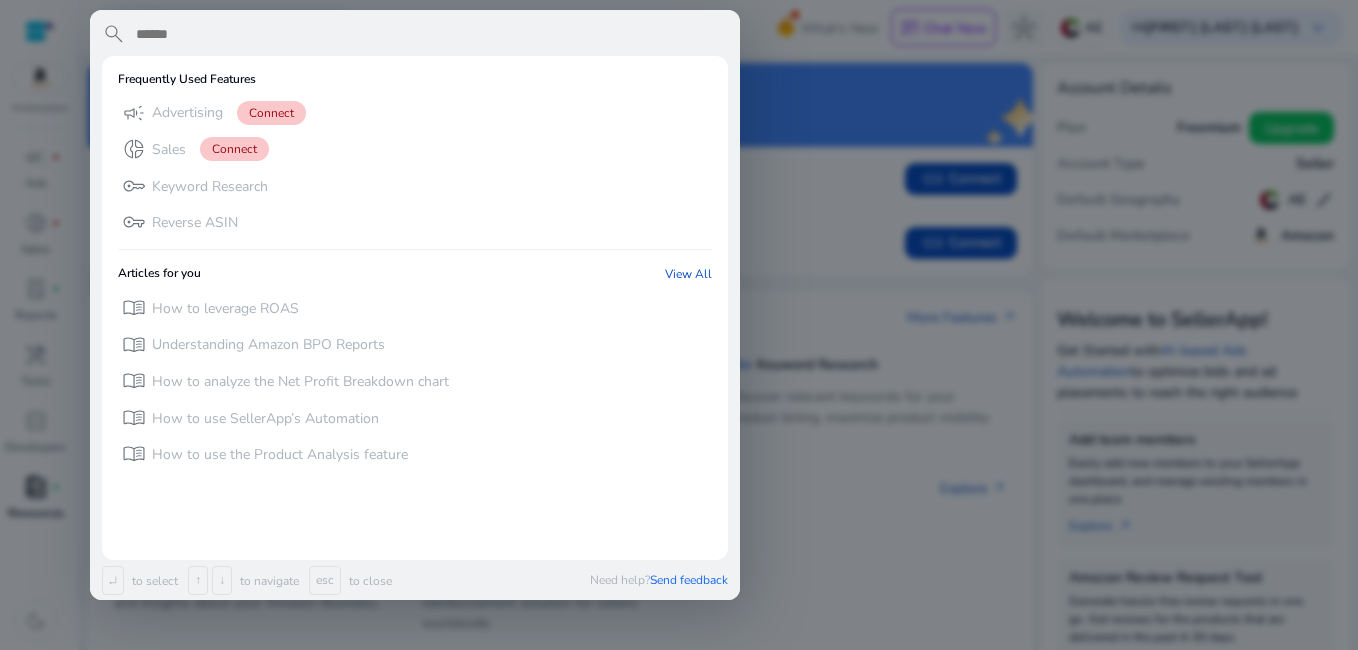 paste on "**********" 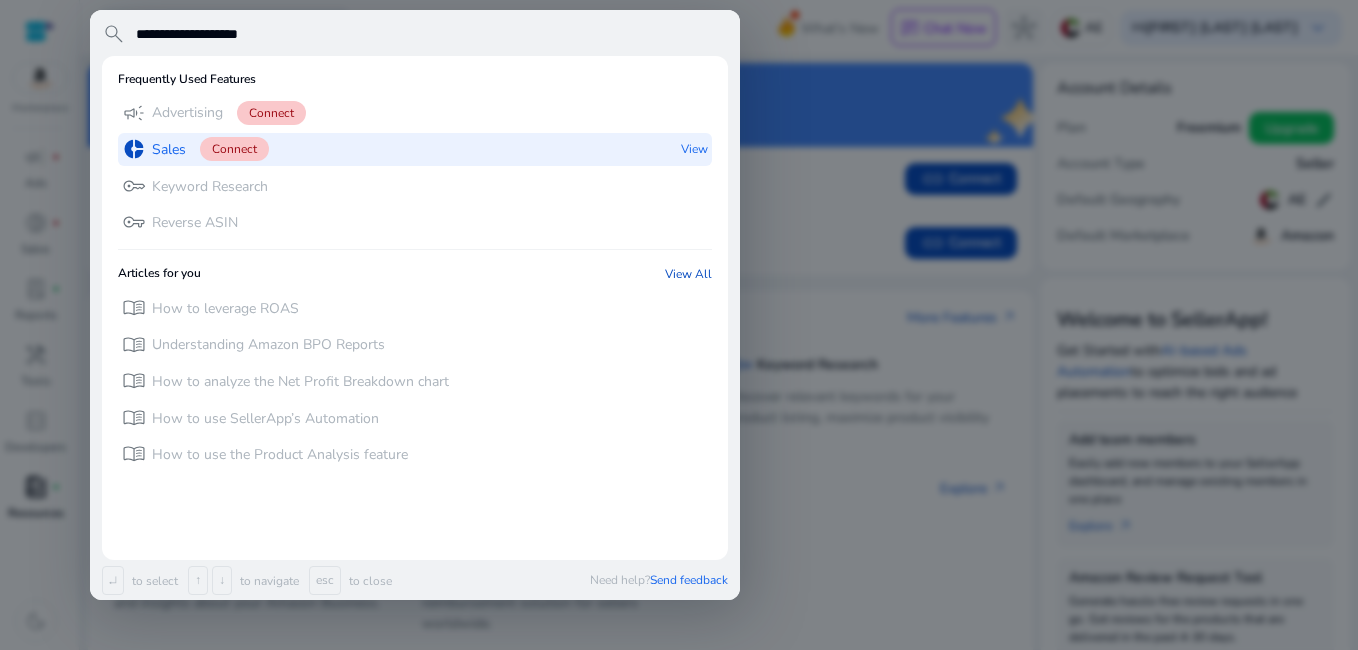 type on "**********" 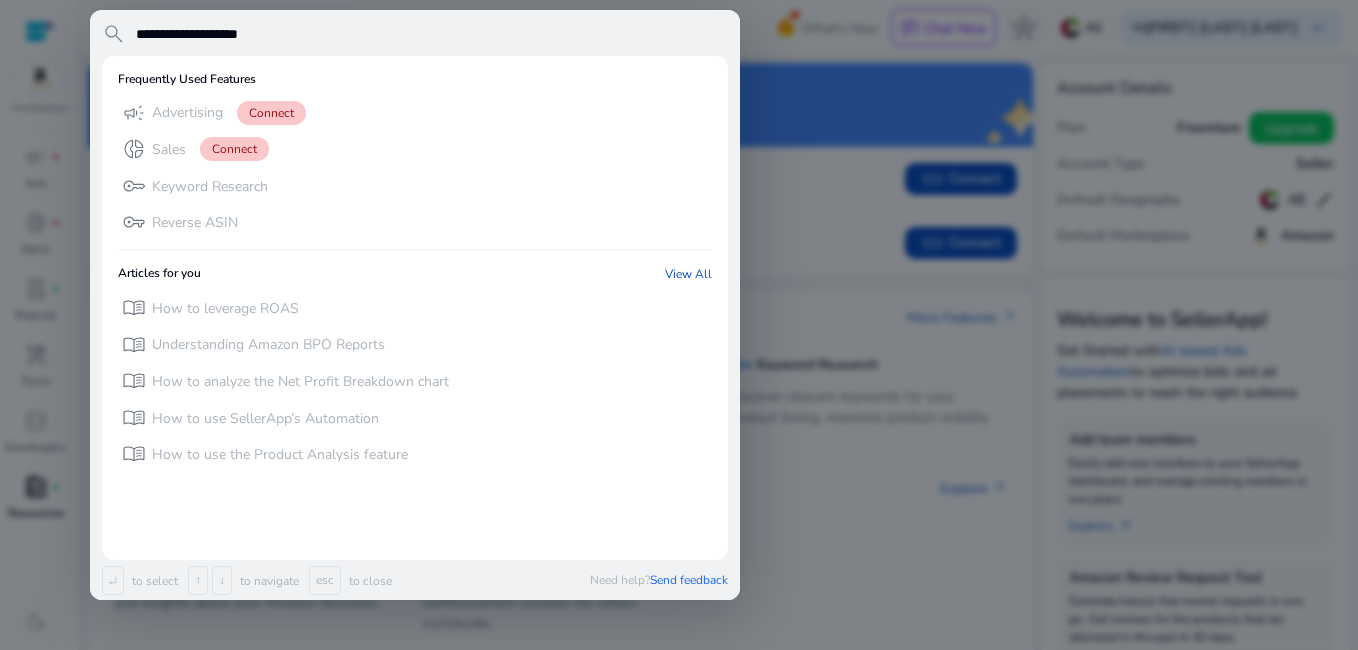 click at bounding box center [679, 325] 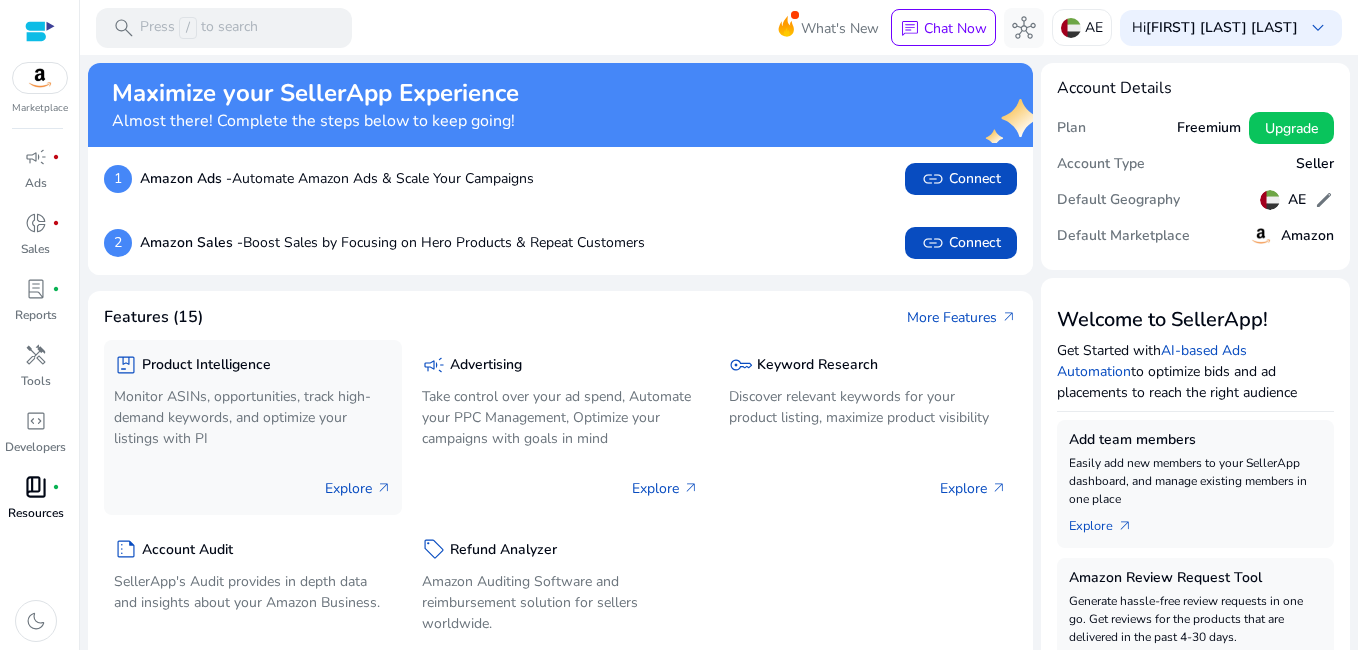 scroll, scrollTop: 100, scrollLeft: 0, axis: vertical 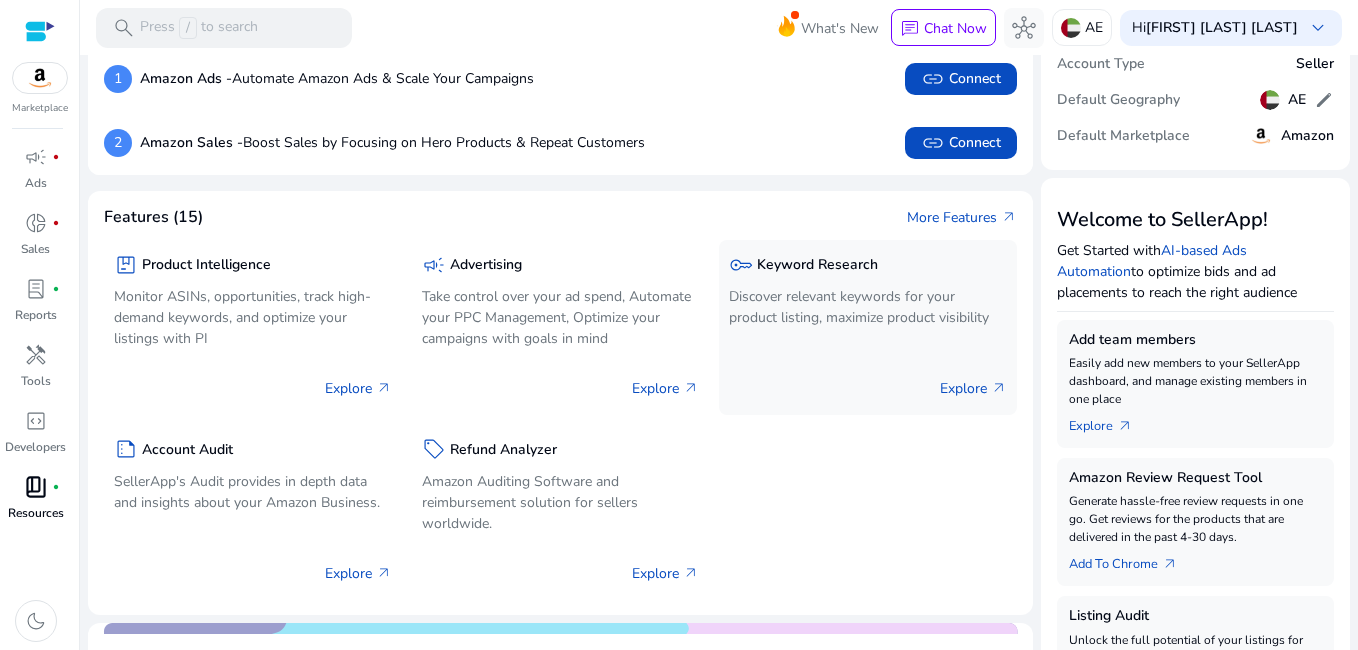 click on "key  Keyword Research" 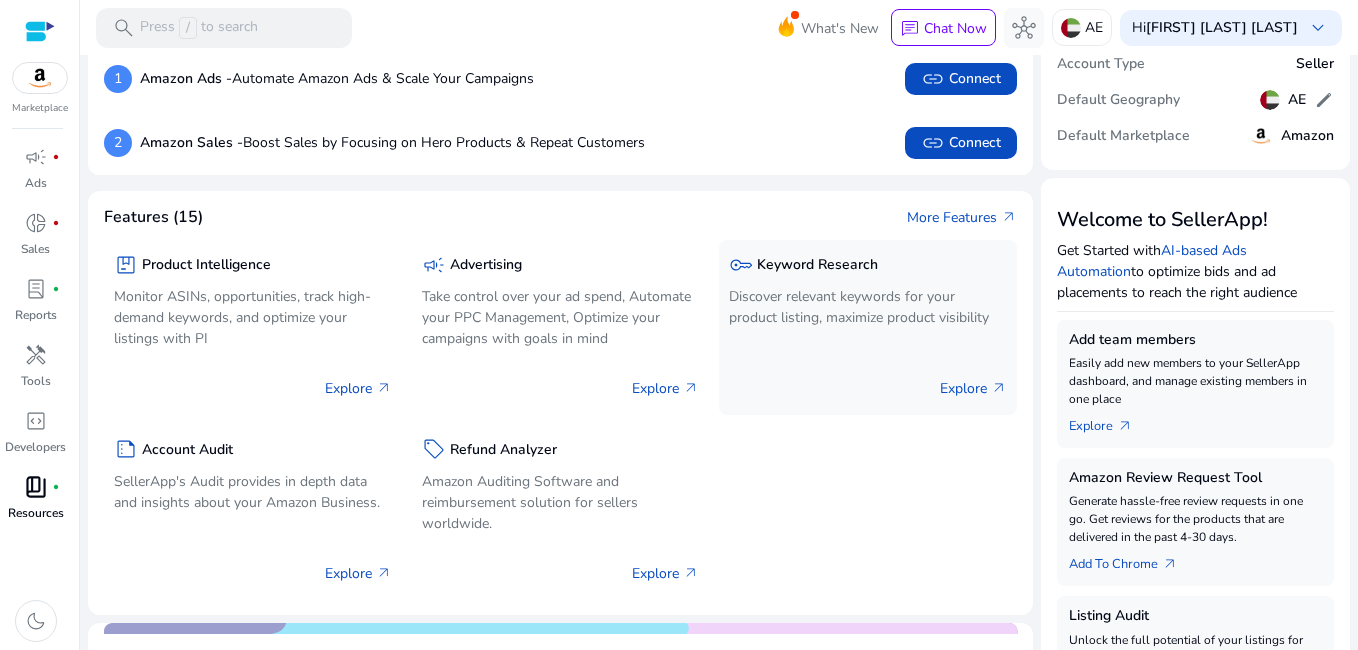 scroll, scrollTop: 0, scrollLeft: 0, axis: both 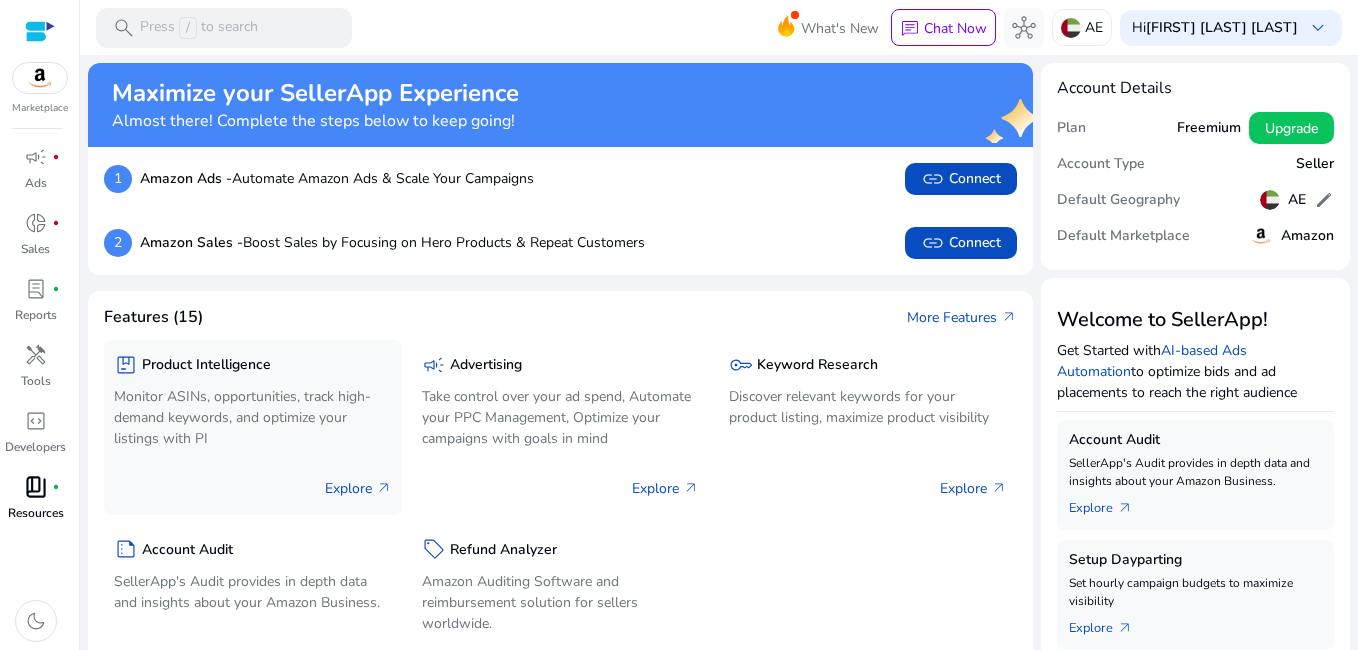 click on "package  Product Intelligence Monitor ASINs, opportunities, track high-demand keywords, and optimize your listings with PI  Explore   arrow_outward" 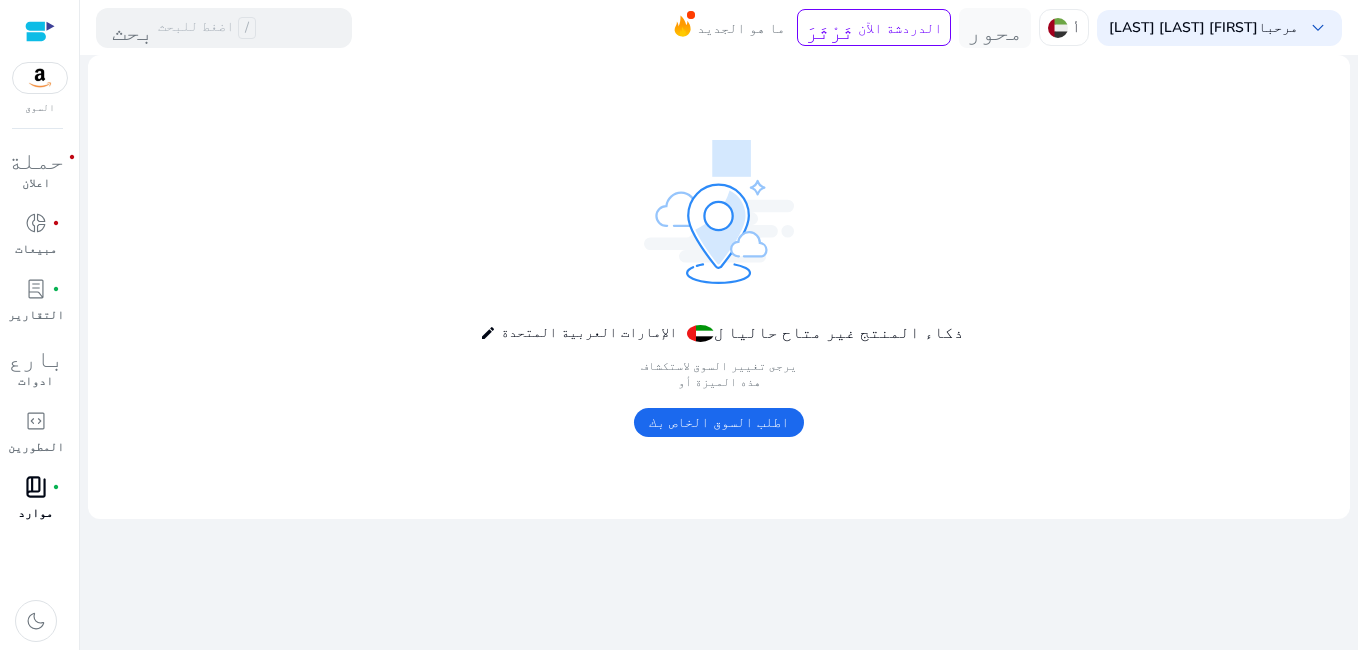 click on "اطلب السوق الخاص بك" 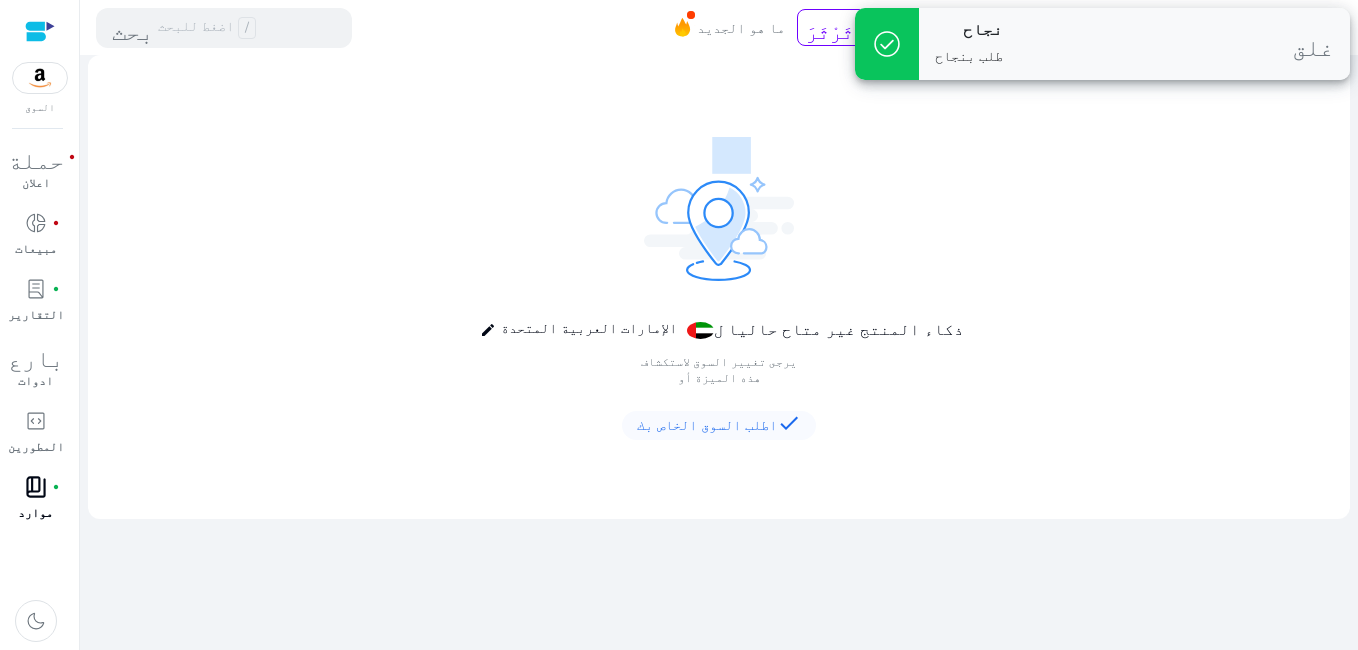 click on "نجاح   طلب بنجاح   غلق" at bounding box center (1134, 44) 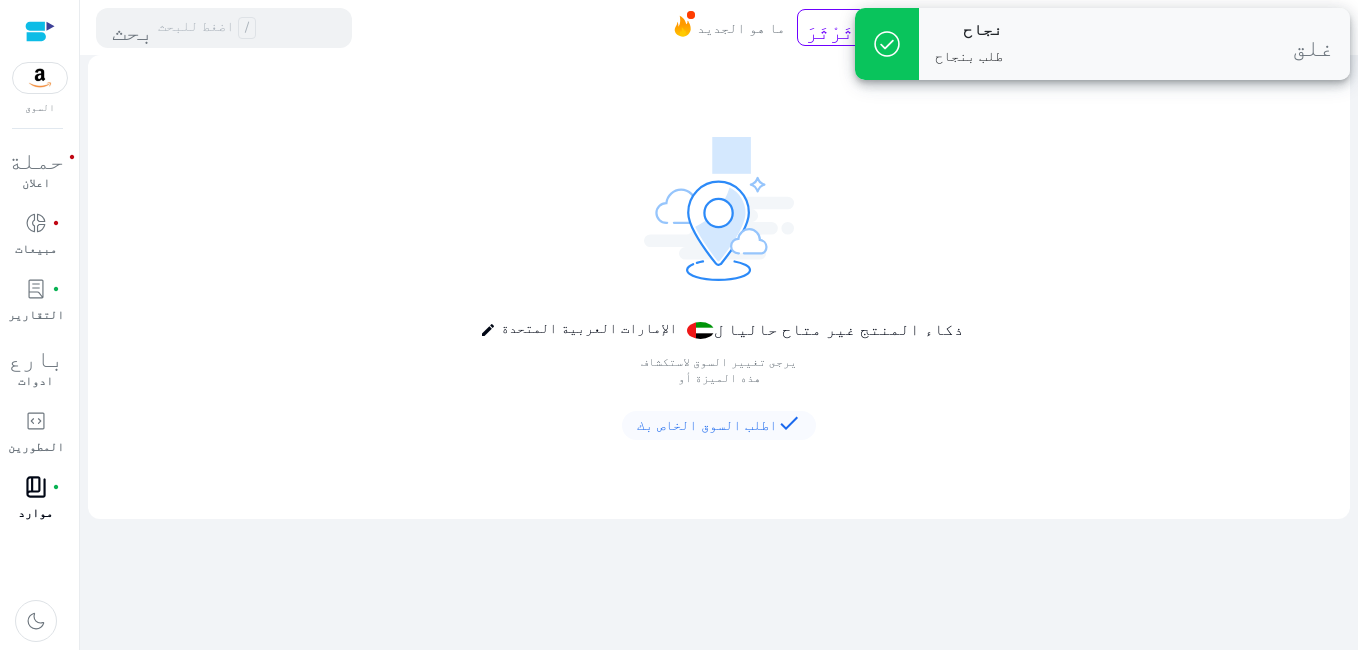 click on "check_circle" at bounding box center (887, 44) 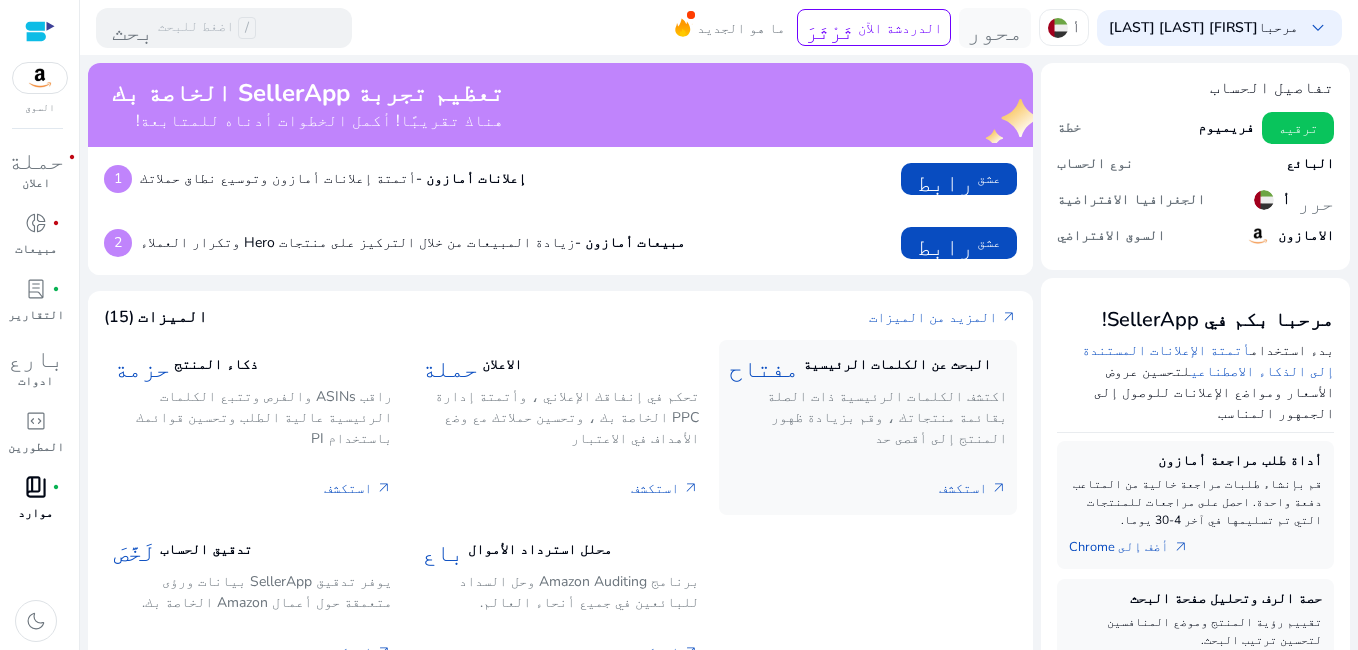 scroll, scrollTop: 200, scrollLeft: 0, axis: vertical 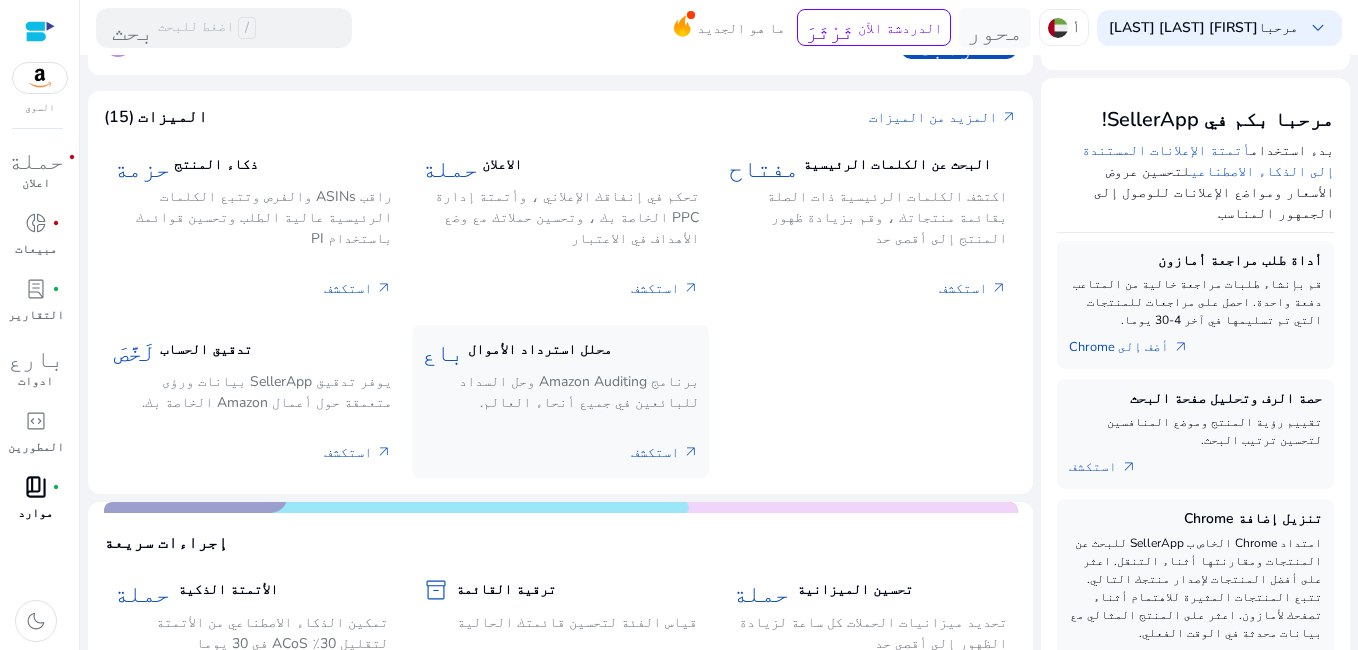 click on "برنامج Amazon Auditing وحل السداد للبائعين في جميع أنحاء العالم." 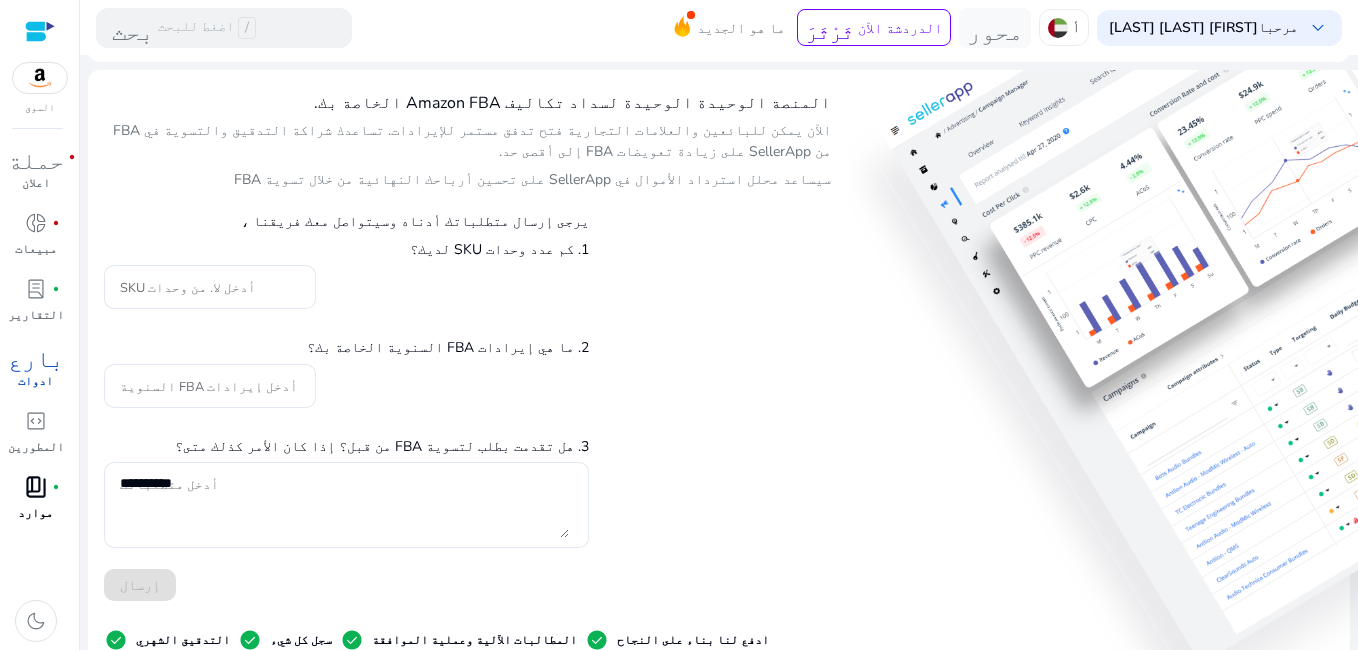 scroll, scrollTop: 0, scrollLeft: 0, axis: both 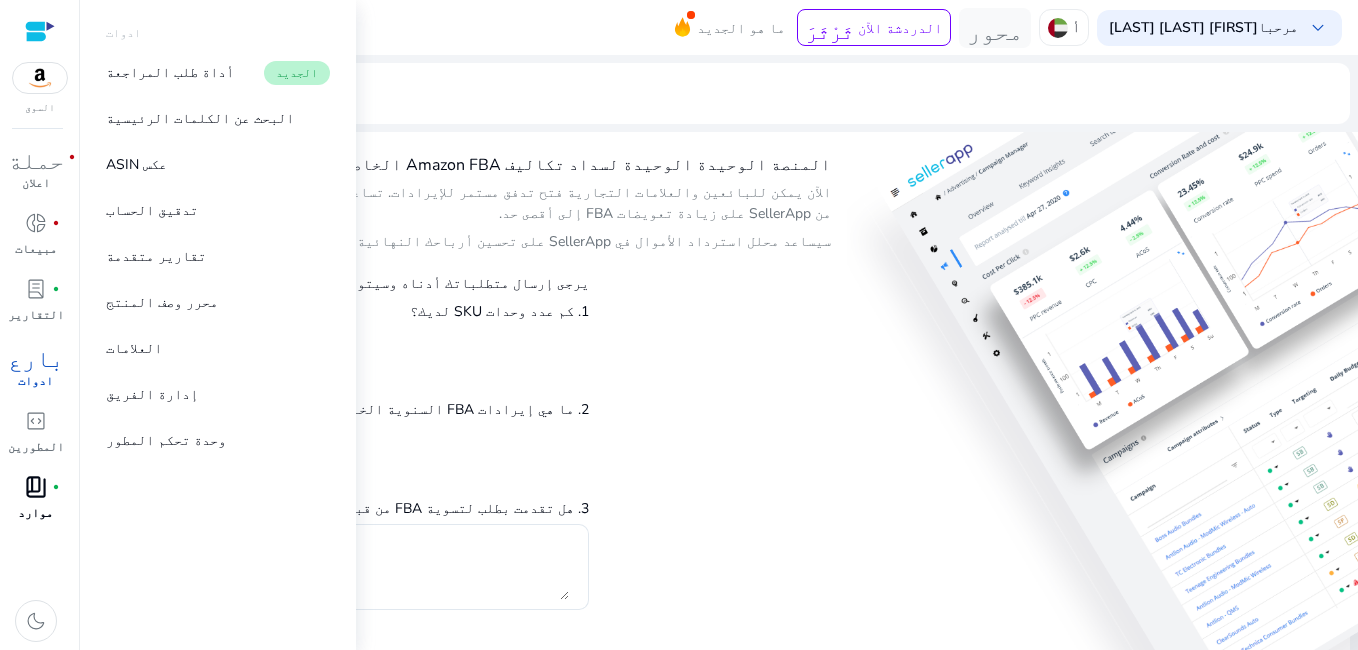 click on "بارع" at bounding box center [36, 355] 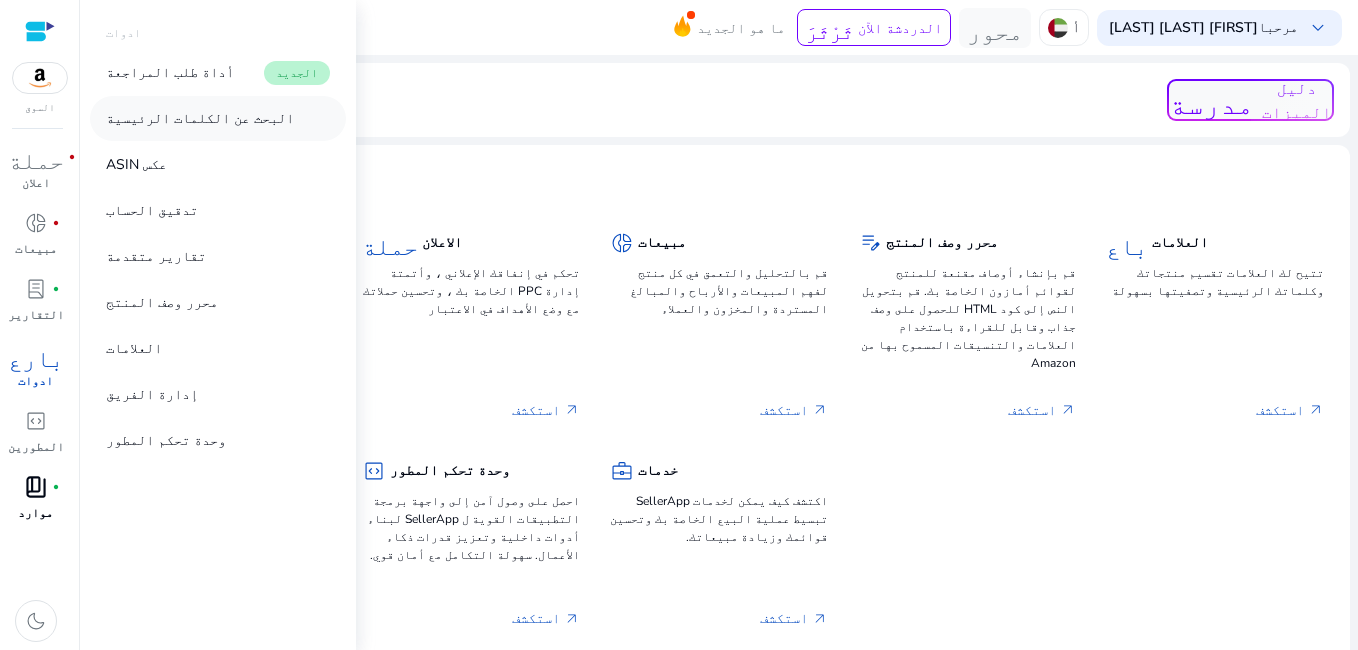 click on "البحث عن الكلمات الرئيسية" at bounding box center [200, 118] 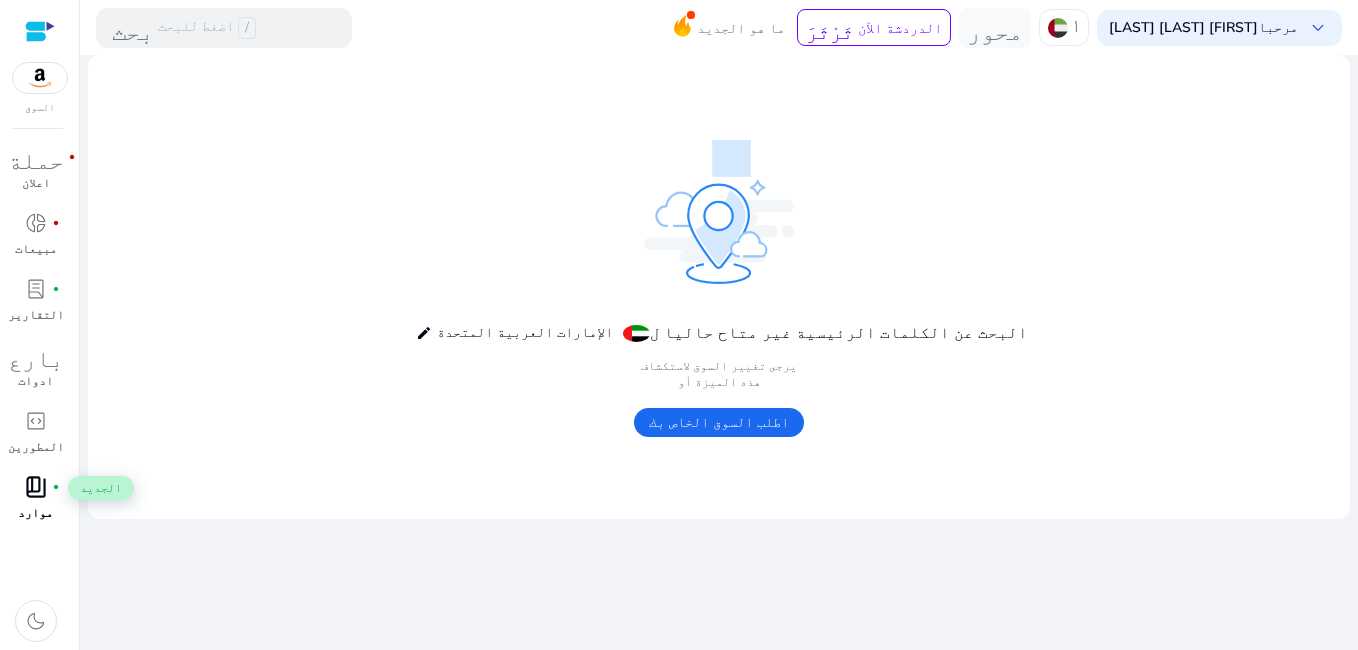 click on "book_4   fiber_manual_record" at bounding box center (36, 487) 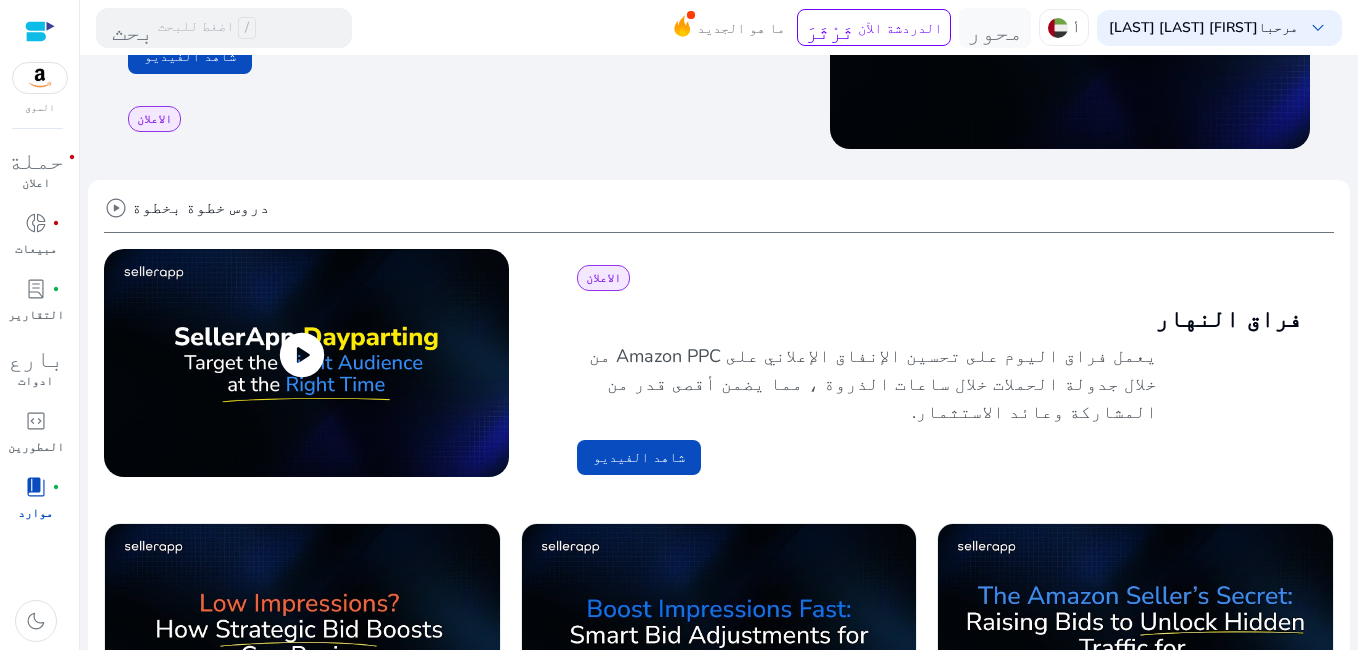 scroll, scrollTop: 100, scrollLeft: 0, axis: vertical 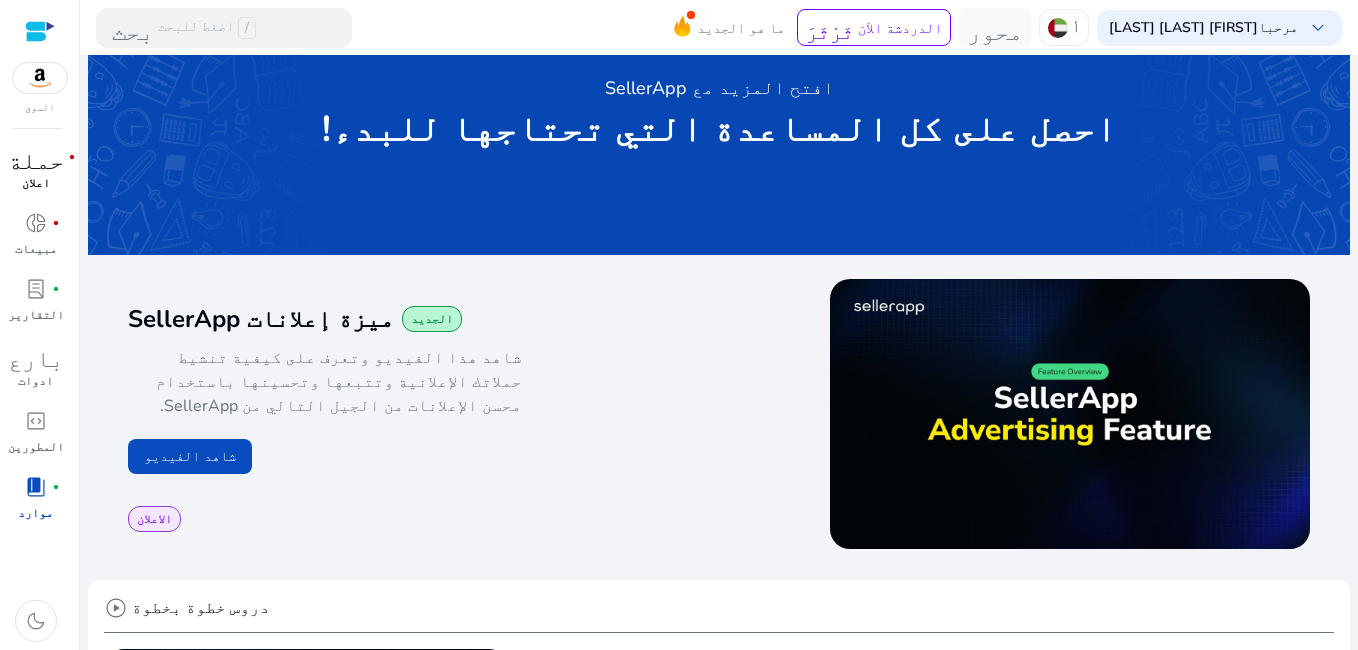 click on "حملة" at bounding box center (36, 157) 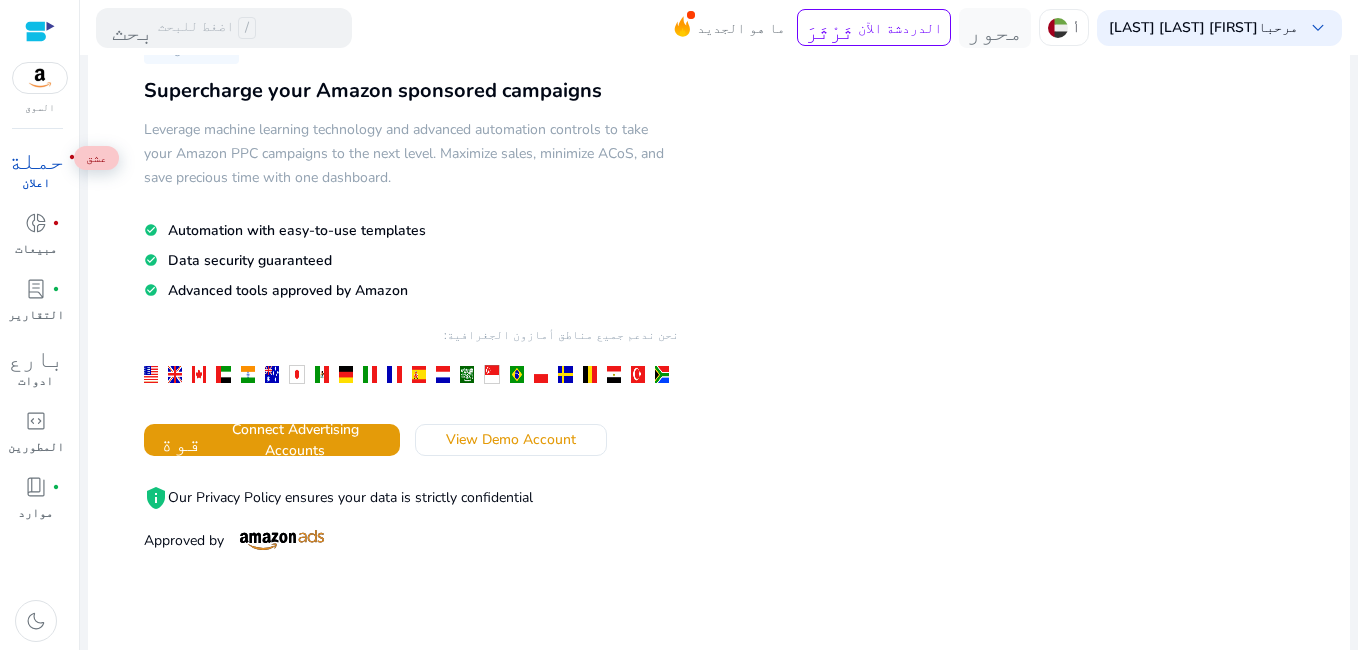 scroll, scrollTop: 0, scrollLeft: 0, axis: both 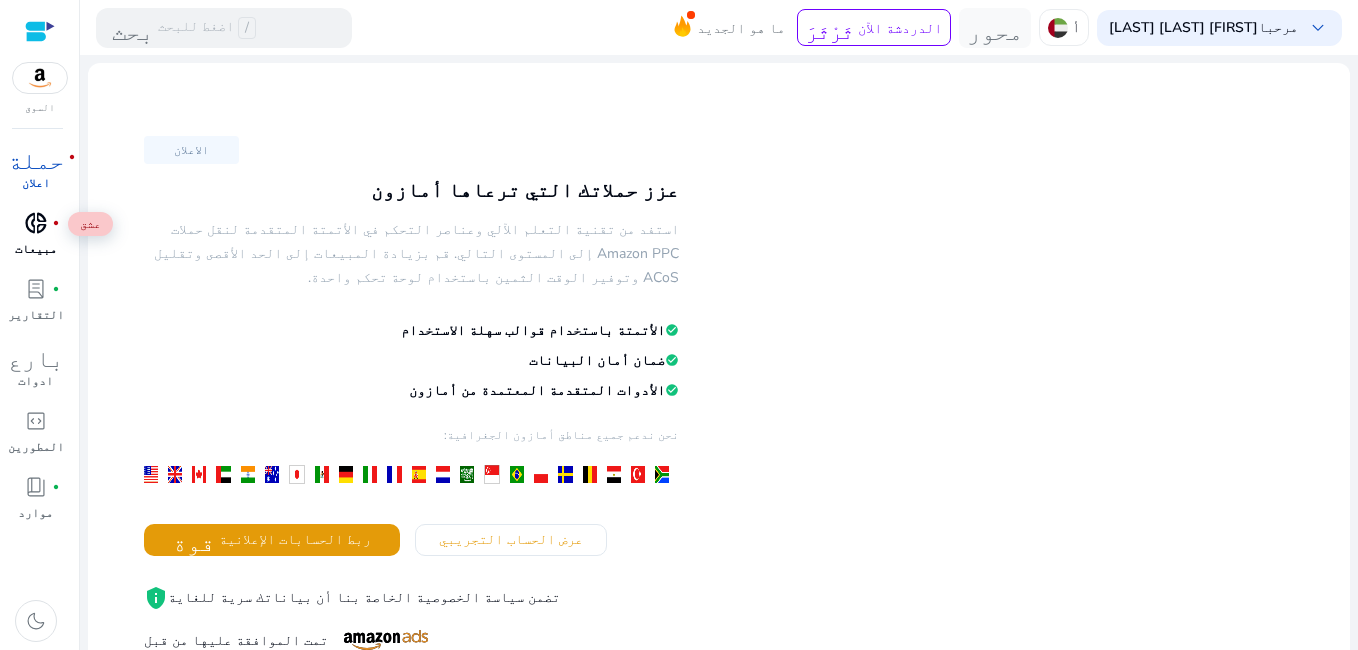 click on "donut_small" at bounding box center (36, 223) 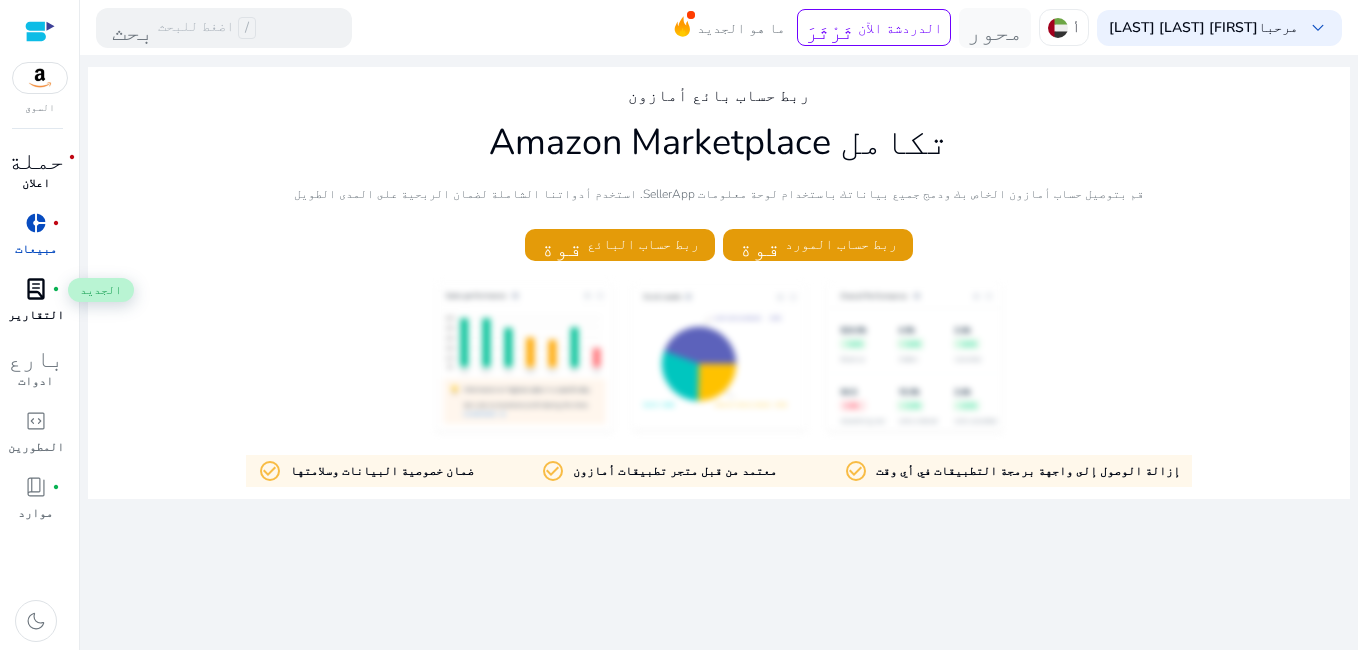 click on "lab_profile" at bounding box center [36, 289] 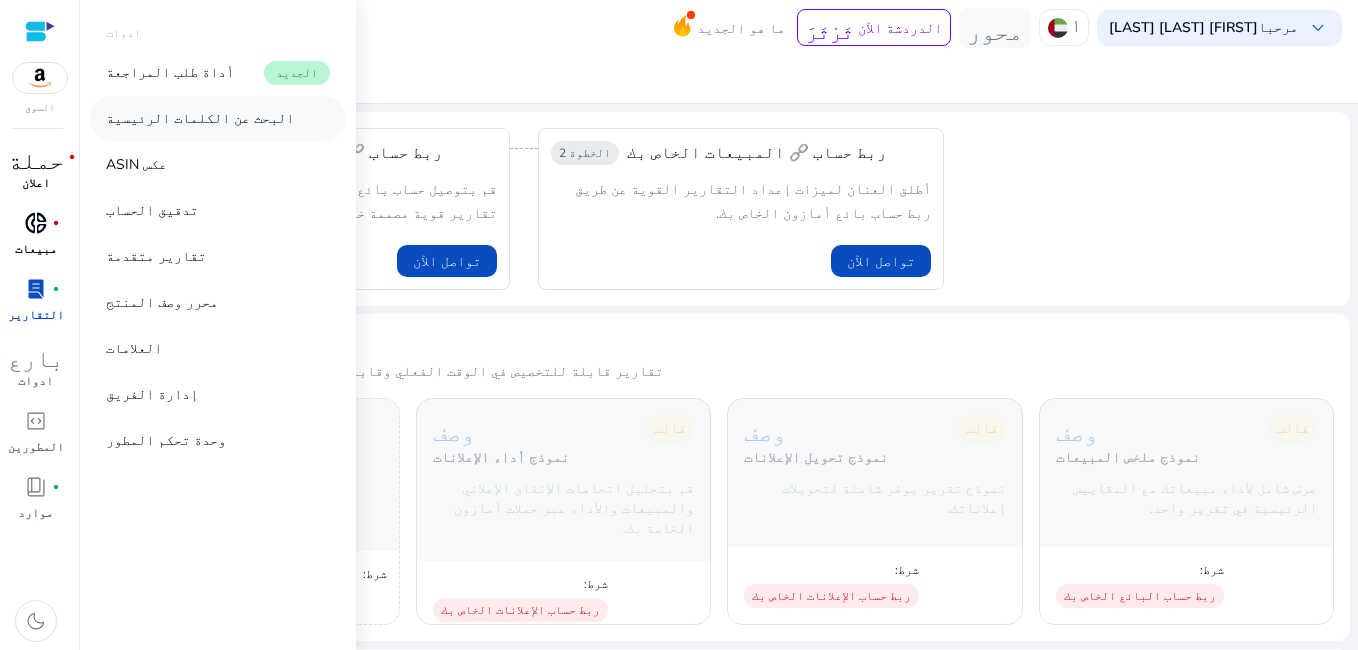 click on "البحث عن الكلمات الرئيسية" at bounding box center [200, 118] 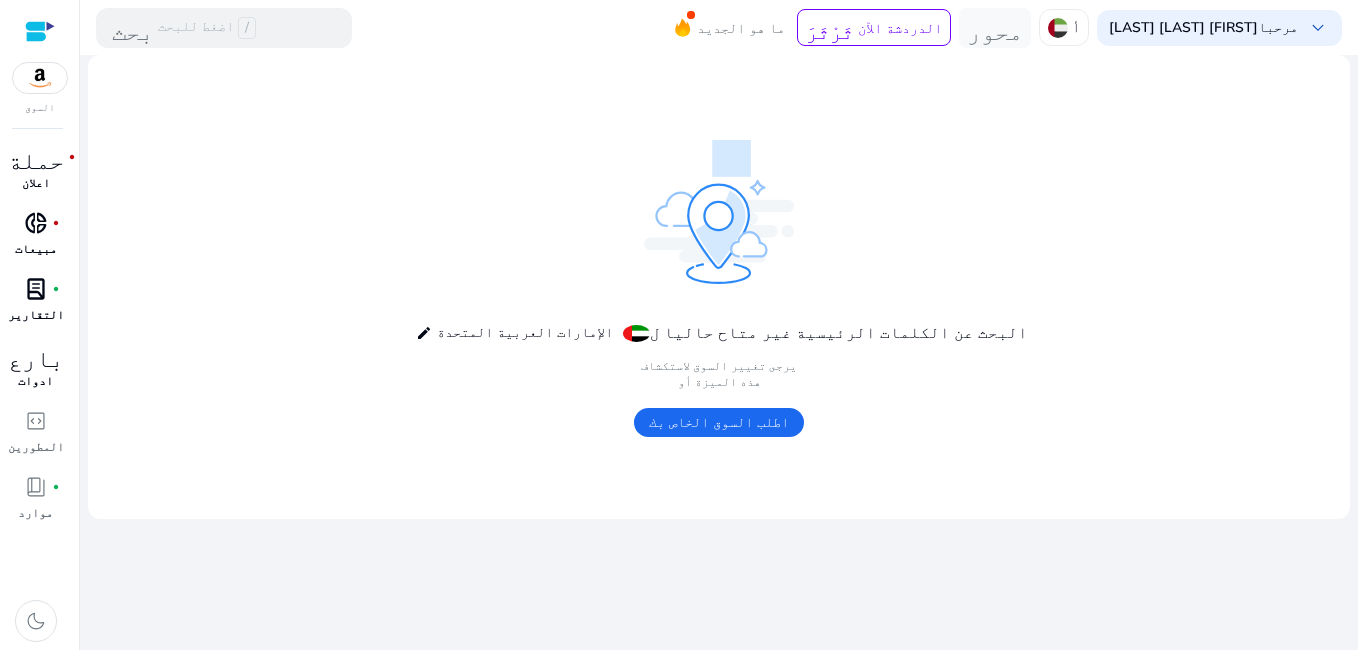 click on "بارع" at bounding box center [36, 355] 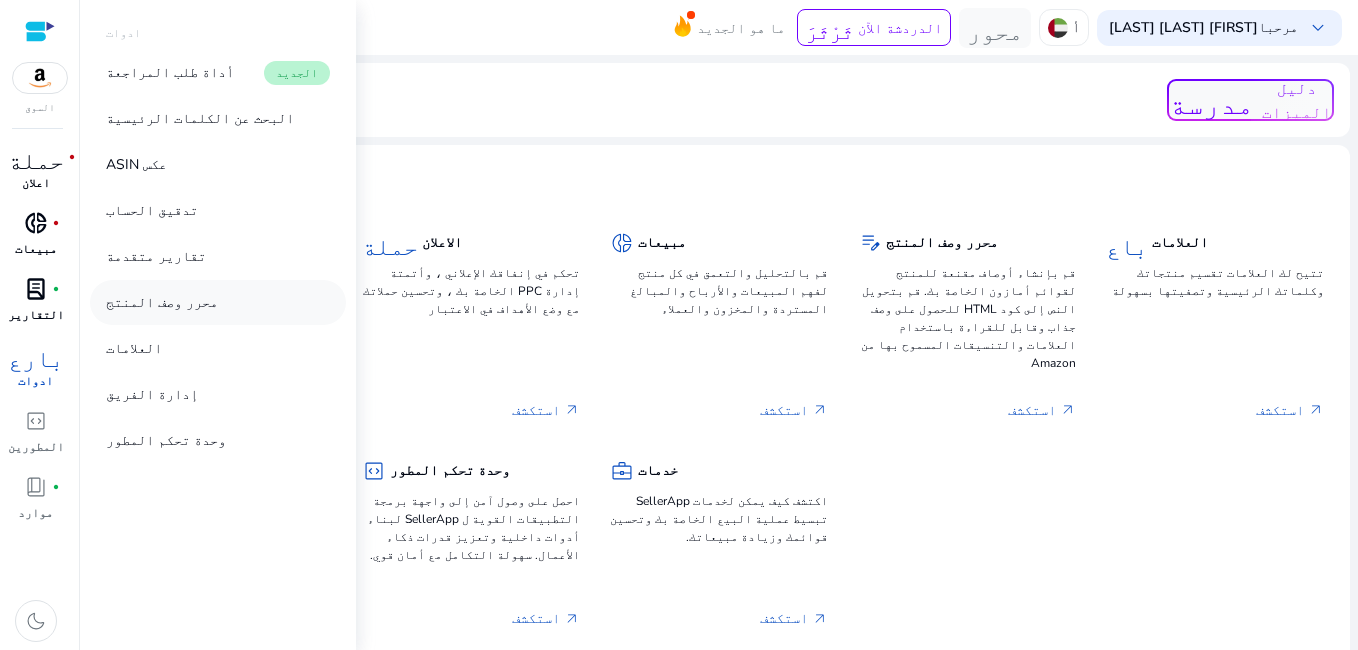 click on "محرر وصف المنتج" at bounding box center (162, 302) 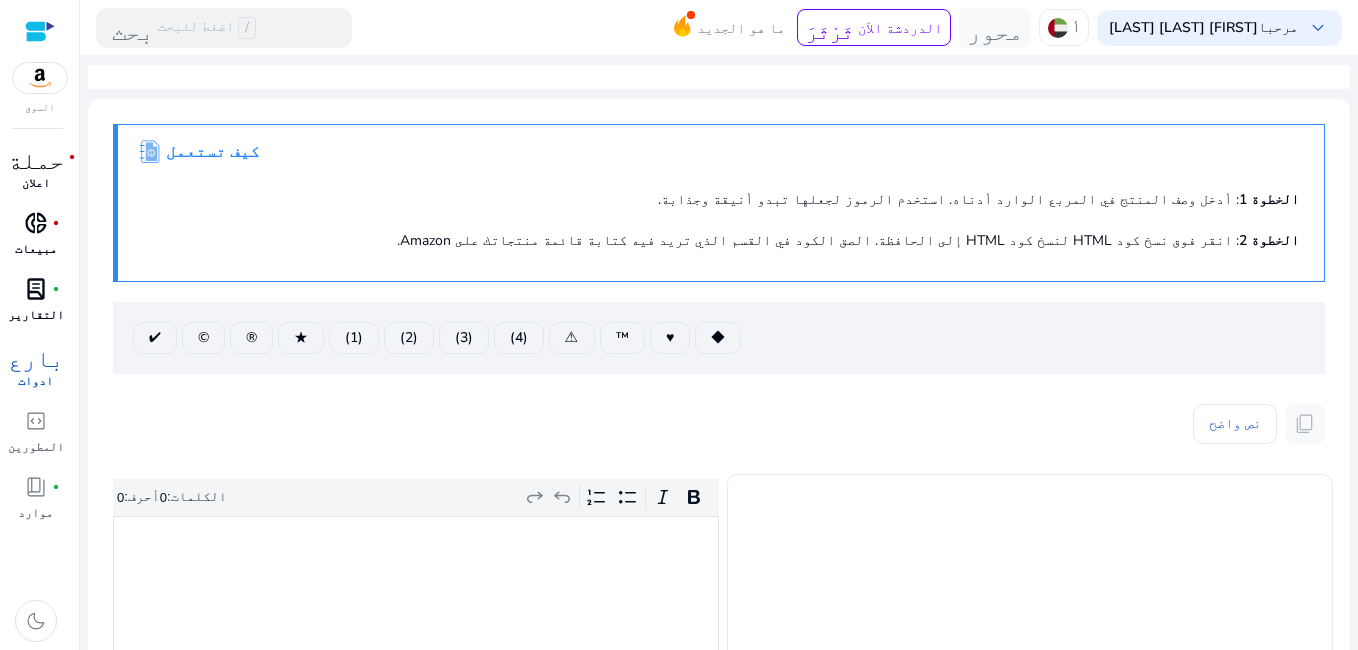 scroll, scrollTop: 400, scrollLeft: 0, axis: vertical 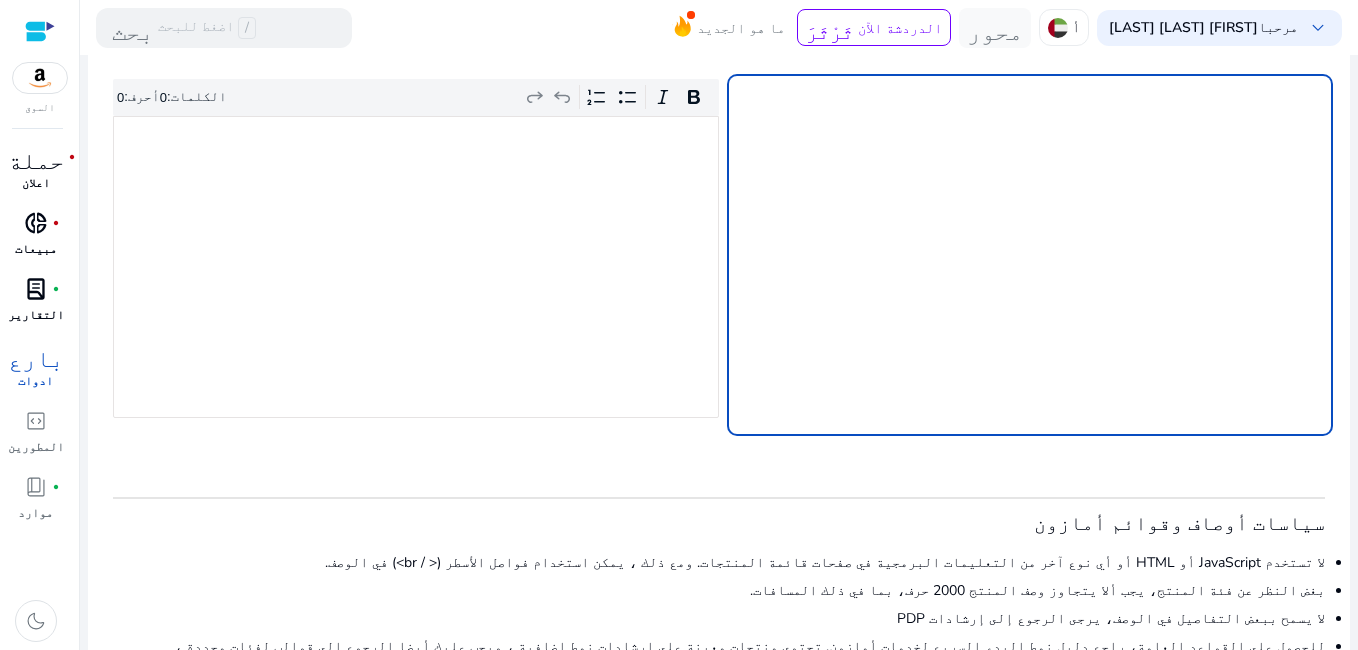 click at bounding box center [1030, 255] 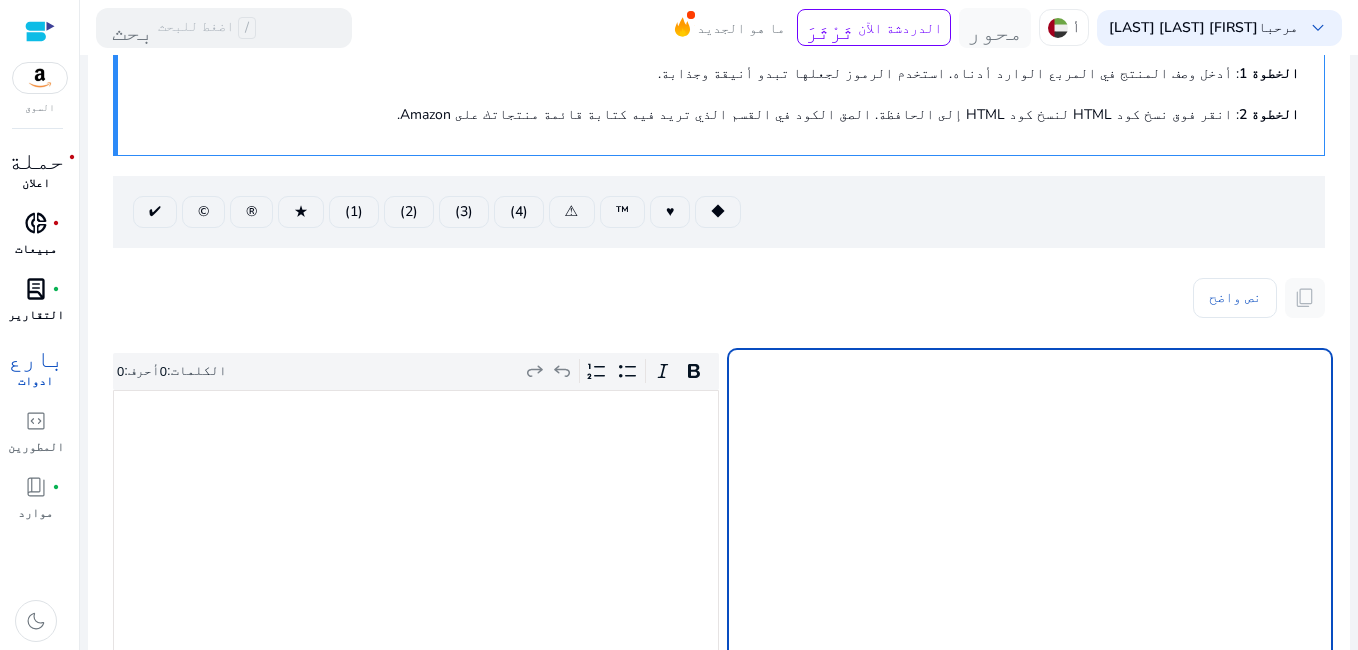 scroll, scrollTop: 100, scrollLeft: 0, axis: vertical 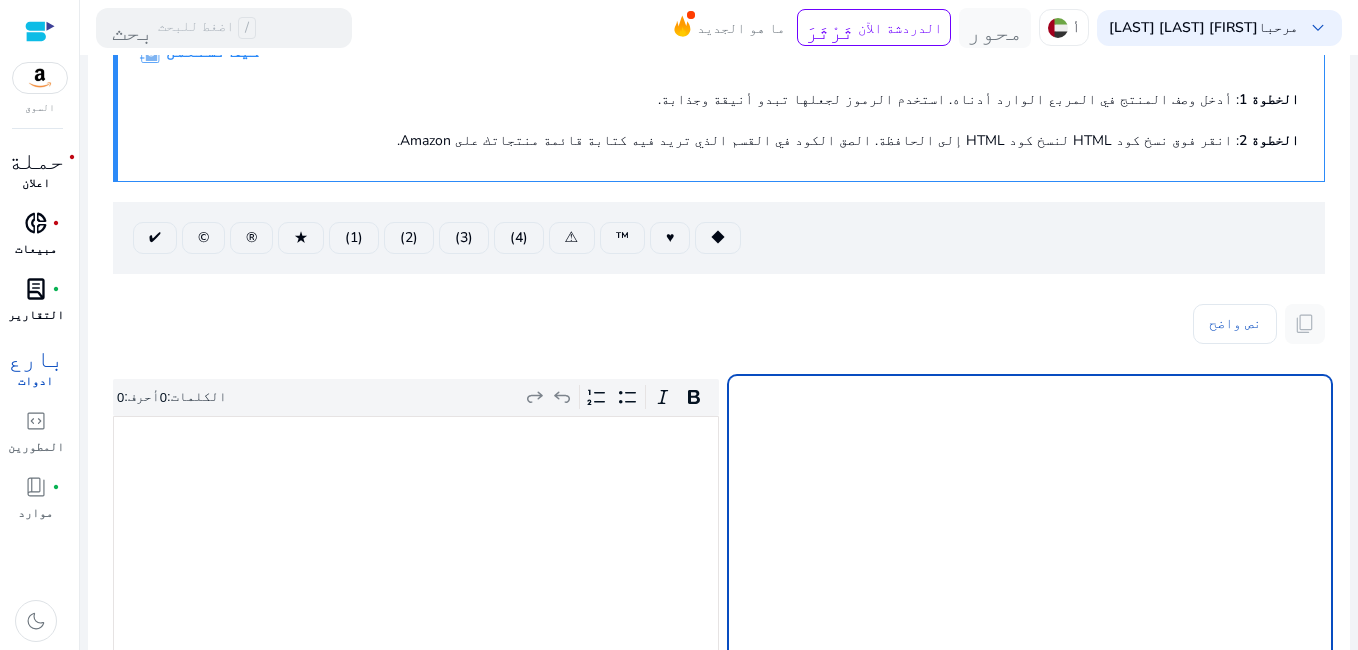 drag, startPoint x: 1010, startPoint y: 393, endPoint x: 1086, endPoint y: 443, distance: 90.97253 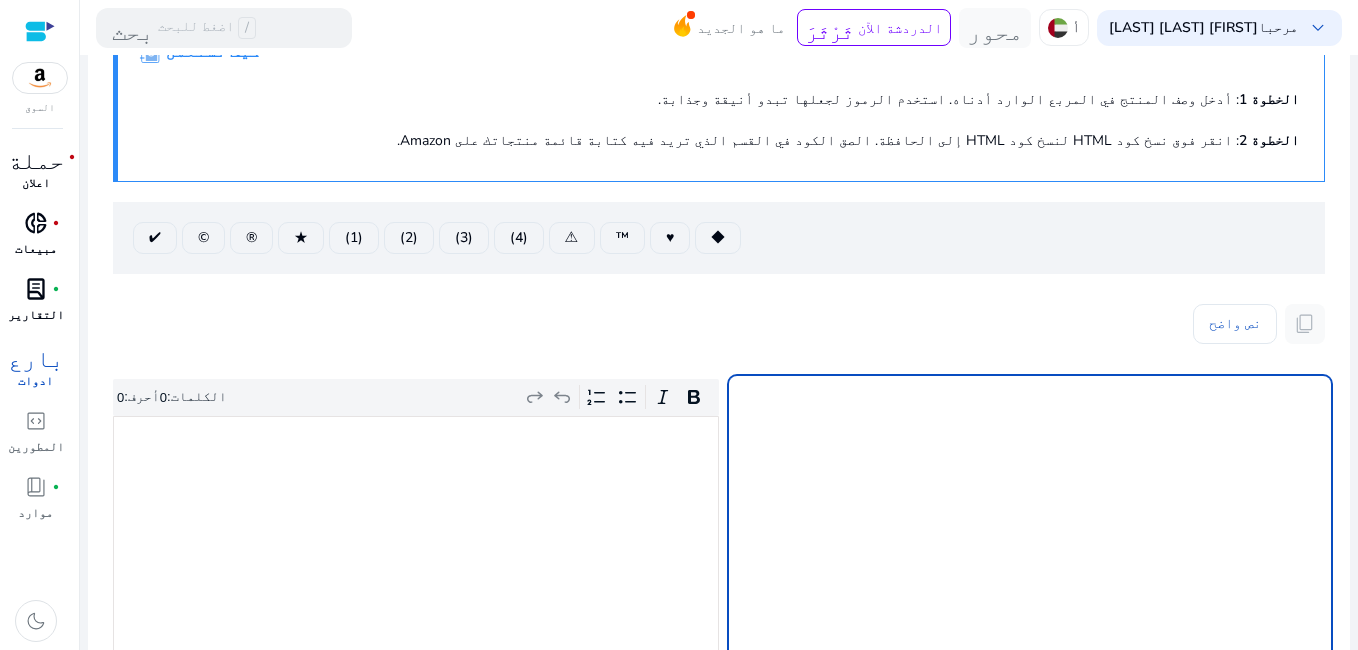 drag, startPoint x: 1086, startPoint y: 443, endPoint x: 947, endPoint y: 477, distance: 143.09787 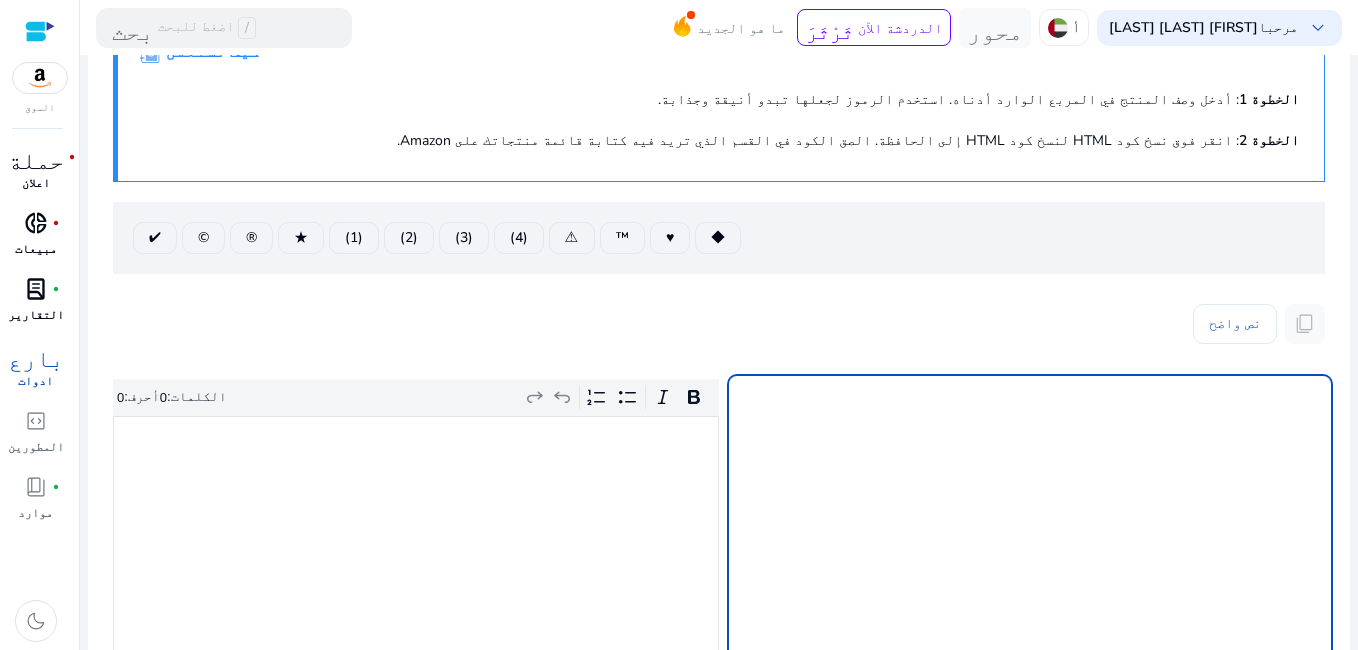 scroll, scrollTop: 400, scrollLeft: 0, axis: vertical 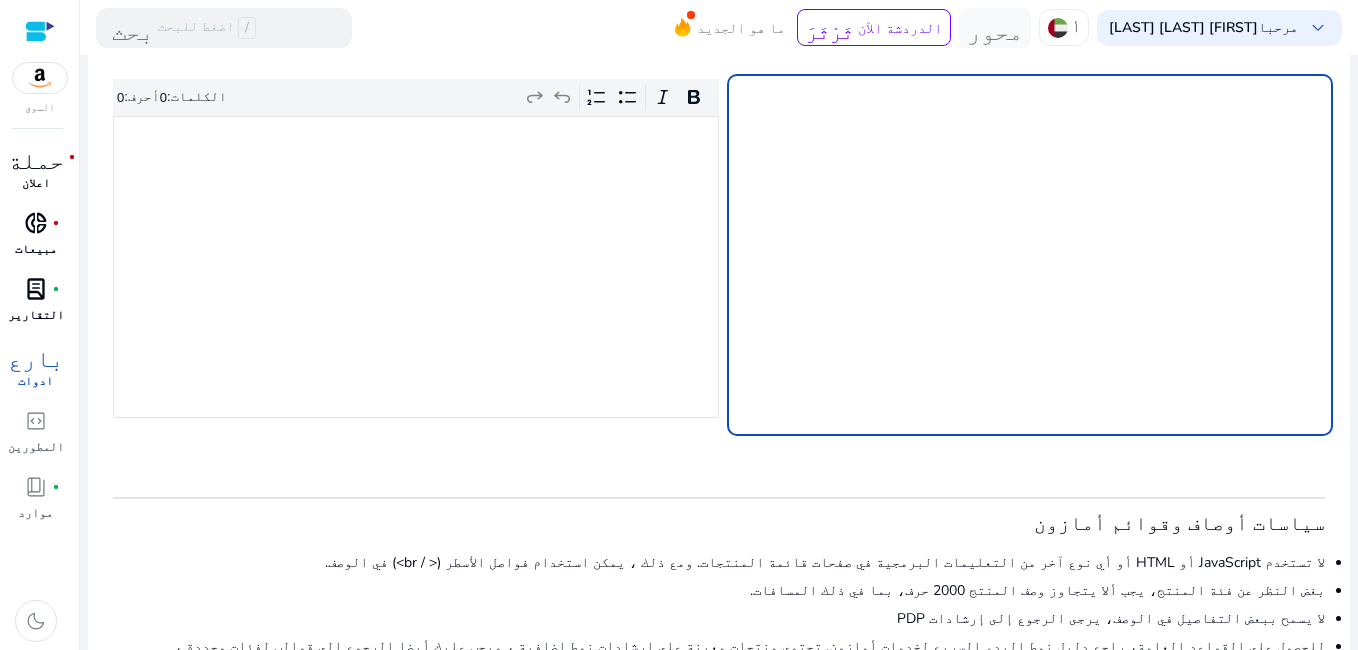 click at bounding box center (1030, 255) 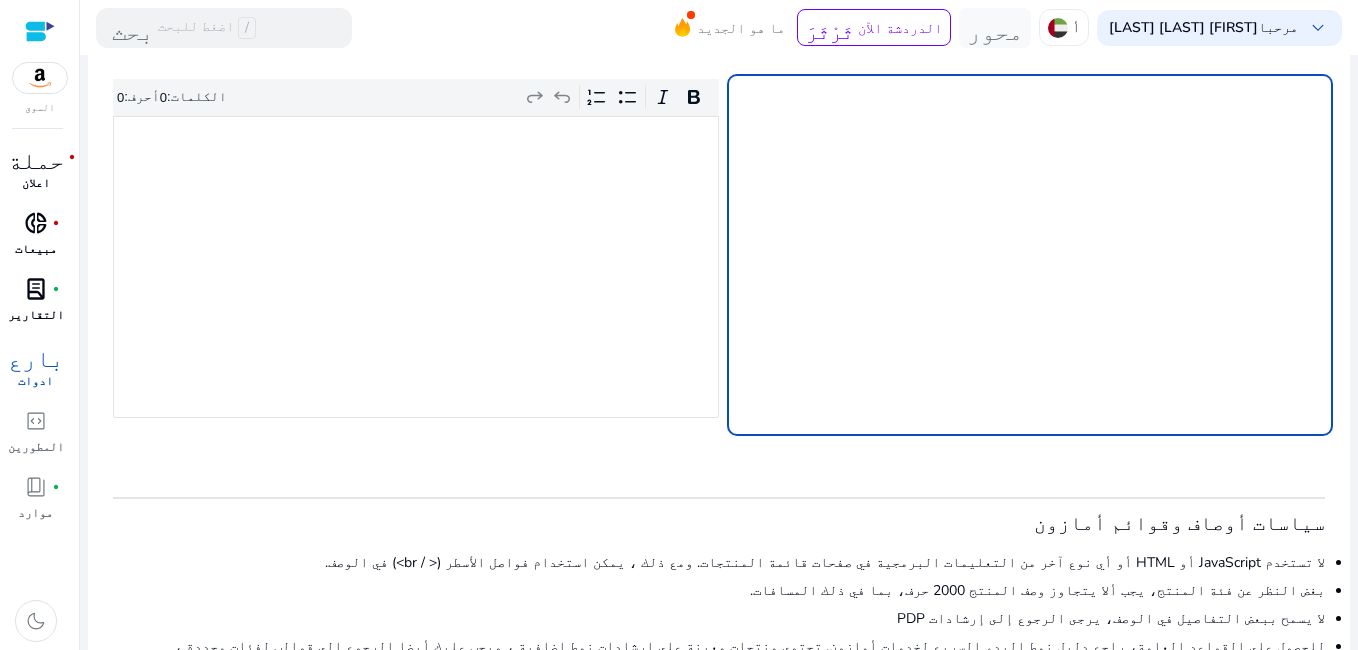 drag, startPoint x: 1078, startPoint y: 276, endPoint x: 1174, endPoint y: 279, distance: 96.04687 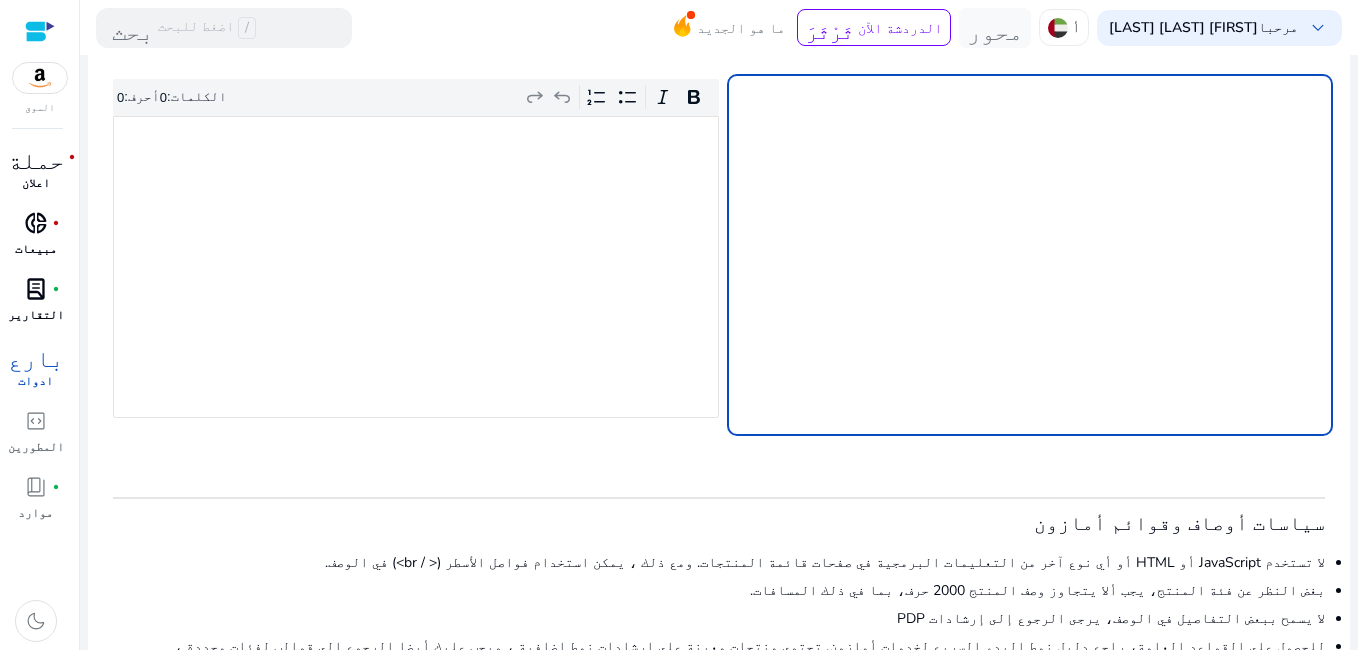 scroll, scrollTop: 200, scrollLeft: 0, axis: vertical 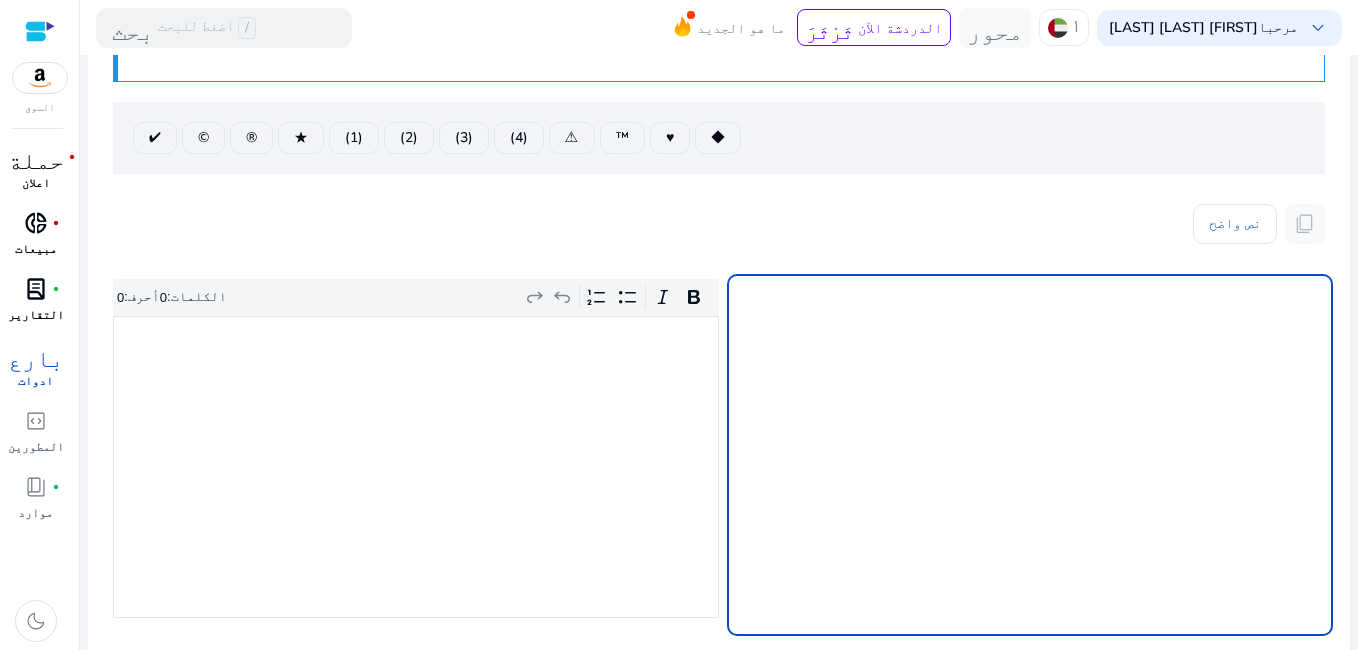 click at bounding box center [1030, 455] 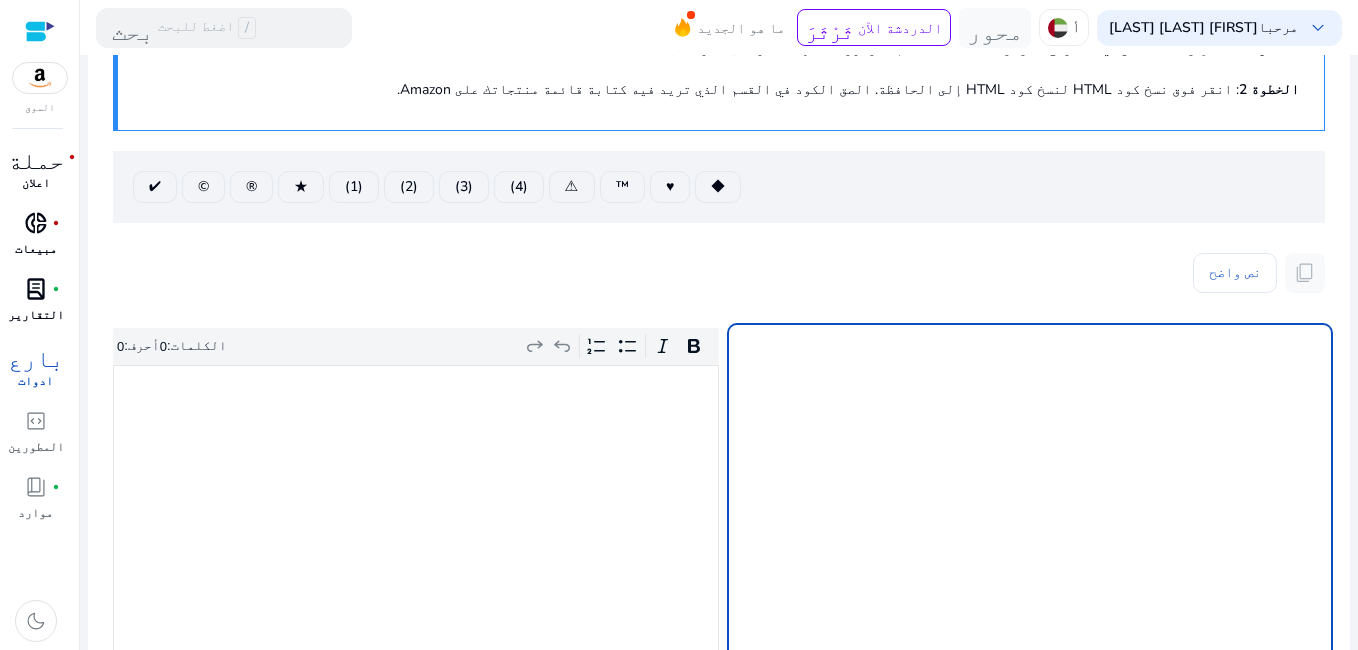 scroll, scrollTop: 148, scrollLeft: 0, axis: vertical 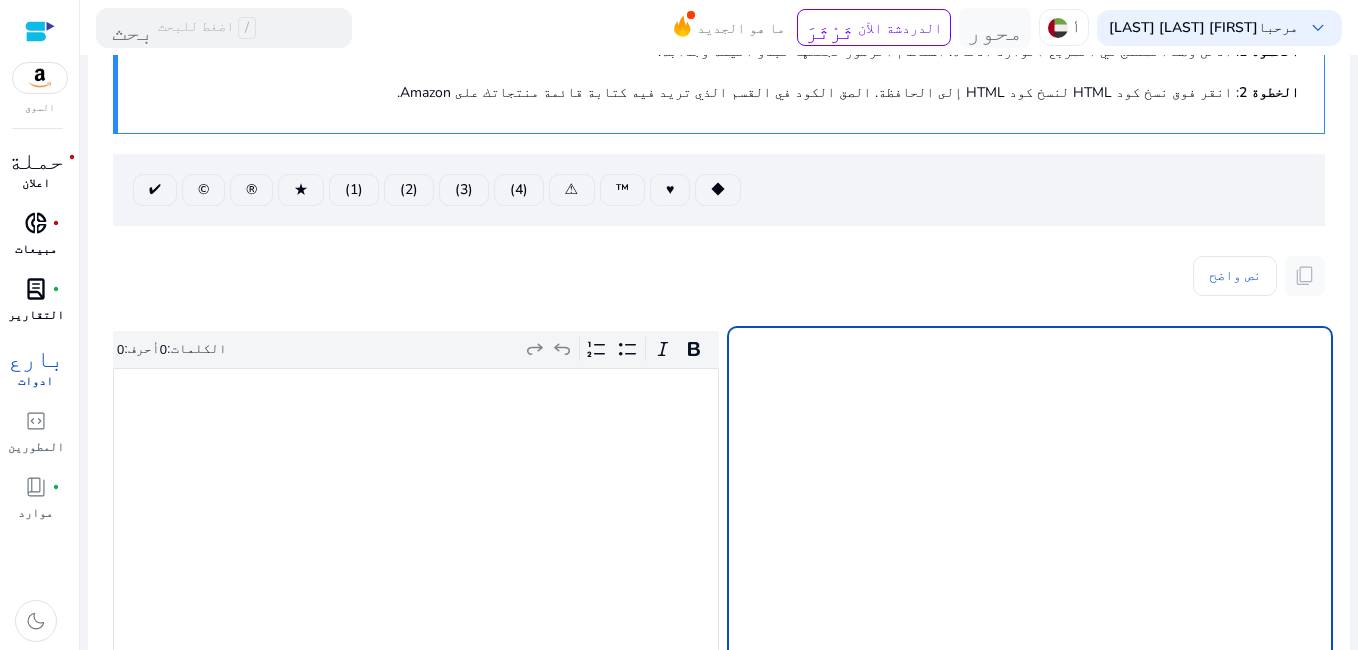 click at bounding box center [1030, 507] 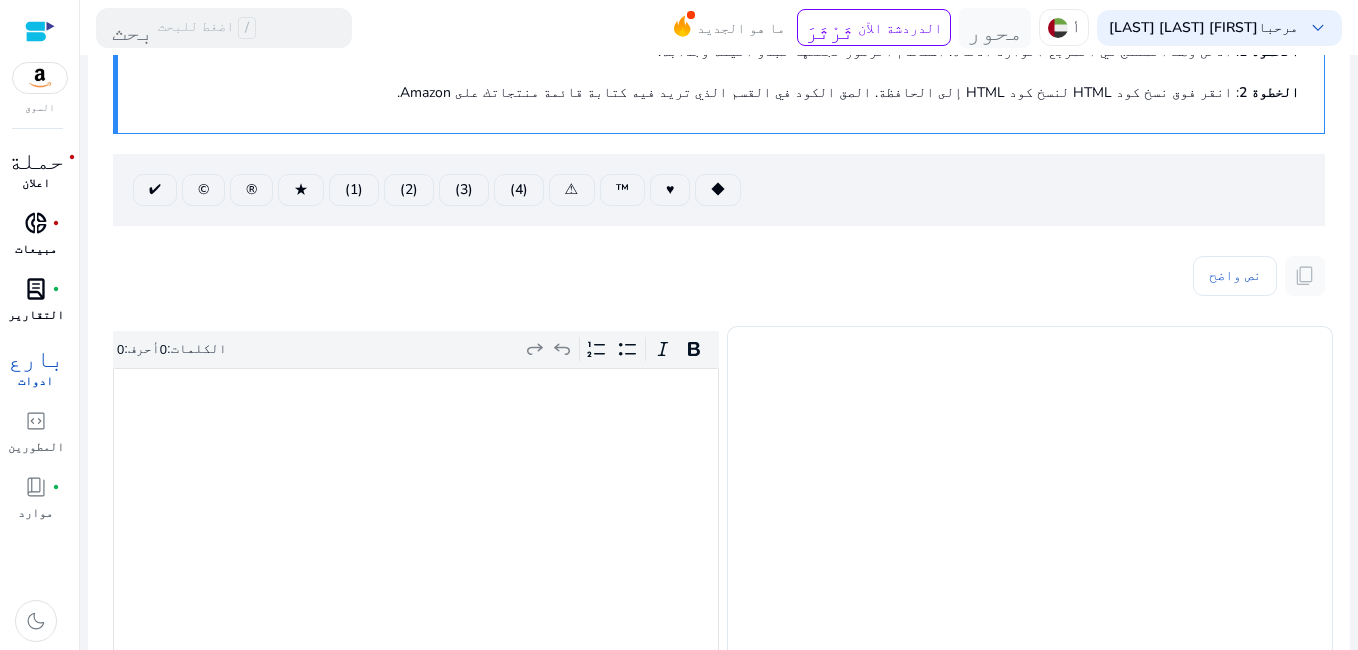 click on "content_copy" 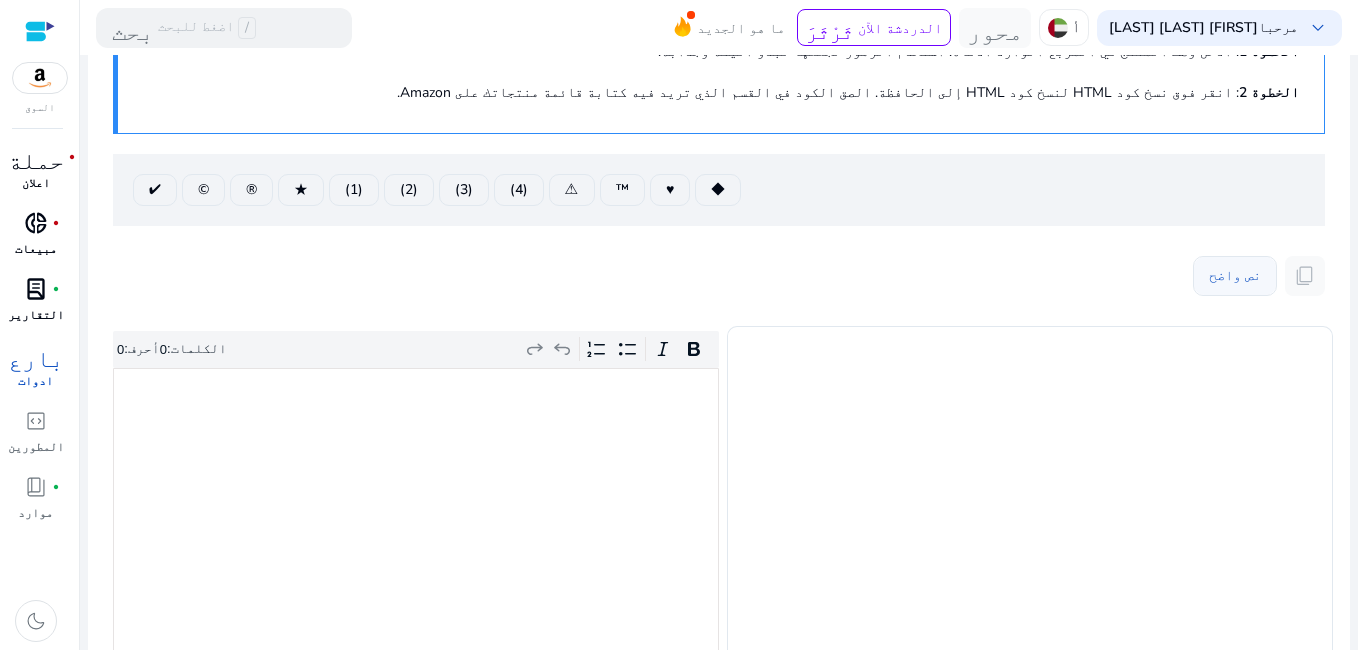 click on "نص واضح" 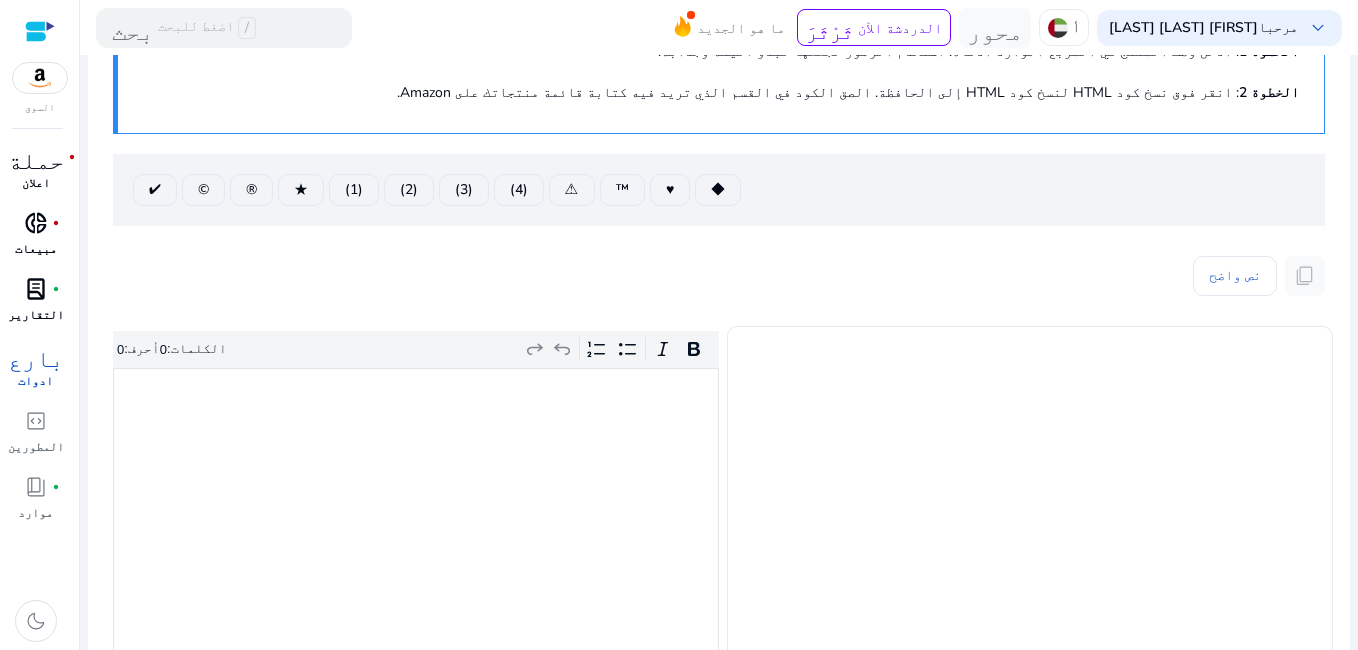 click at bounding box center (1030, 507) 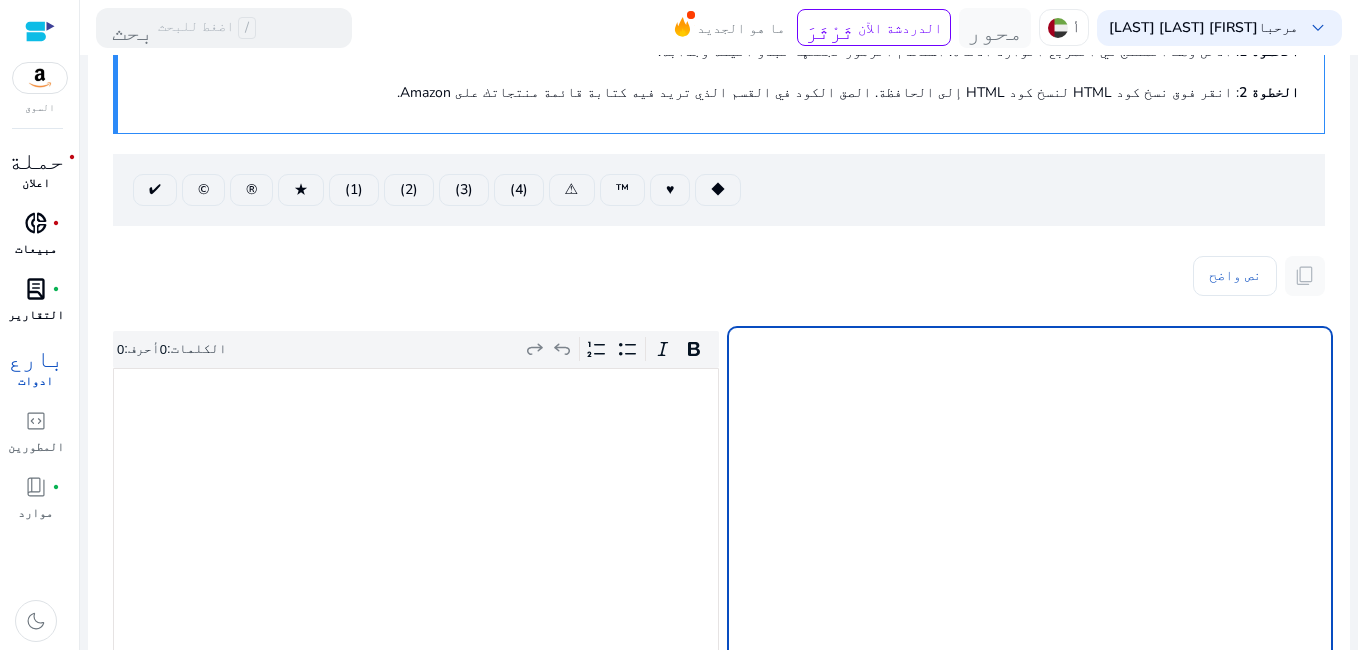 drag, startPoint x: 1168, startPoint y: 377, endPoint x: 794, endPoint y: 391, distance: 374.26193 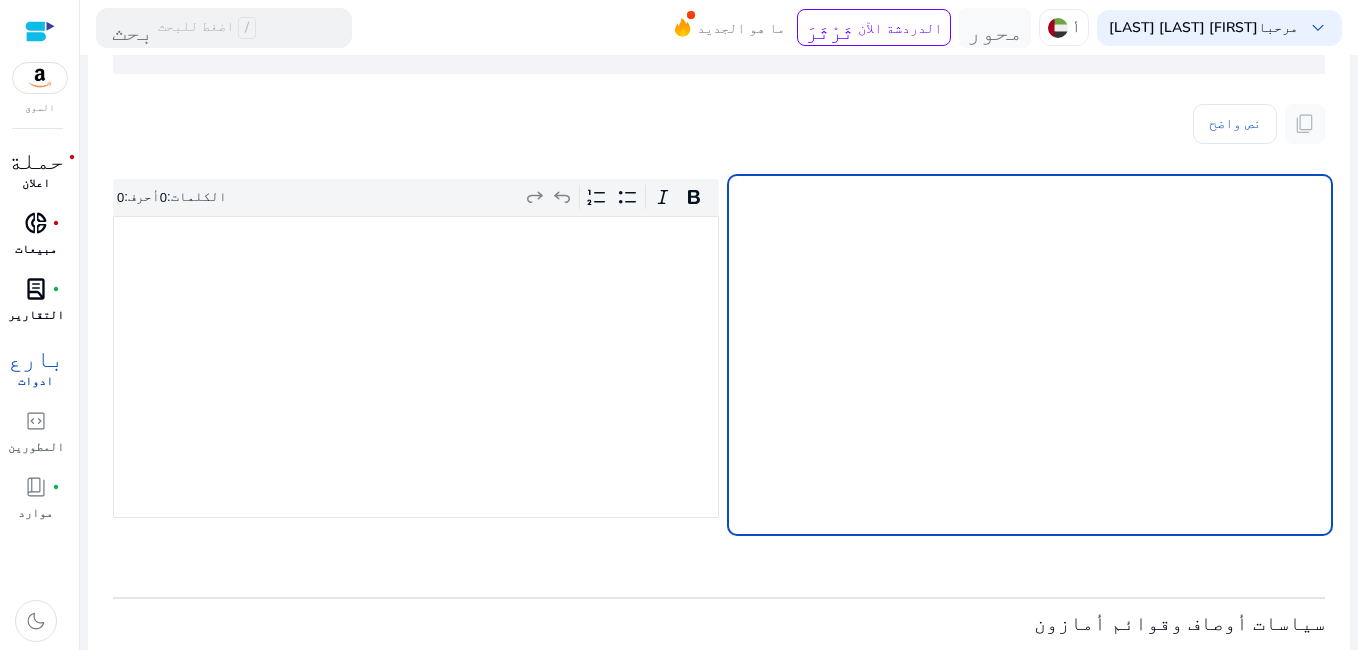 scroll, scrollTop: 448, scrollLeft: 0, axis: vertical 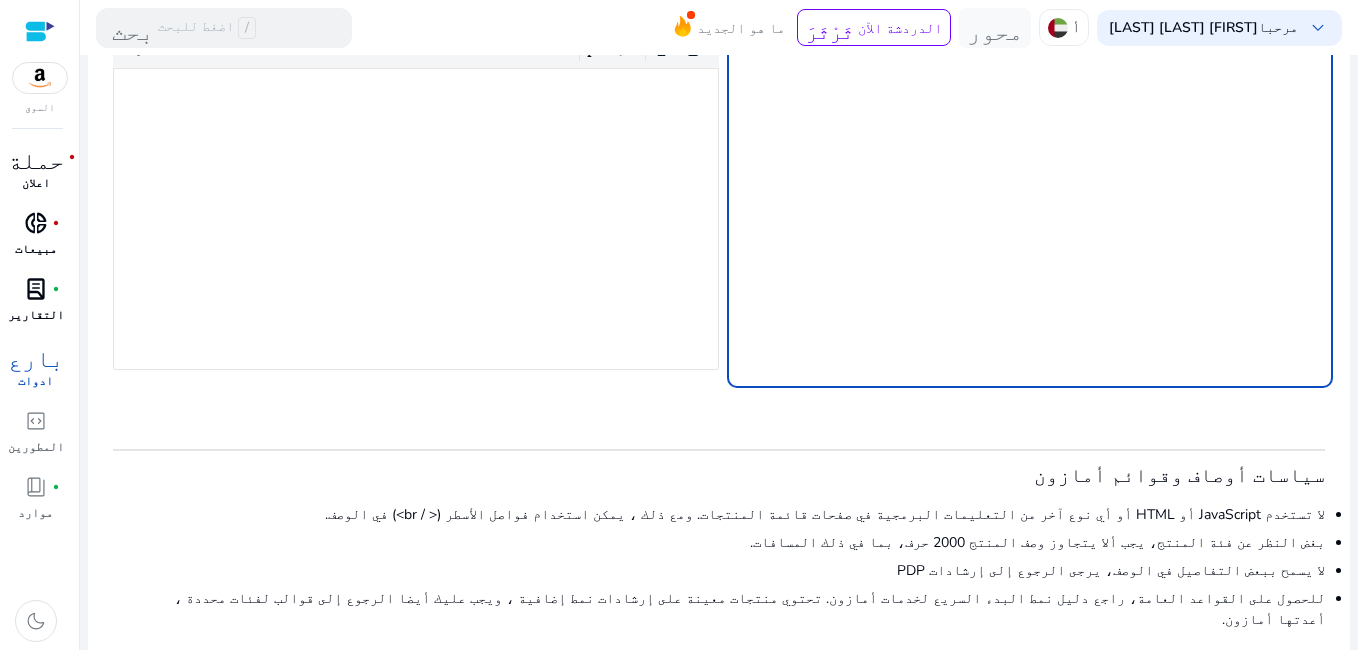 click 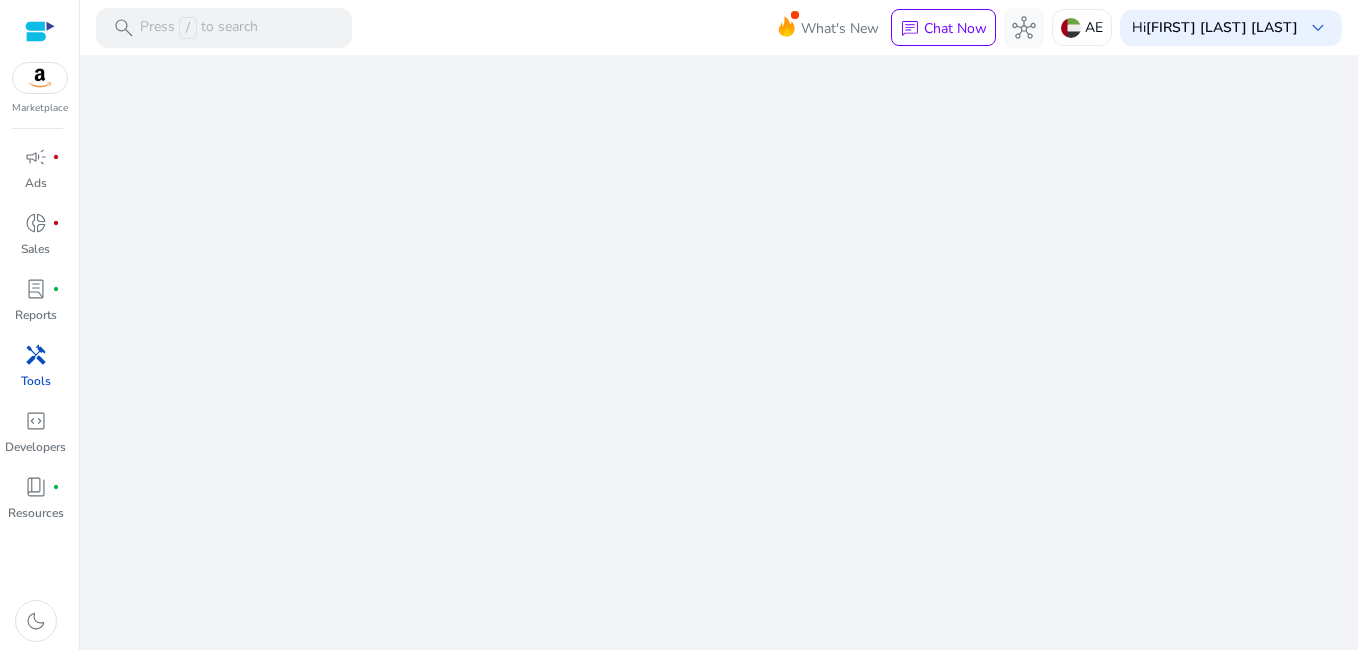 scroll, scrollTop: 0, scrollLeft: 0, axis: both 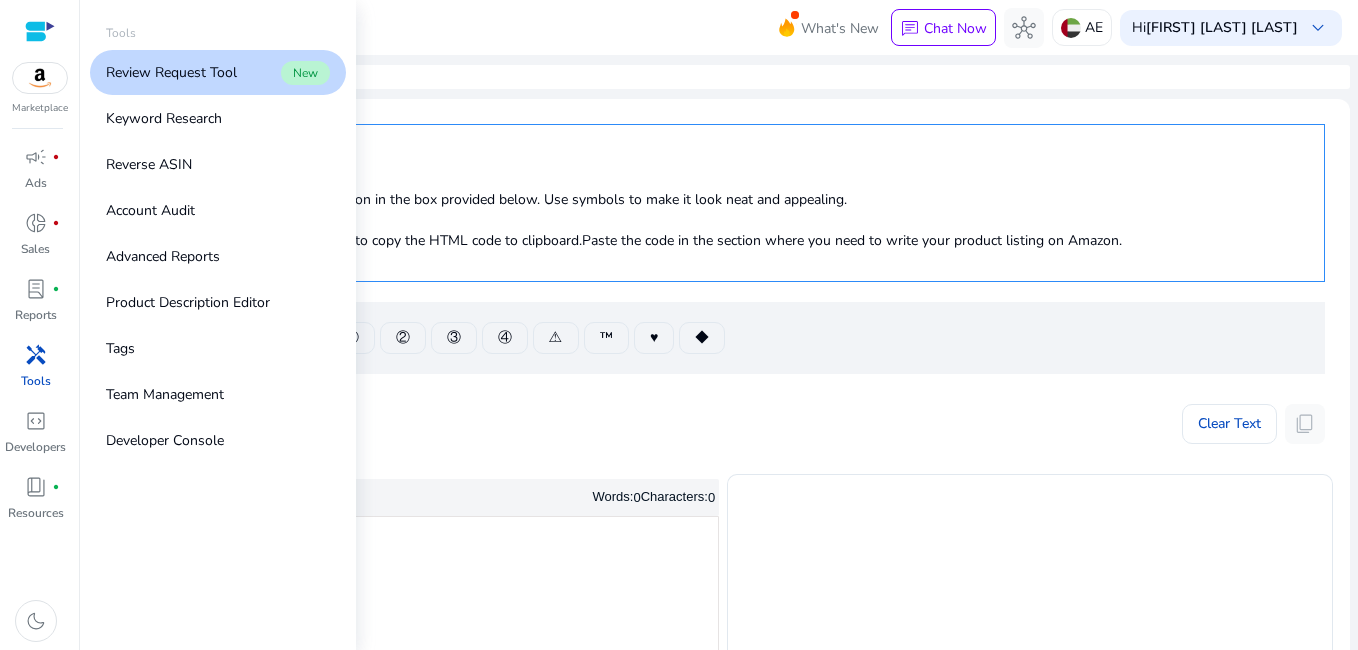click on "handyman" at bounding box center [36, 355] 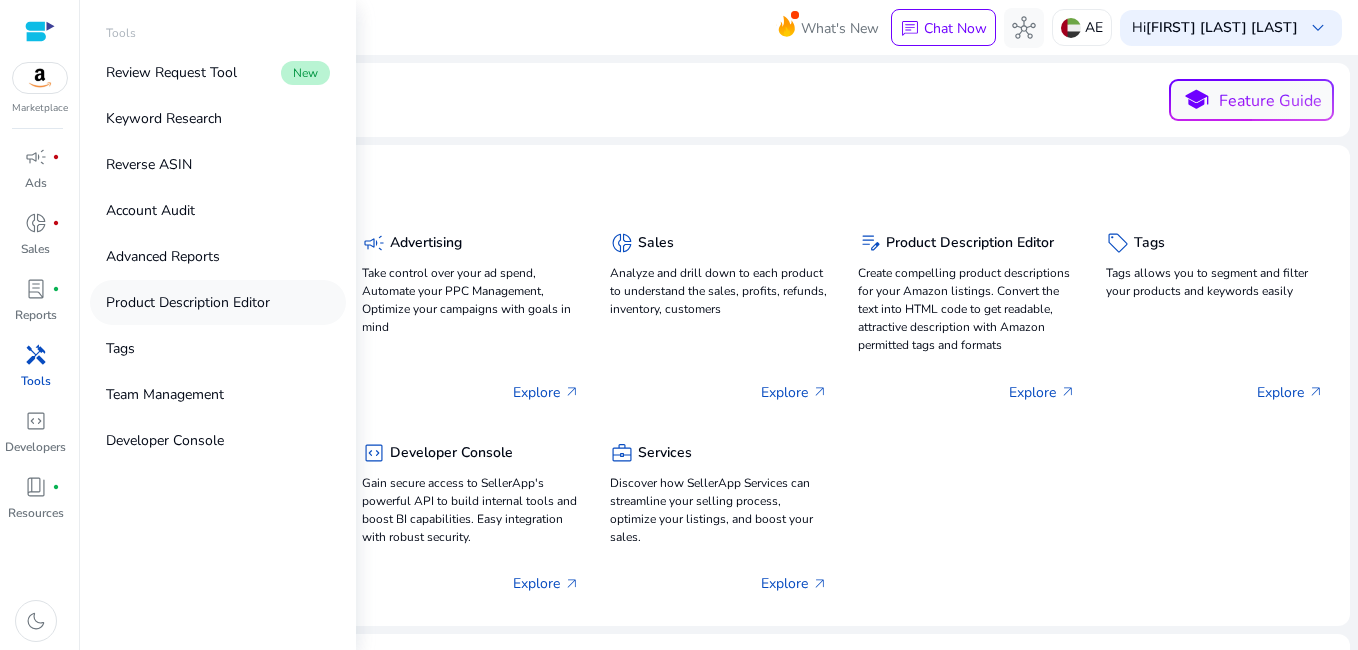 click on "Product Description Editor" at bounding box center (218, 302) 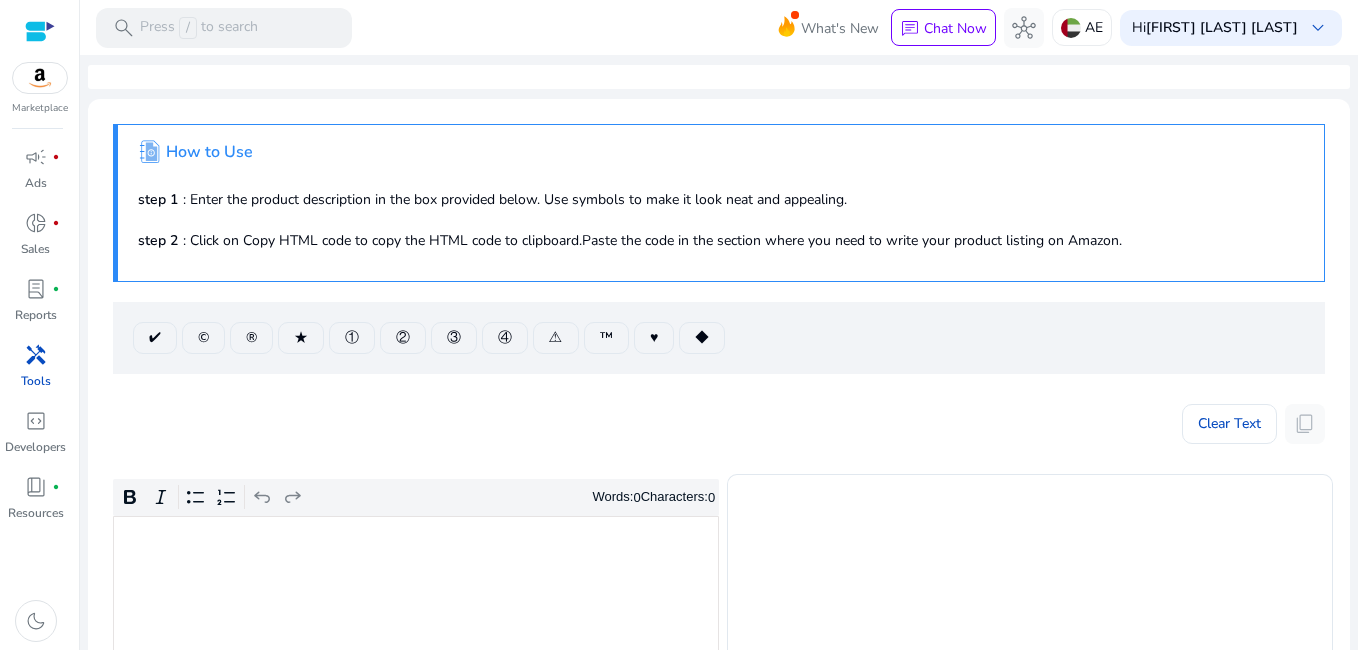 scroll, scrollTop: 400, scrollLeft: 0, axis: vertical 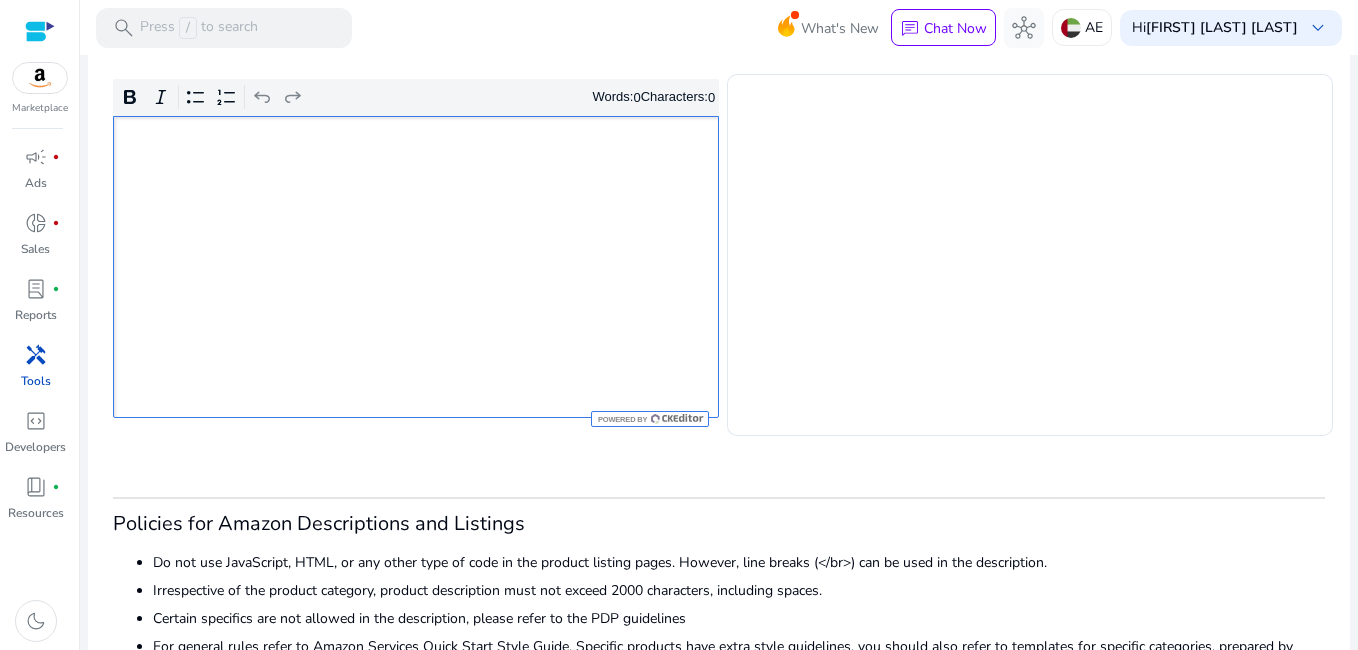 click 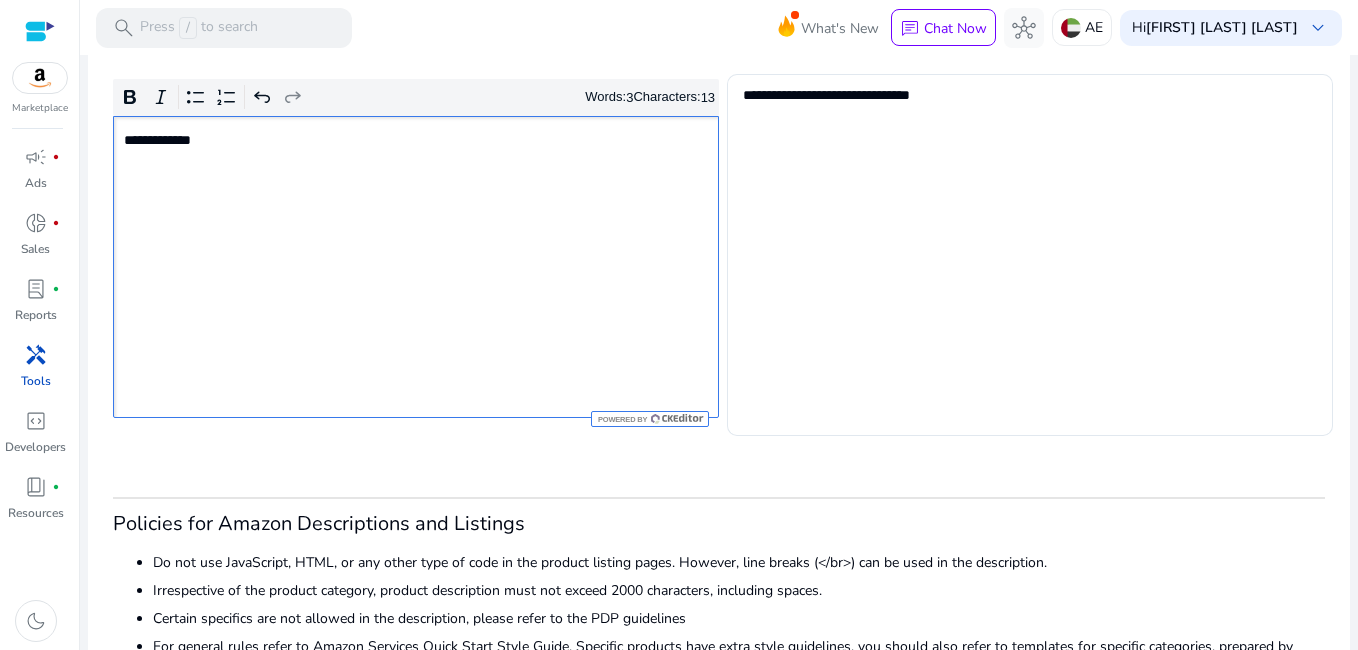 type on "**********" 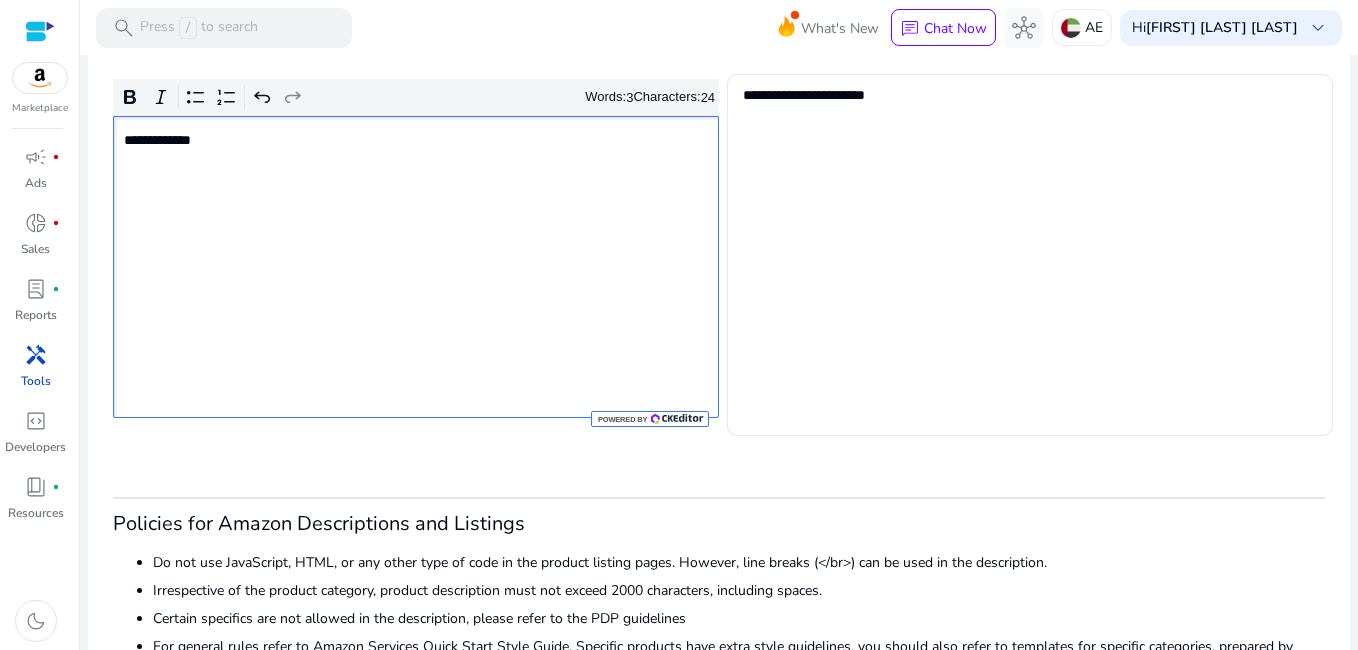 click 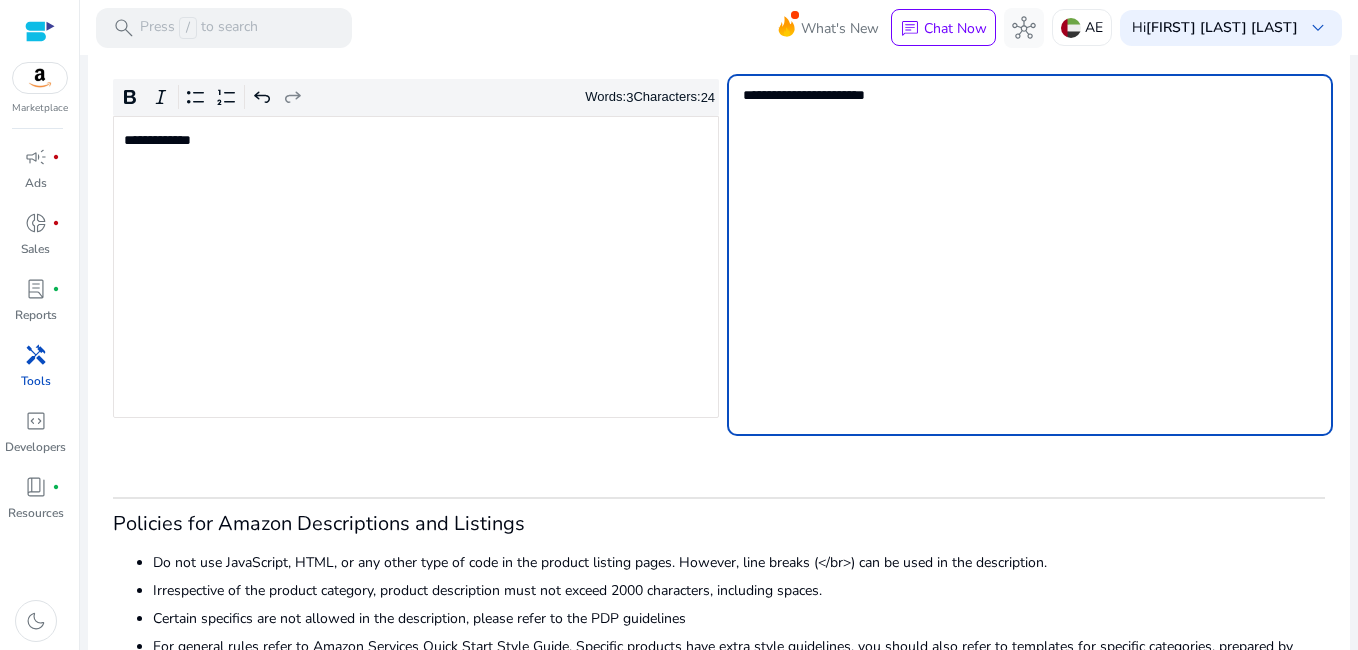 click on "**********" at bounding box center [1030, 255] 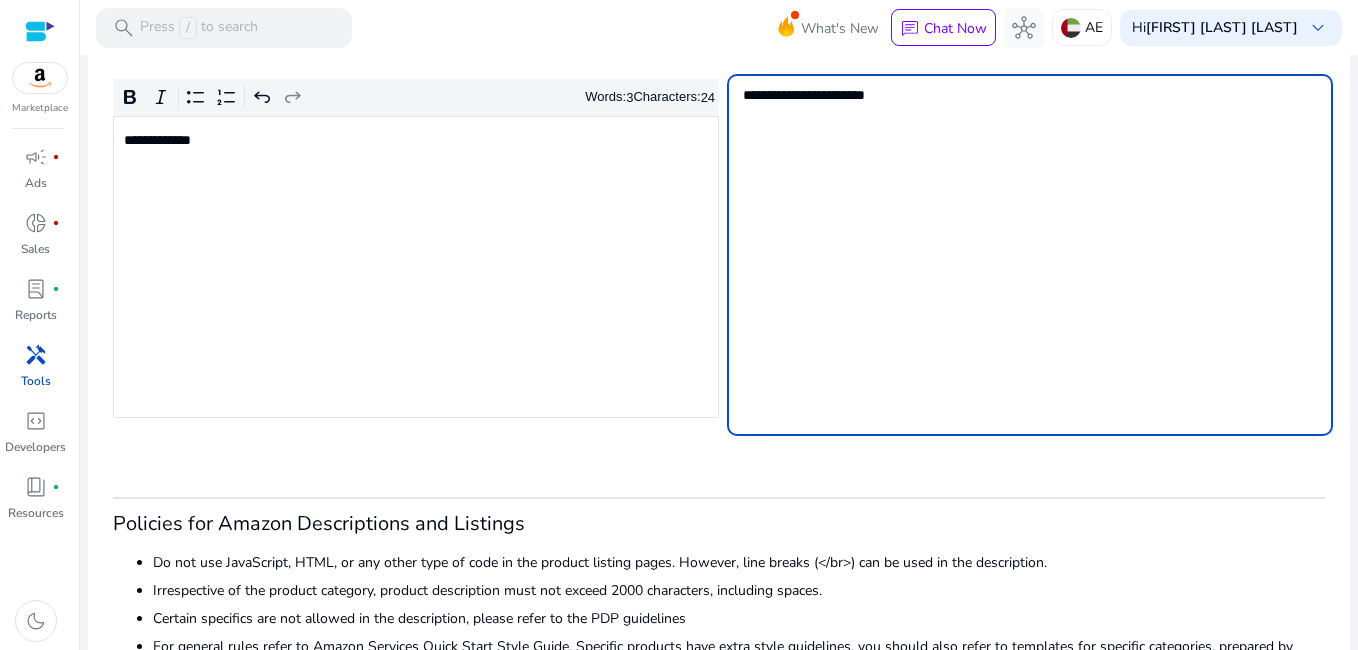 click on "**********" 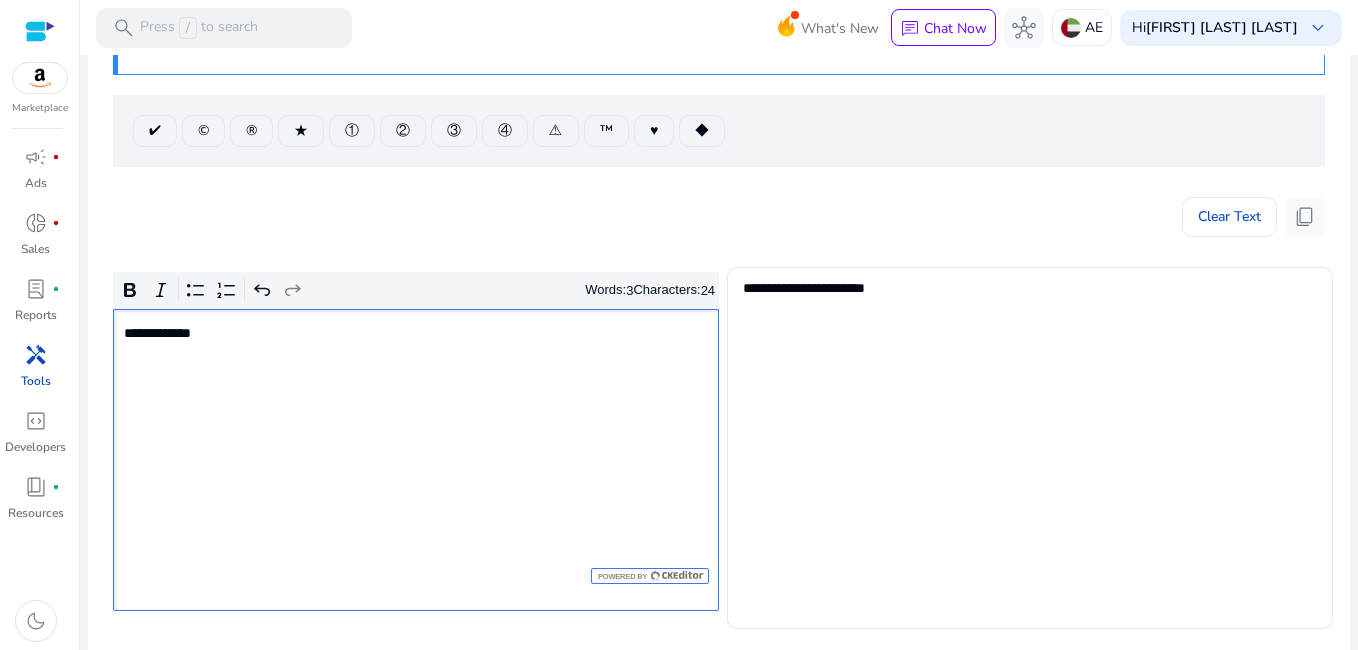 scroll, scrollTop: 300, scrollLeft: 0, axis: vertical 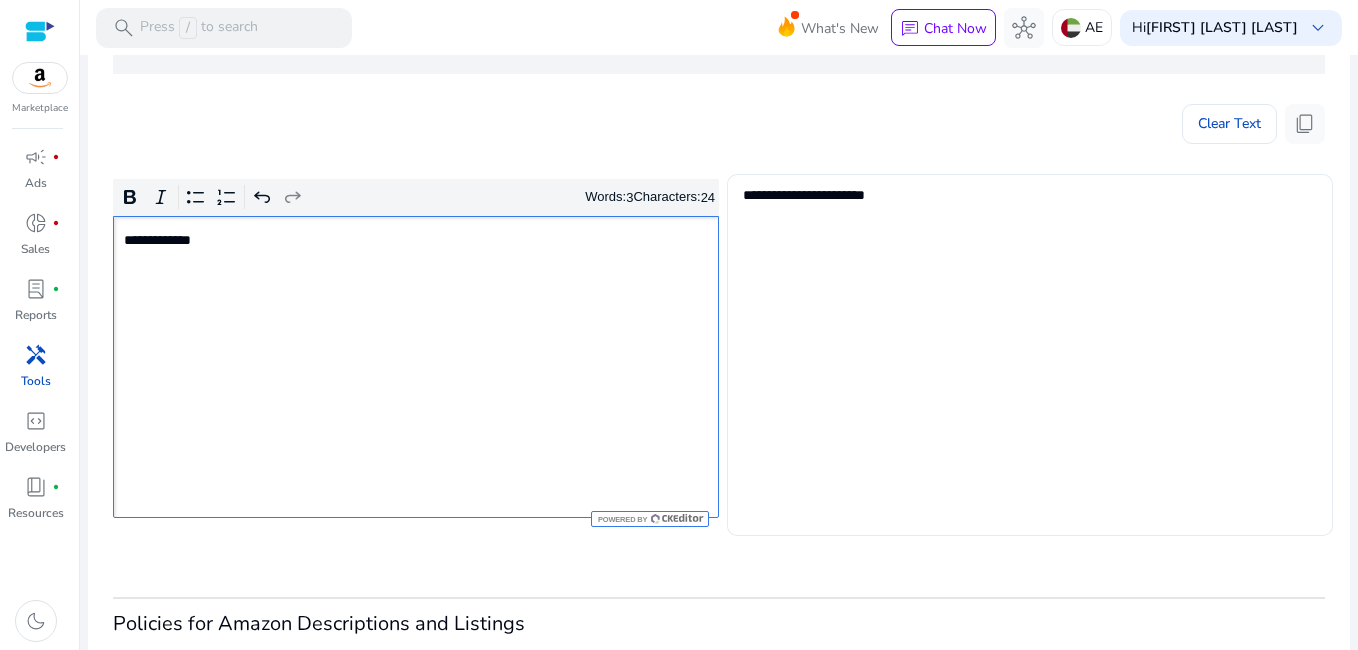 click on "**********" at bounding box center [1030, 355] 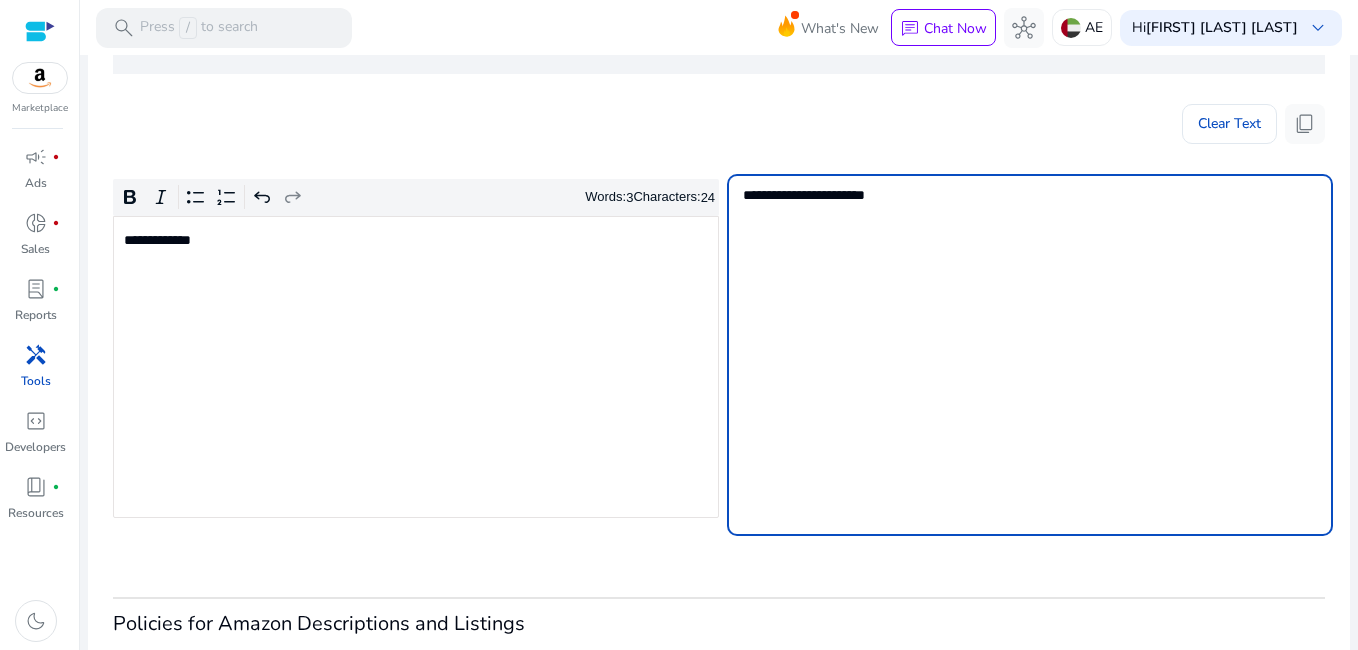 scroll, scrollTop: 0, scrollLeft: 0, axis: both 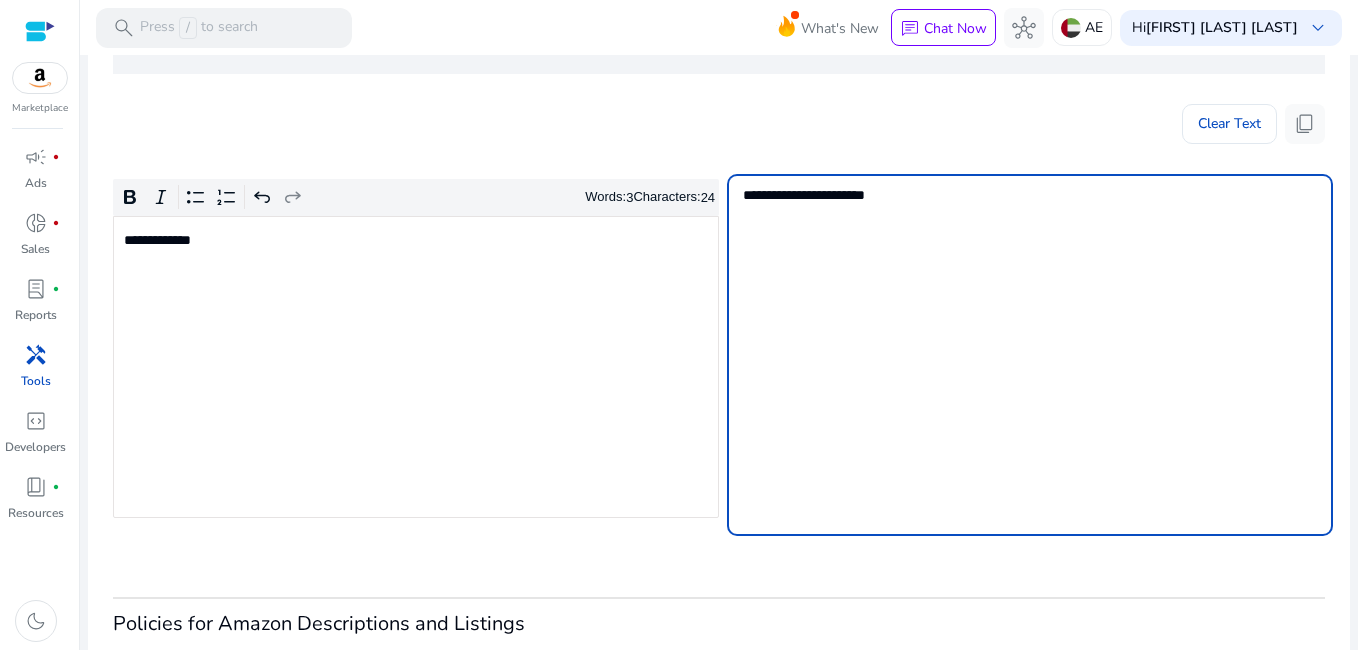 drag, startPoint x: 797, startPoint y: 273, endPoint x: 1306, endPoint y: 412, distance: 527.6381 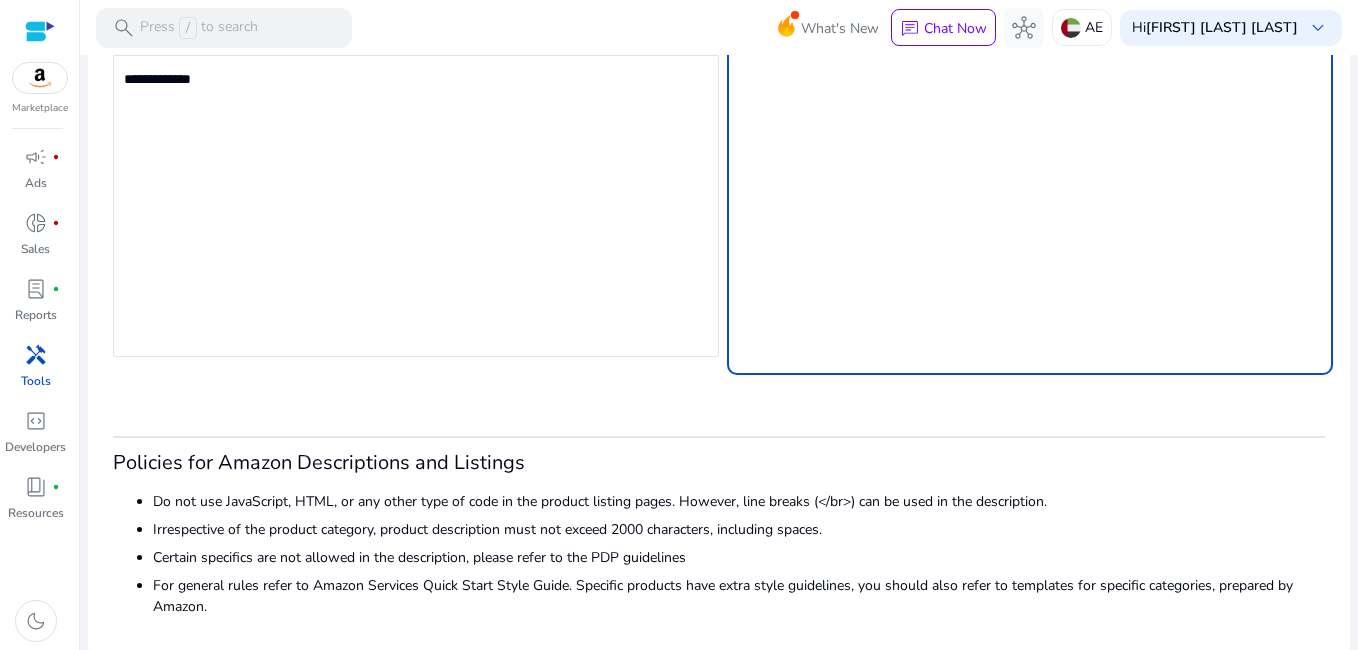 scroll, scrollTop: 469, scrollLeft: 0, axis: vertical 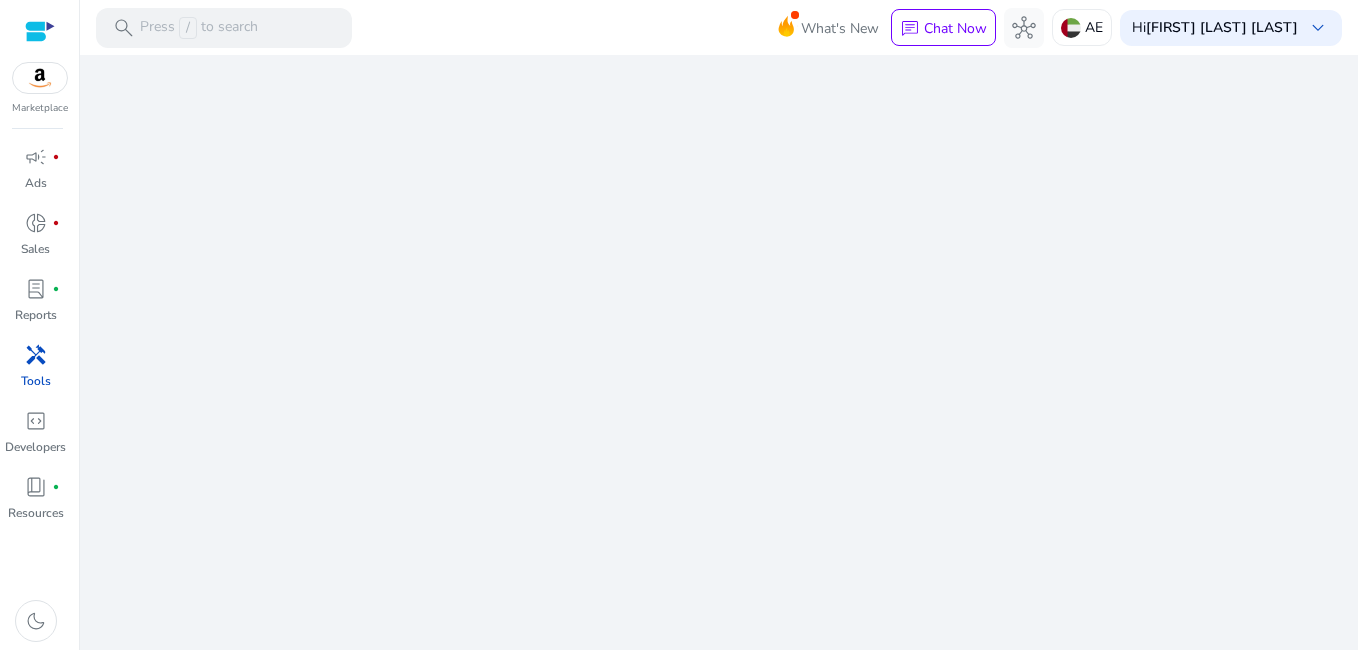 click on "Tools" at bounding box center (36, 381) 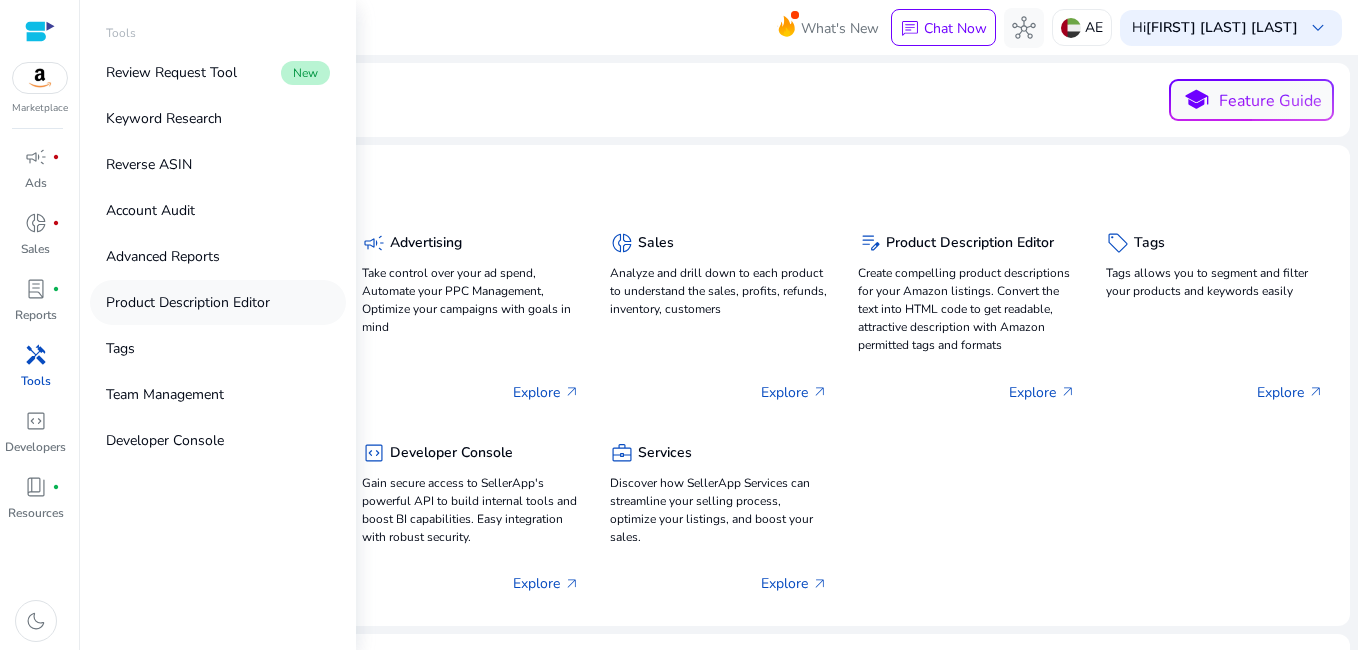 click on "Product Description Editor" at bounding box center [188, 302] 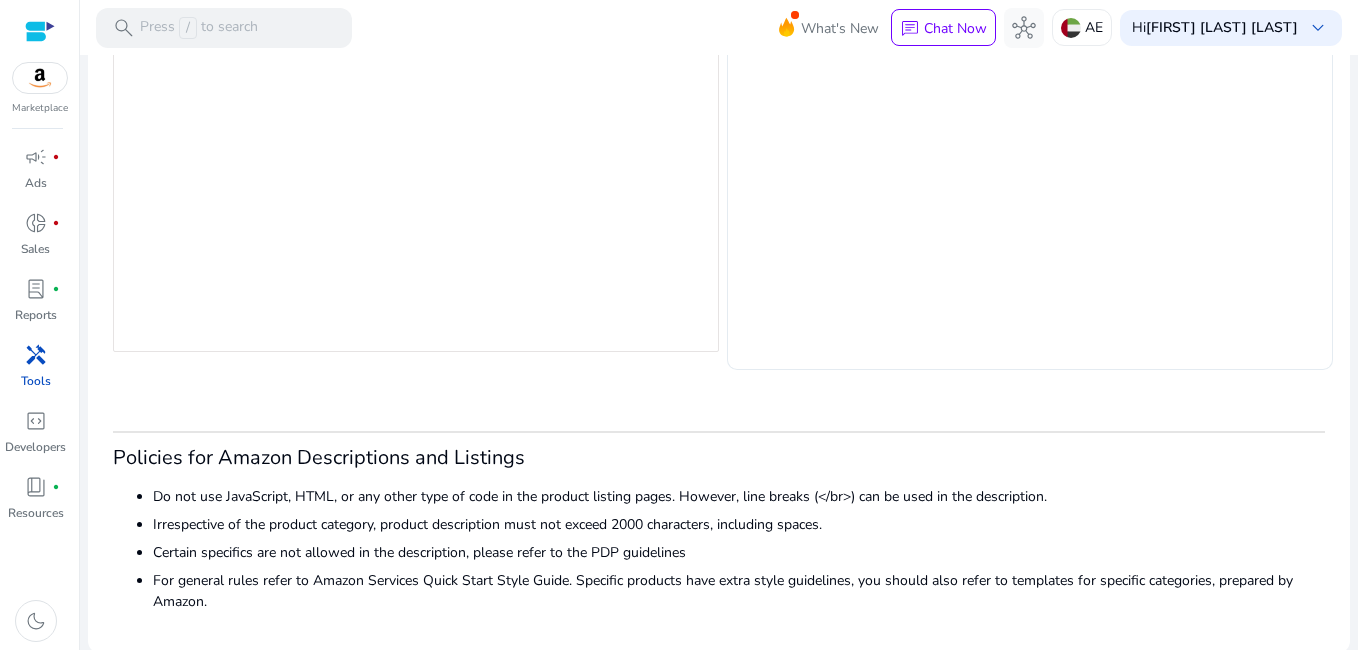 scroll, scrollTop: 469, scrollLeft: 0, axis: vertical 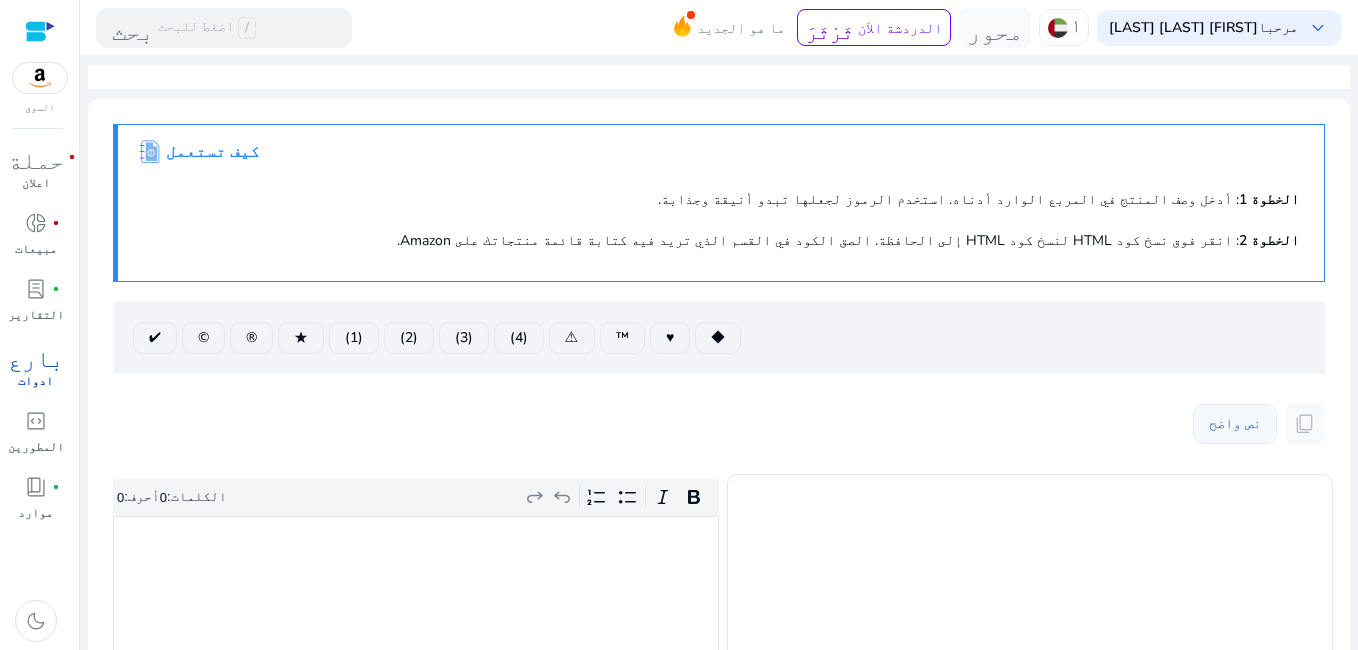 click on "نص واضح" 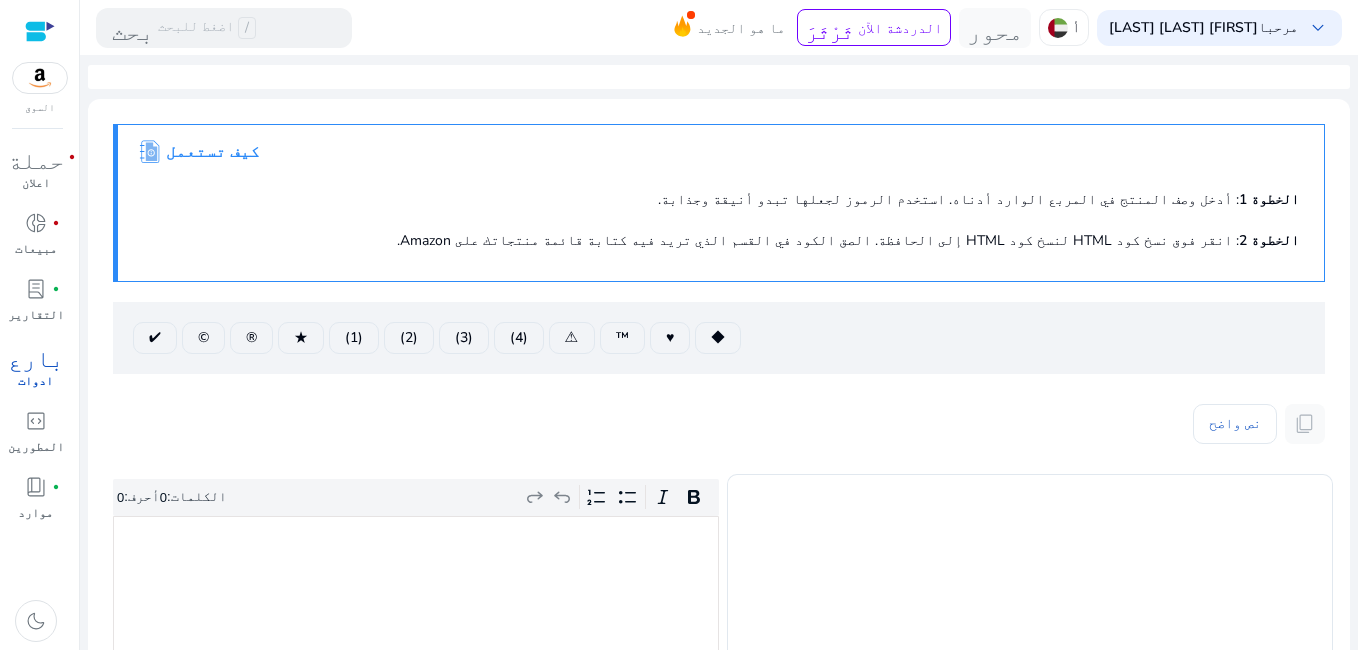 click on "content_copy" 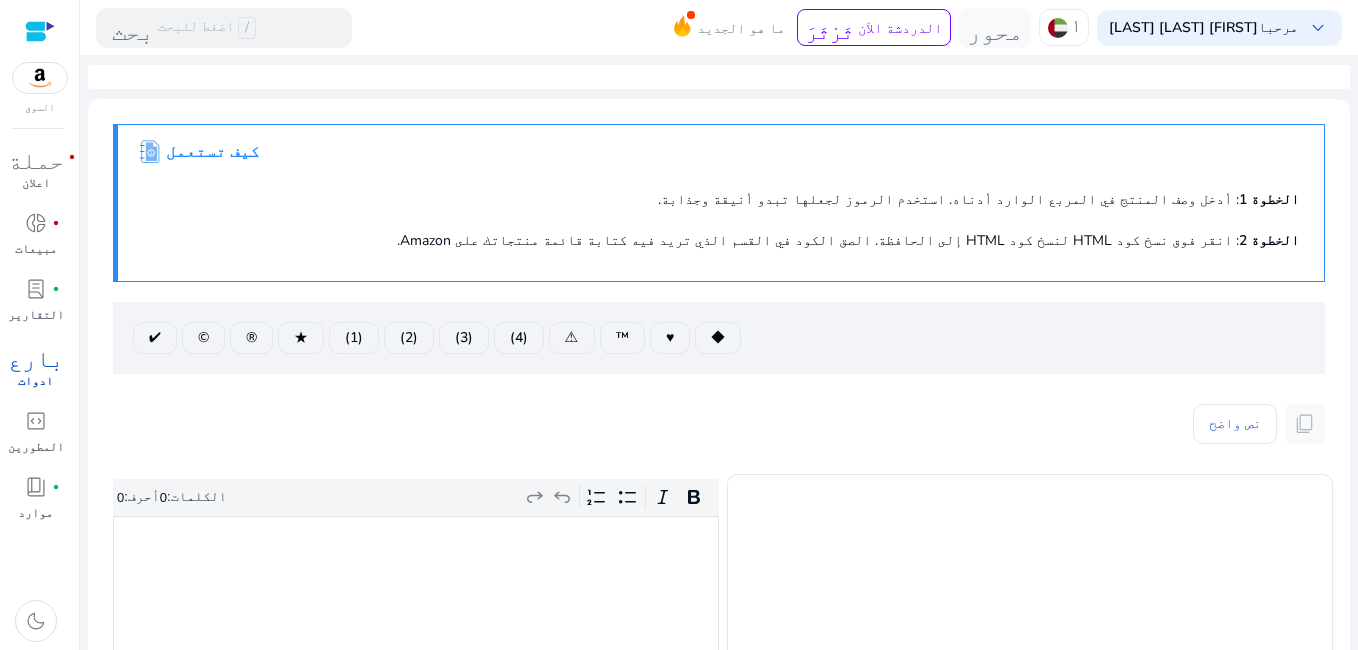 click on ".st1{fill:#2c8af8}.st2{fill:#fcfeff}  كيف تستعمل  الخطوة 1 : أدخل وصف المنتج في المربع الوارد أدناه. استخدم الرموز لجعلها تبدو أنيقة وجذابة.  الخطوة 2 : انقر فوق نسخ كود HTML لنسخ كود HTML إلى الحافظة. الصق الكود في القسم الذي تريد فيه كتابة قائمة منتجاتك على Amazon." 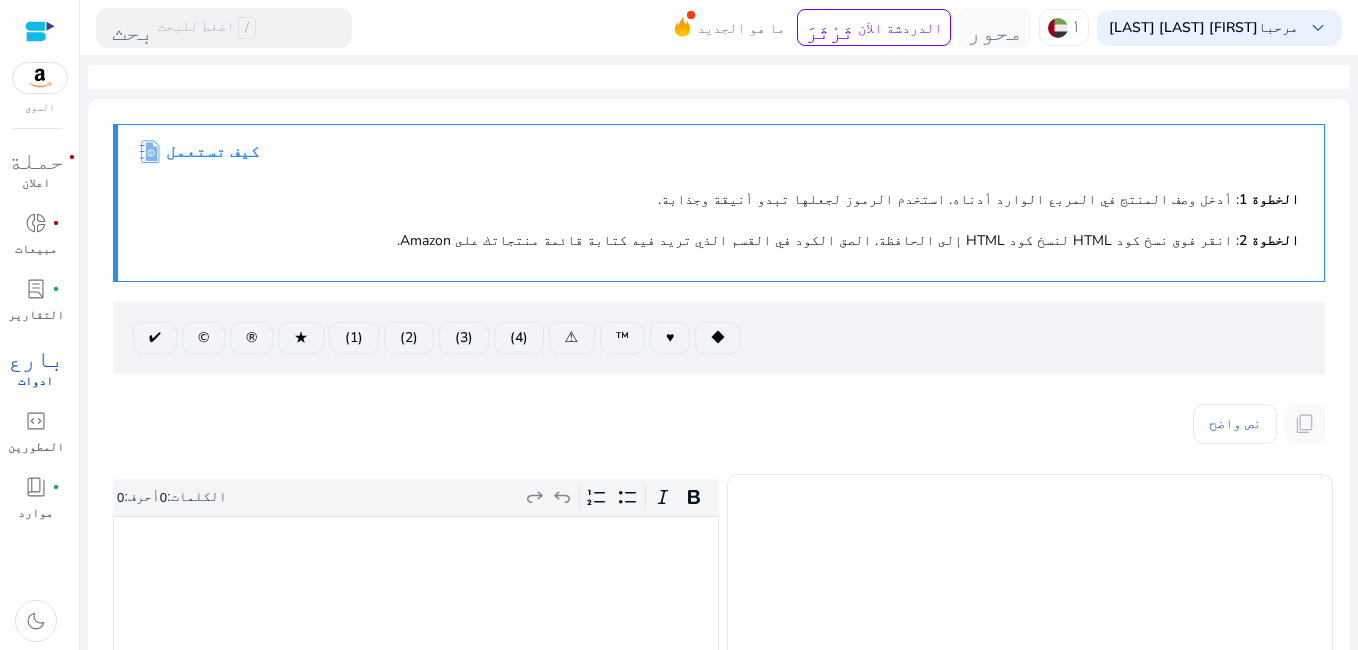 click on "الخطوة 2 : انقر فوق نسخ كود HTML لنسخ كود HTML إلى الحافظة. الصق الكود في القسم الذي تريد فيه كتابة قائمة منتجاتك على Amazon." 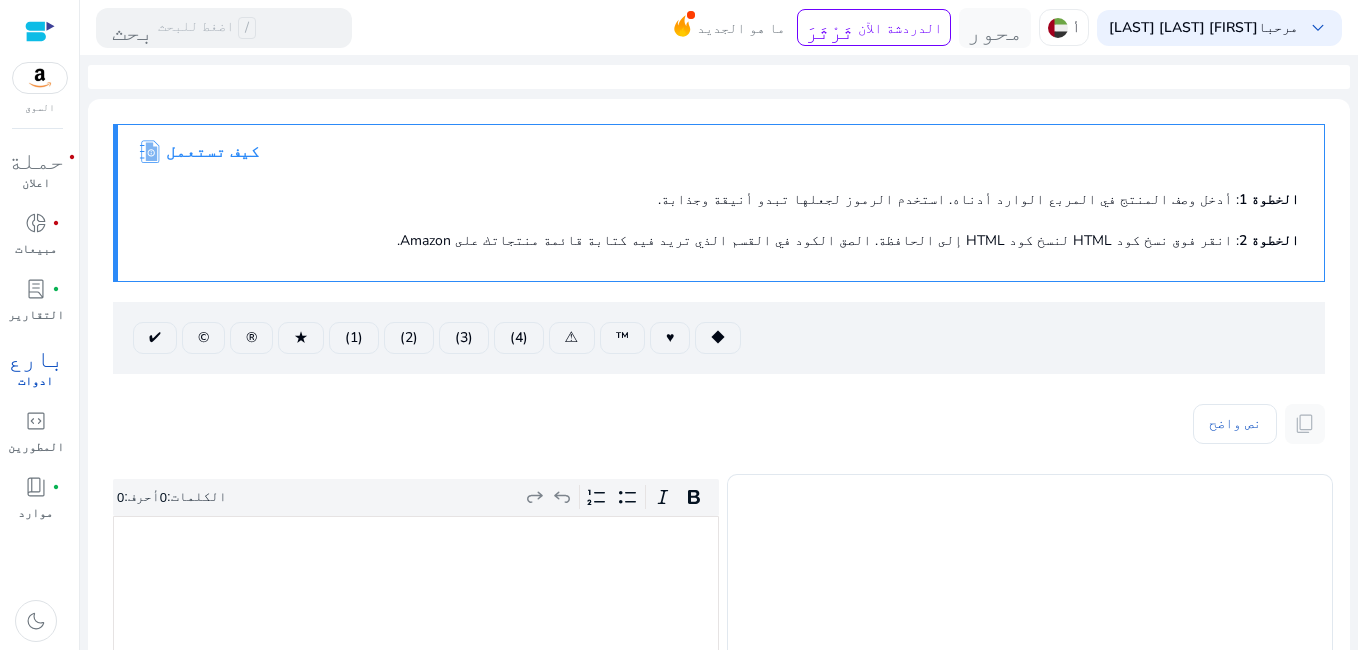 click on "كيف تستعمل" 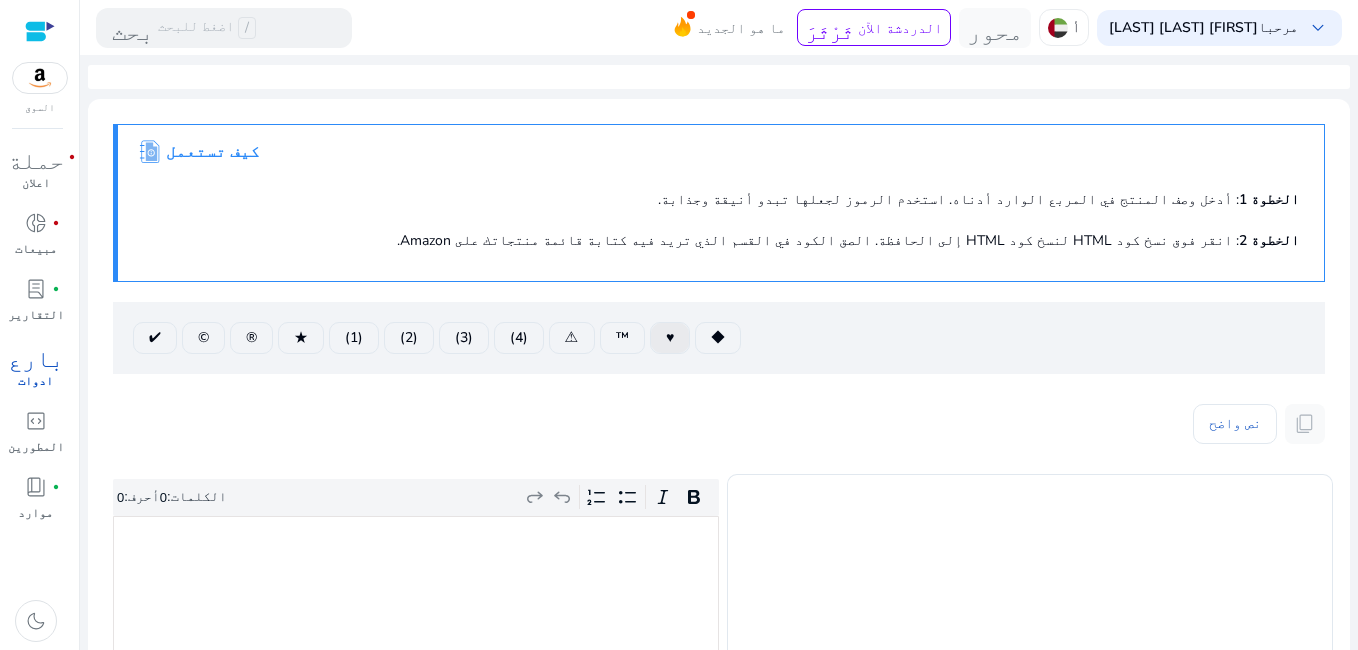 click 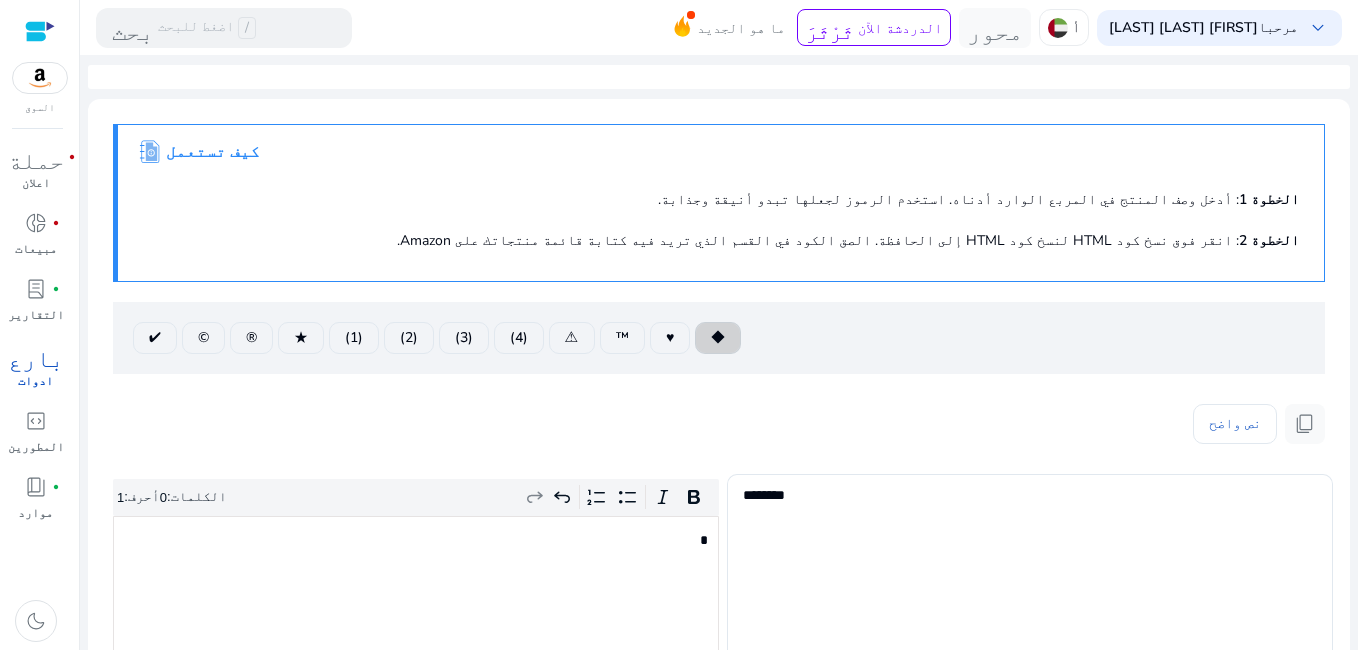 click 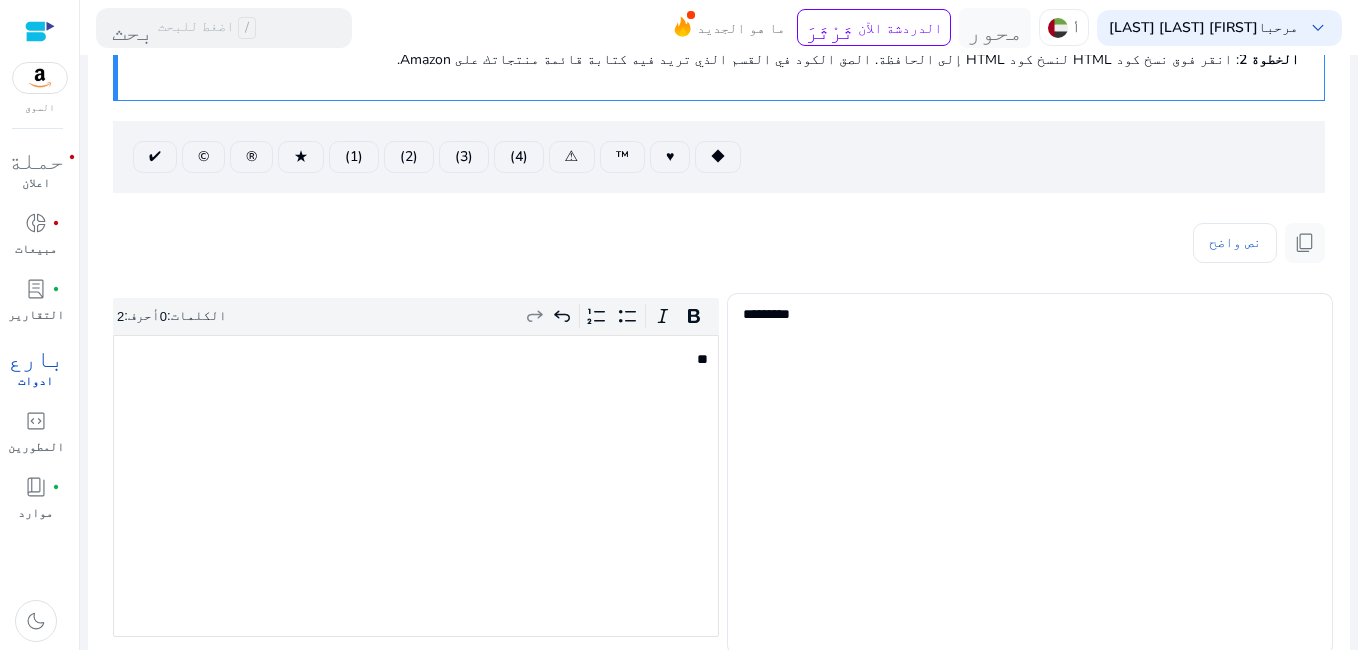 scroll, scrollTop: 200, scrollLeft: 0, axis: vertical 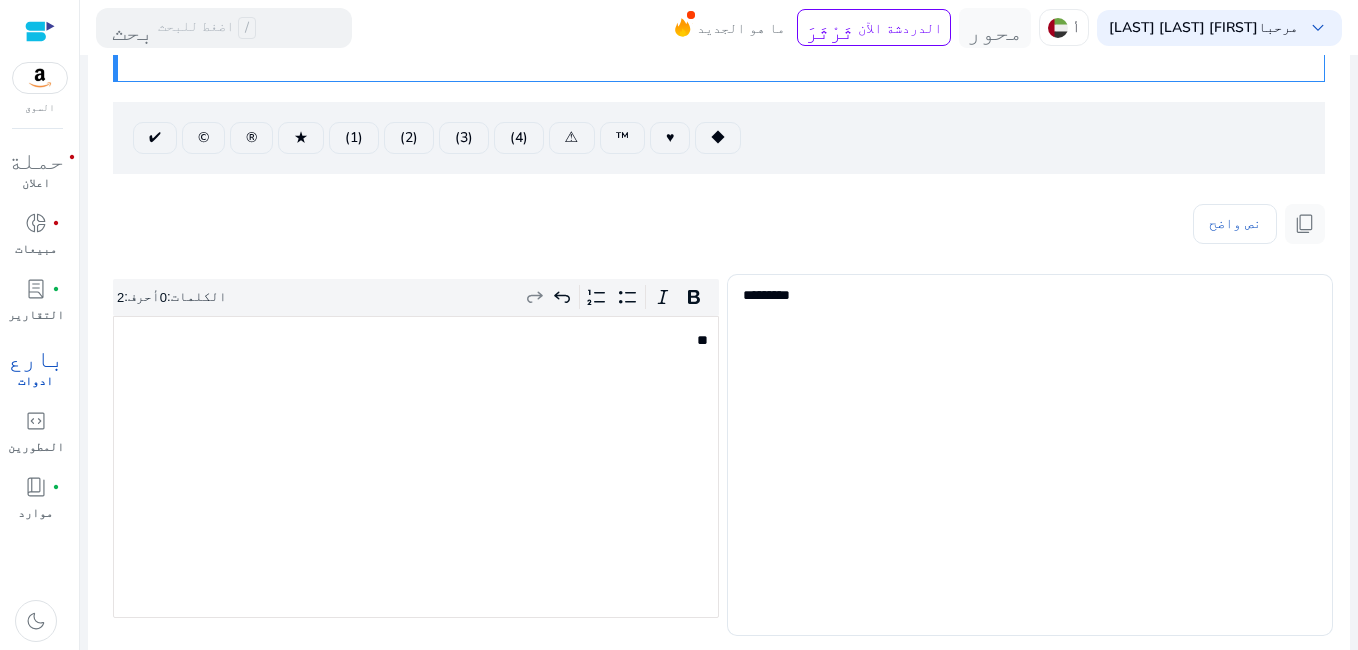 click on "**" 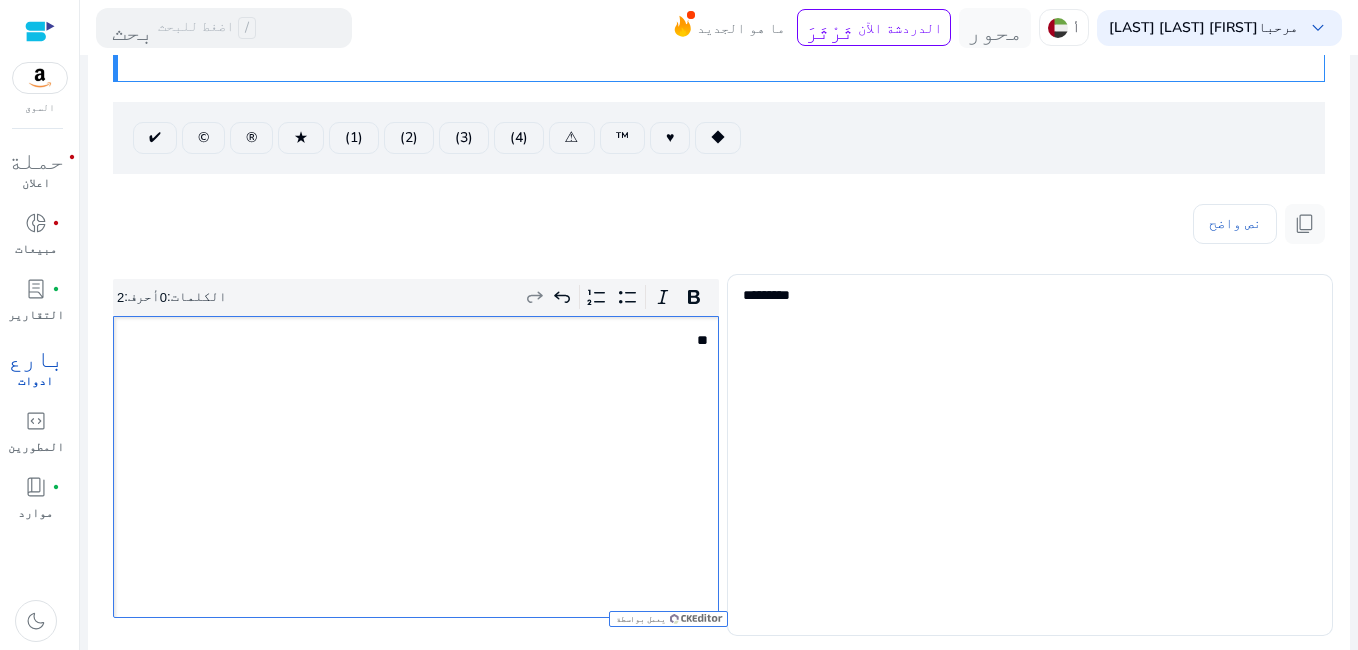 click on "**" 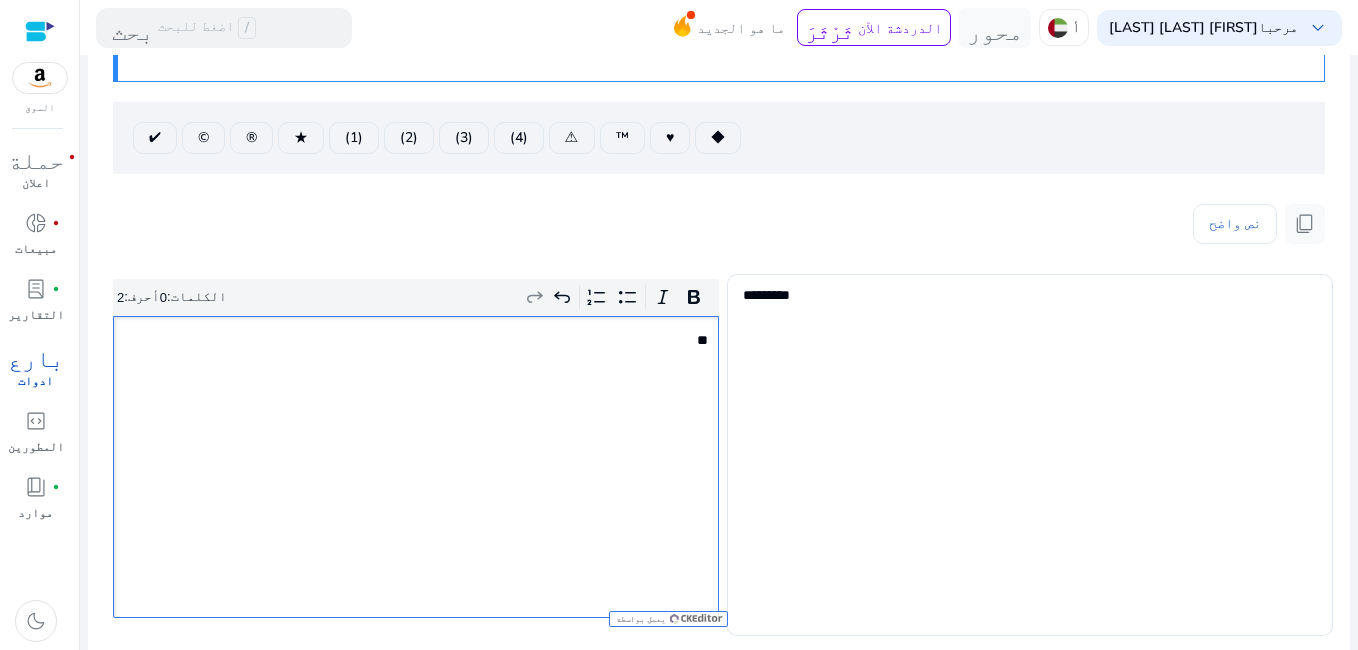 click on "**" 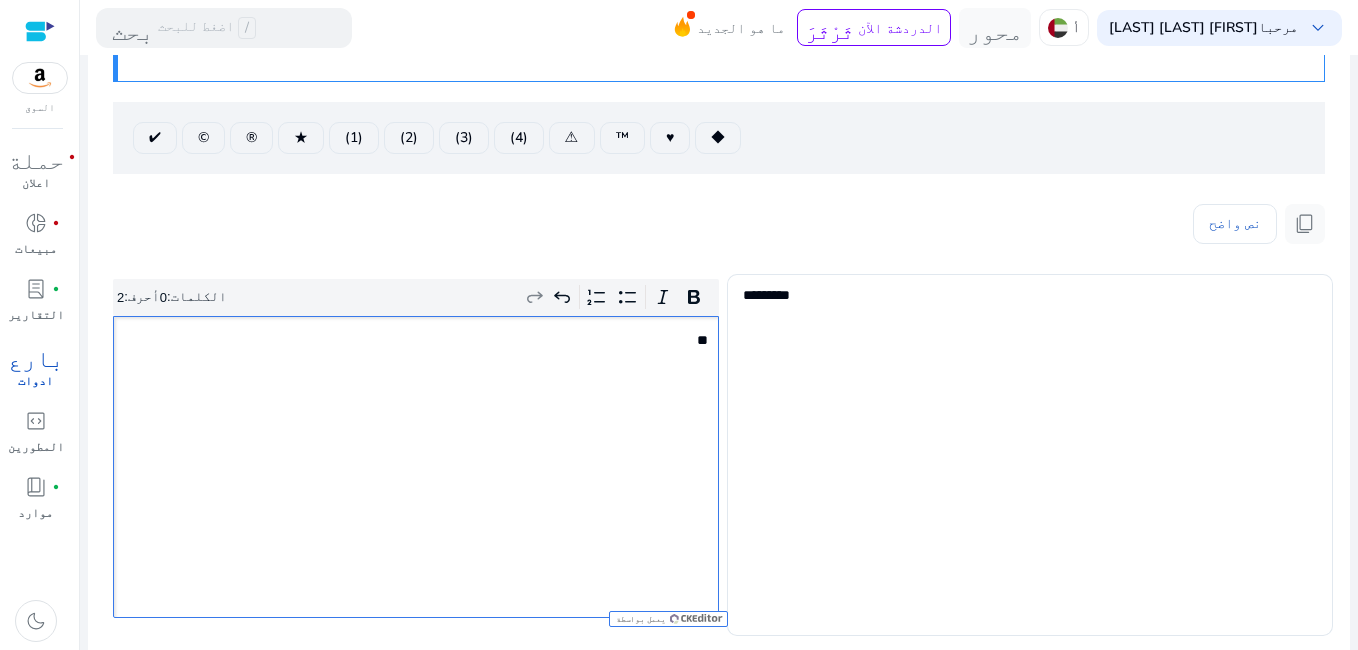 click on "**" 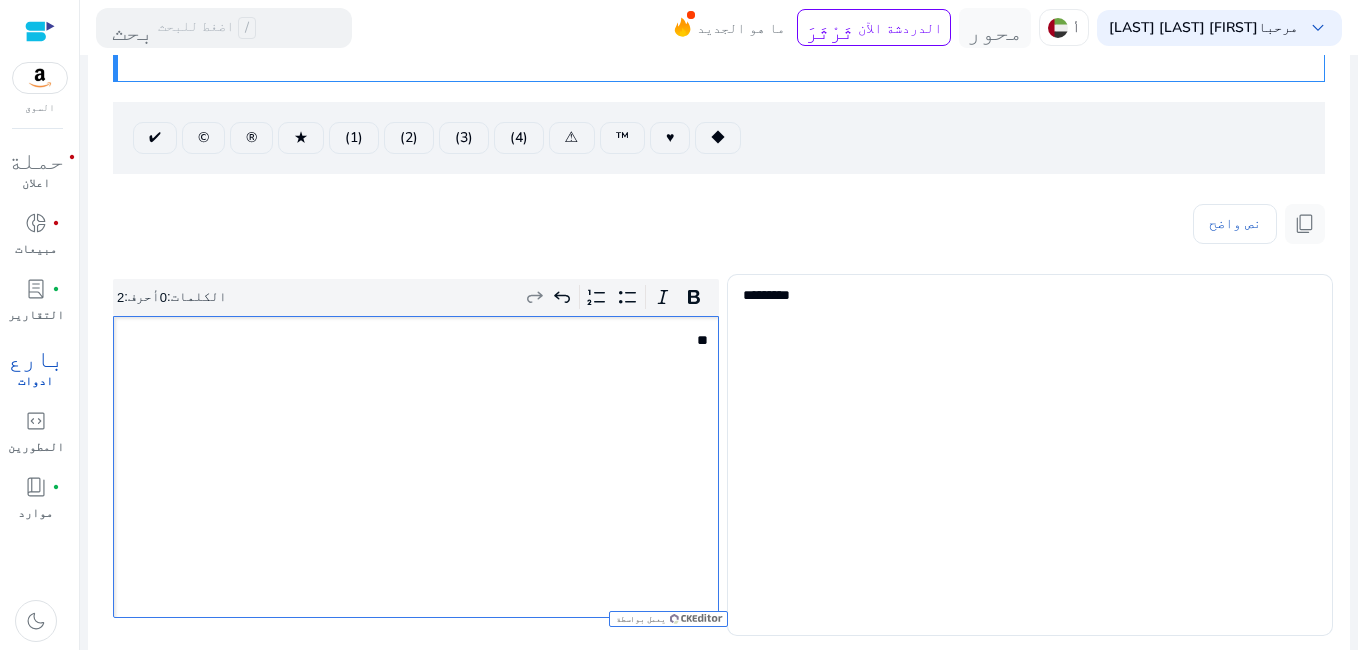 click on "**" 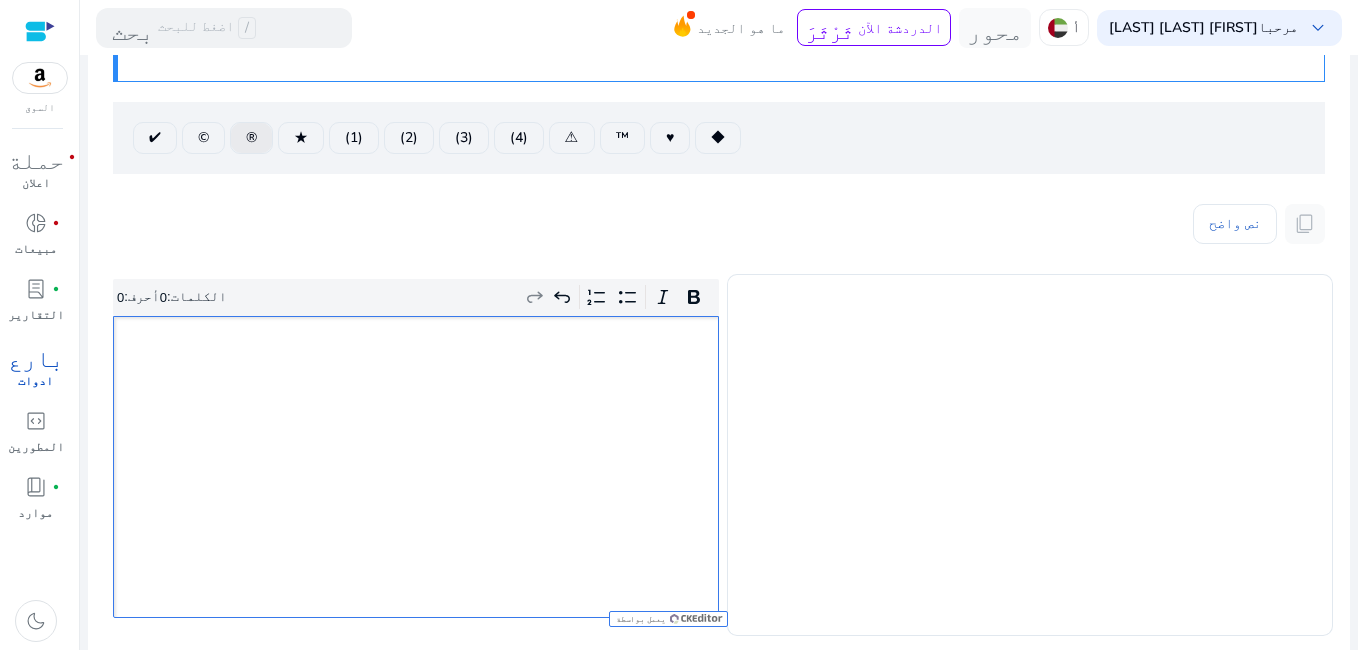 click on "®" 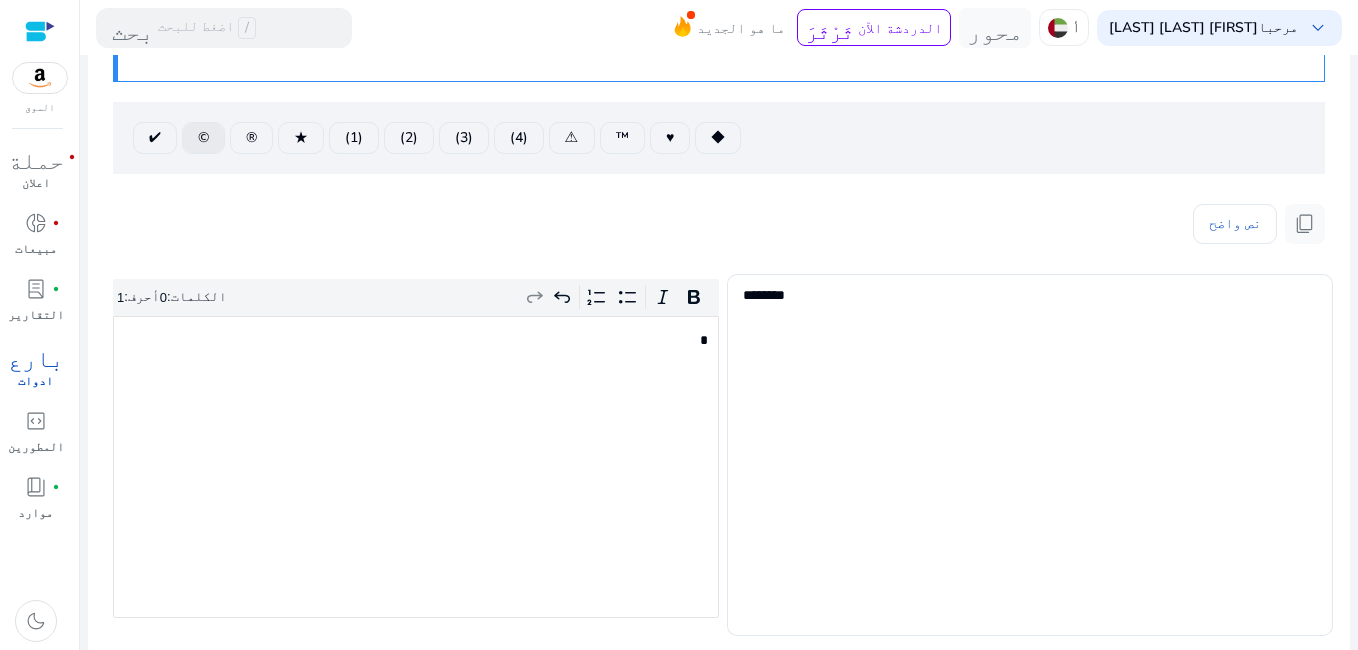 click on "©" 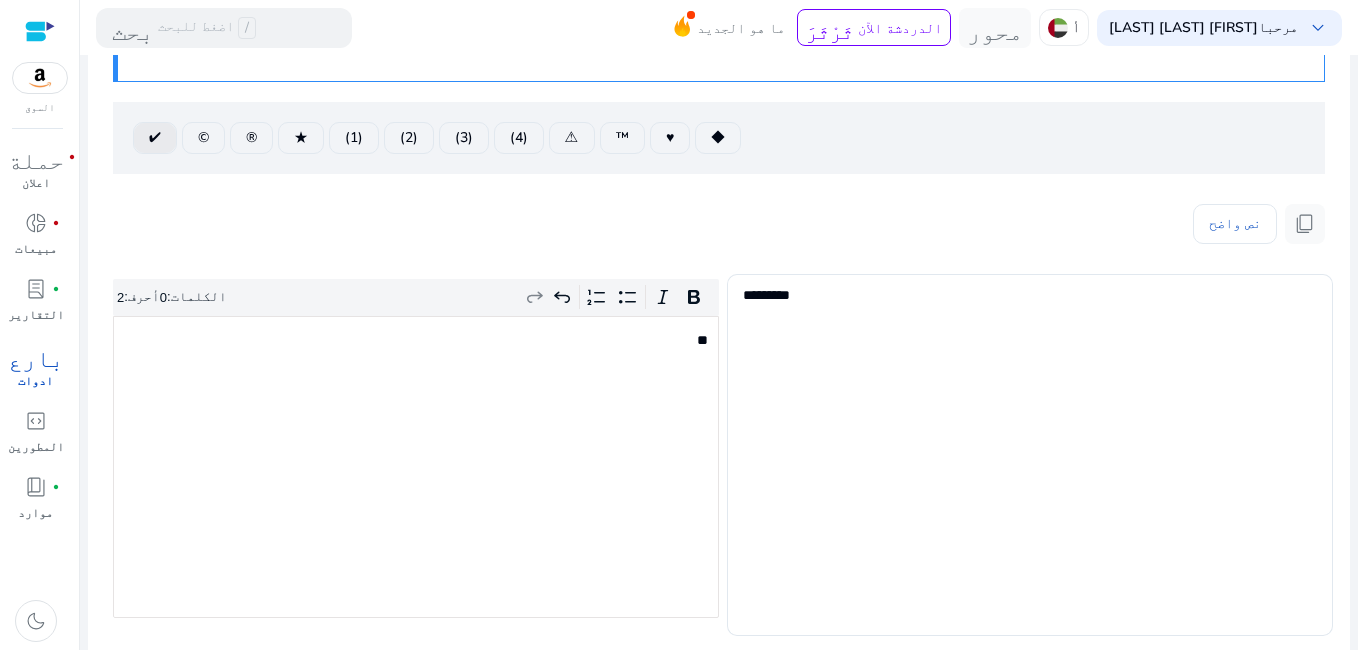click on "✔" 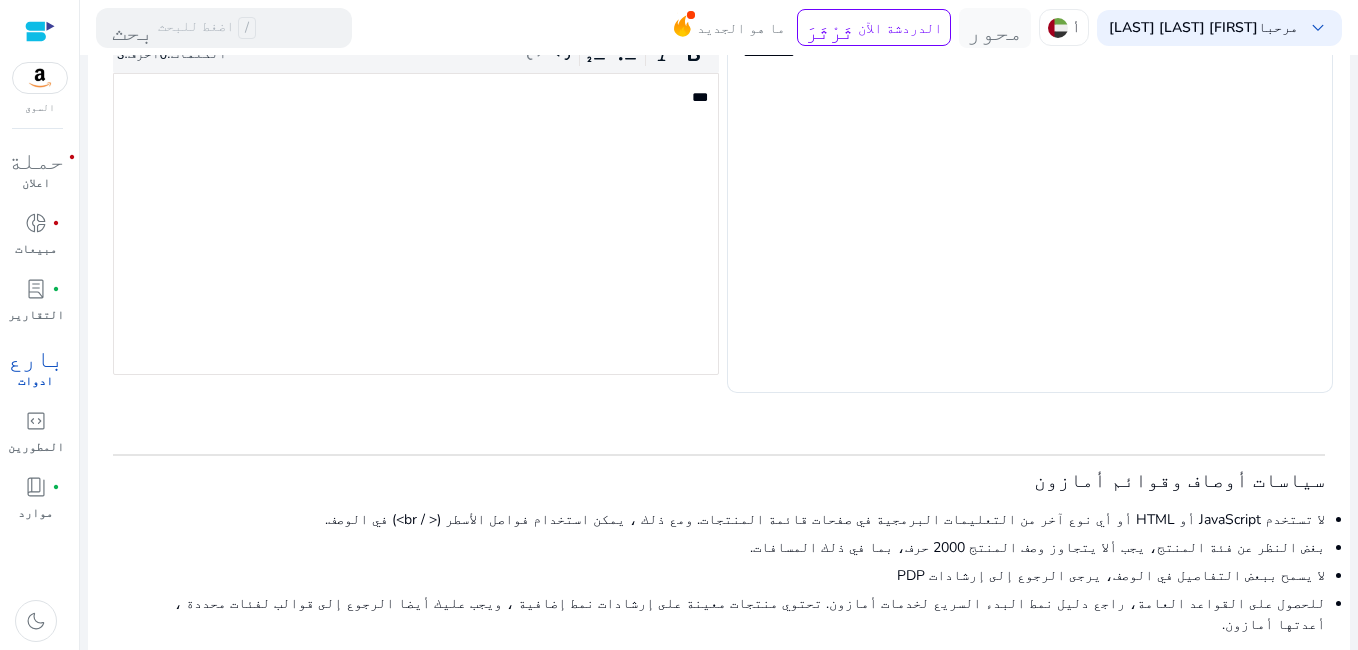 scroll, scrollTop: 448, scrollLeft: 0, axis: vertical 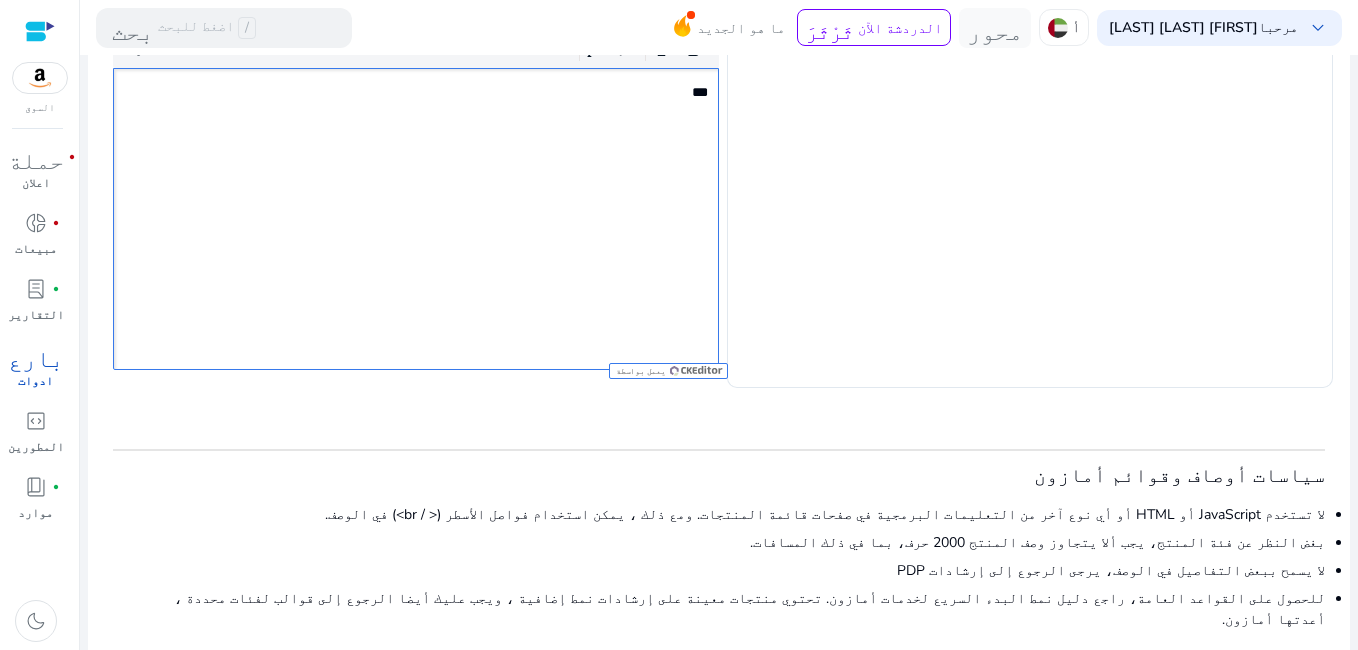 click on "***" 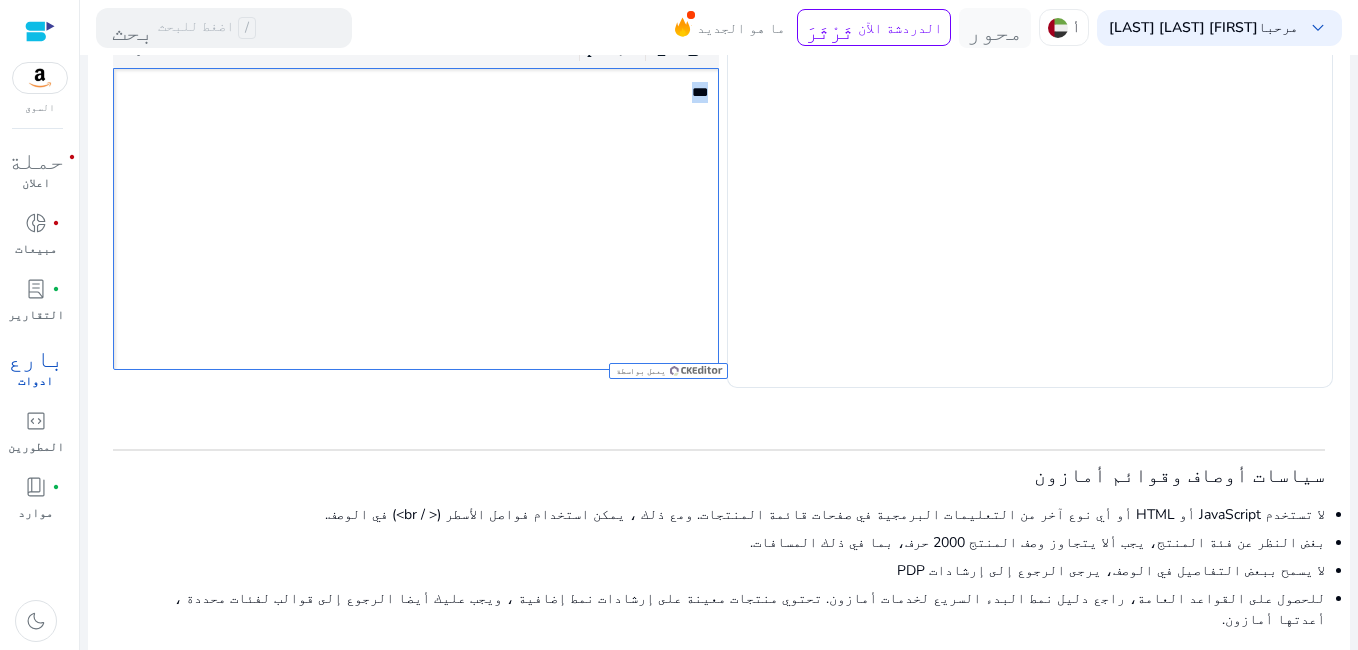click on "***" 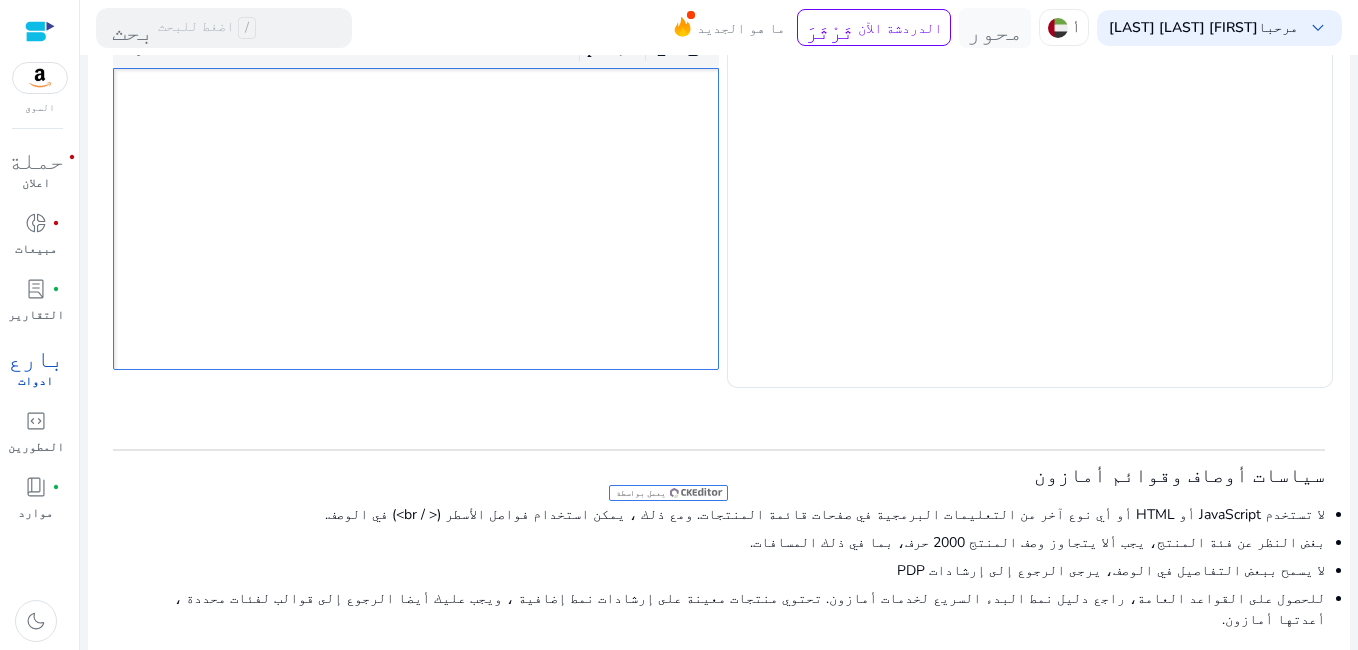 scroll, scrollTop: 248, scrollLeft: 0, axis: vertical 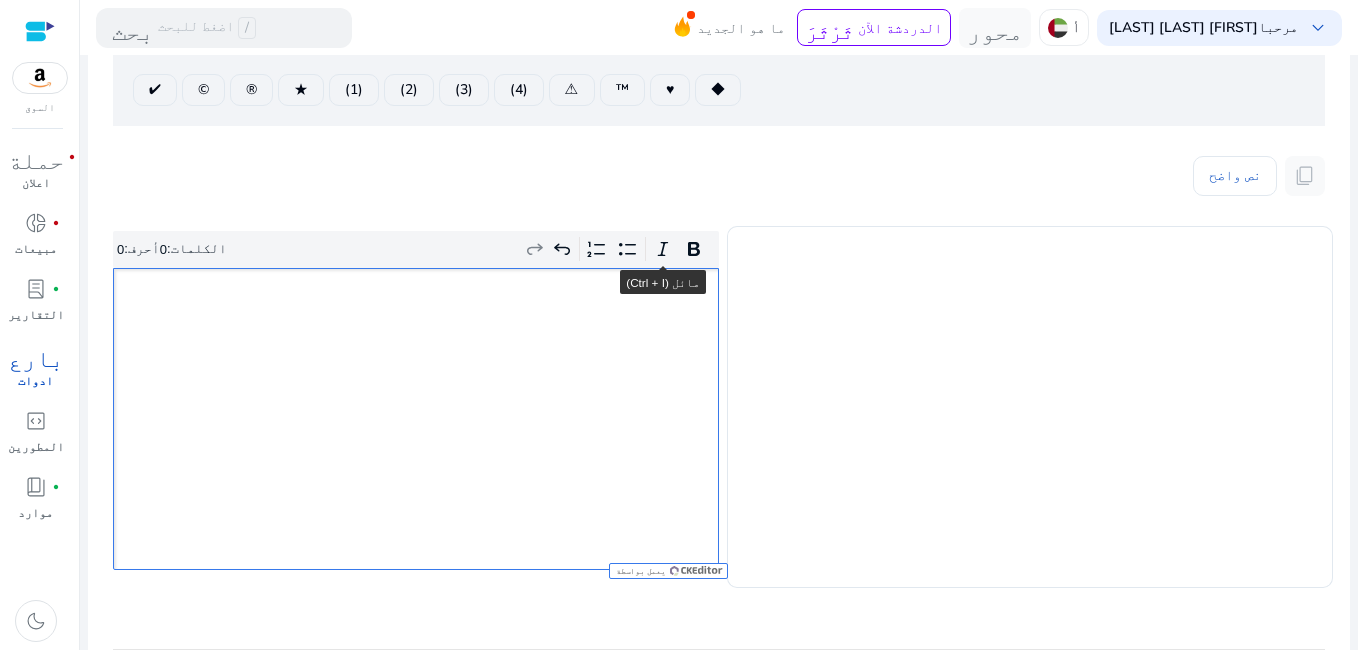 type on "********" 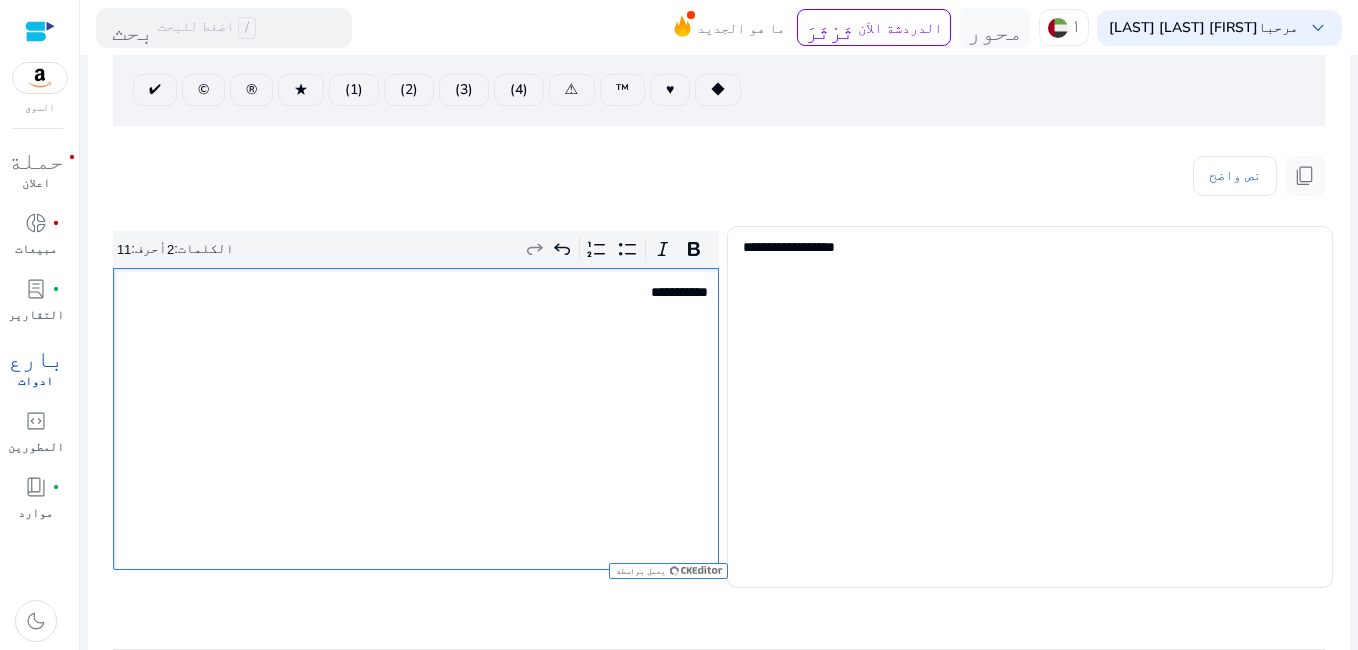 type on "**********" 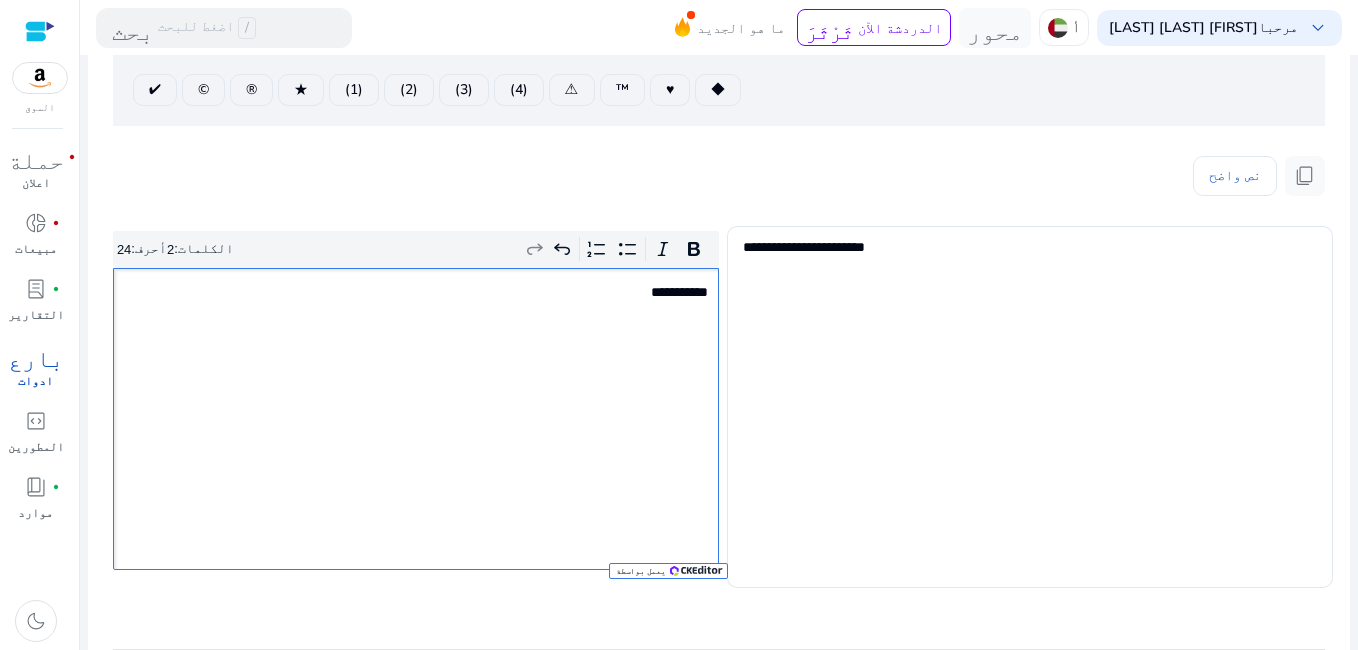 click on "يعمل بواسطة" at bounding box center [668, 571] 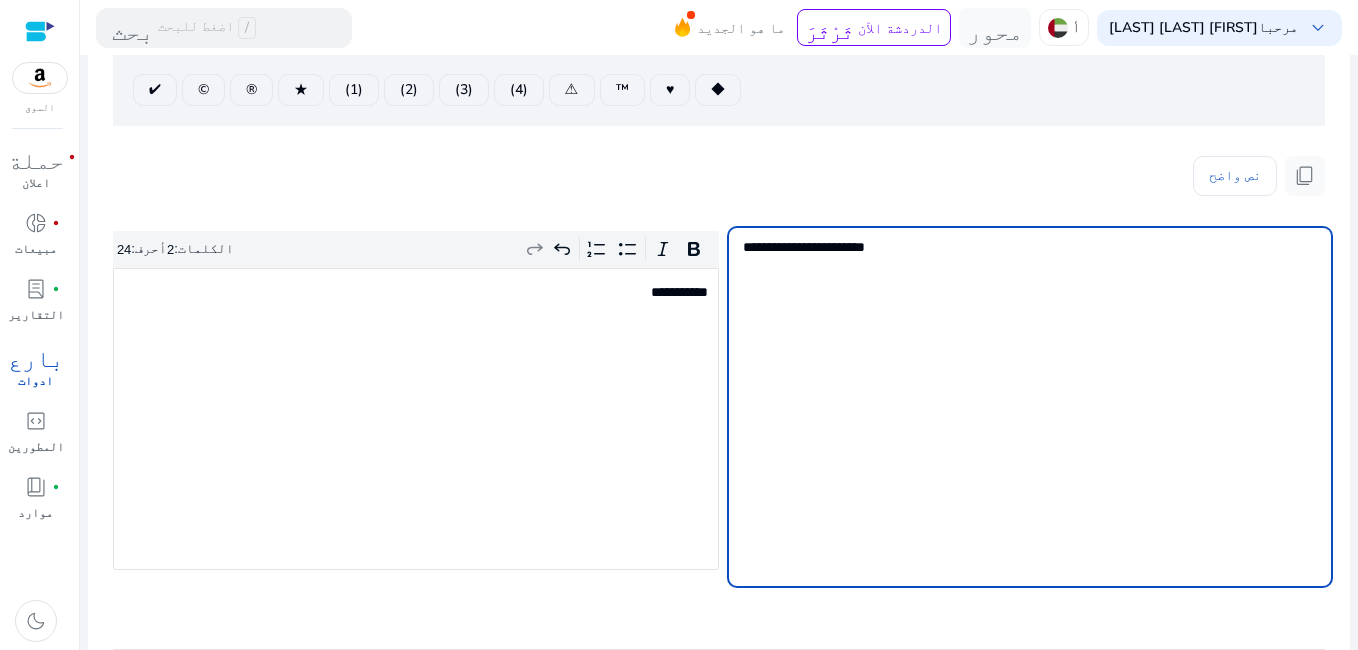 click on "**********" at bounding box center (1030, 407) 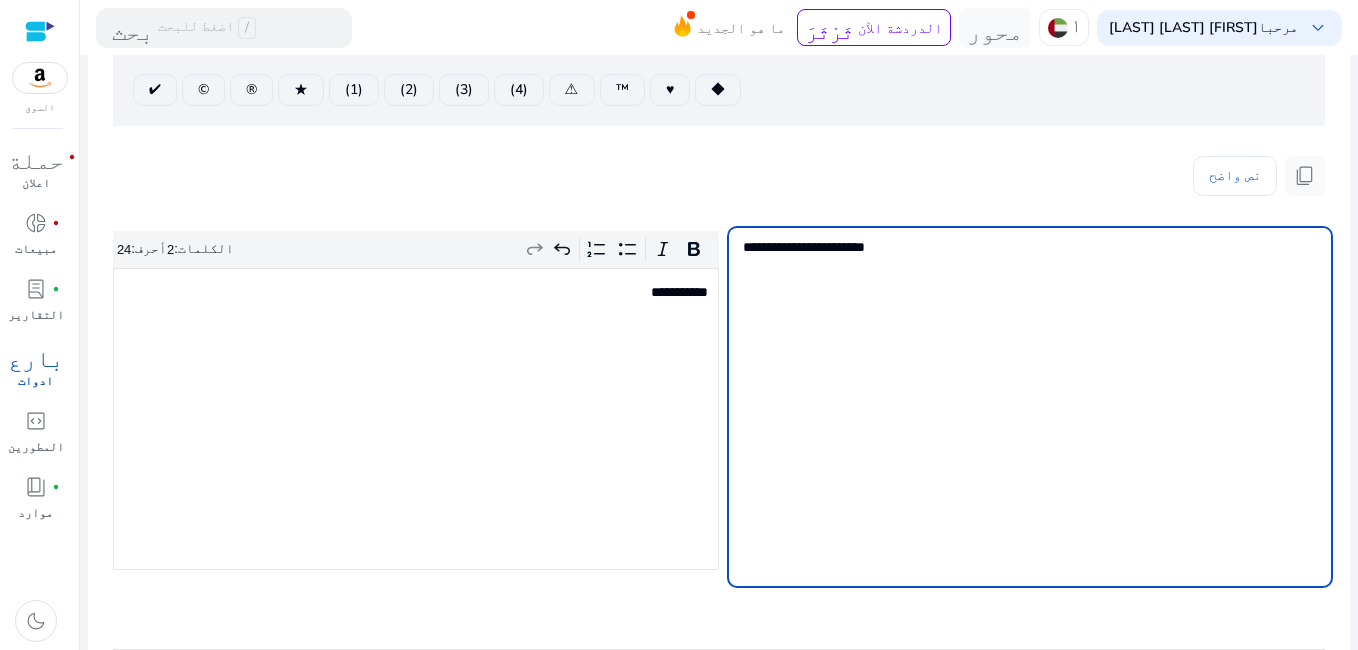 click on "**********" at bounding box center (1030, 407) 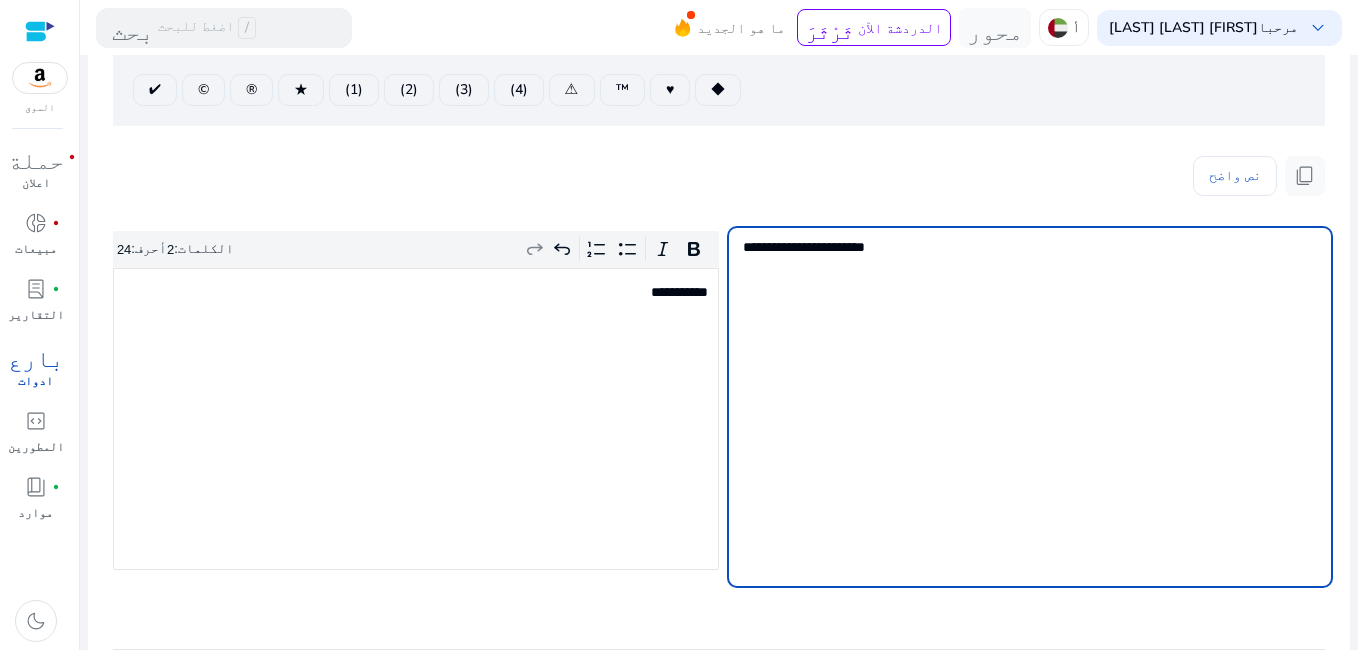 click on "**********" at bounding box center [1030, 407] 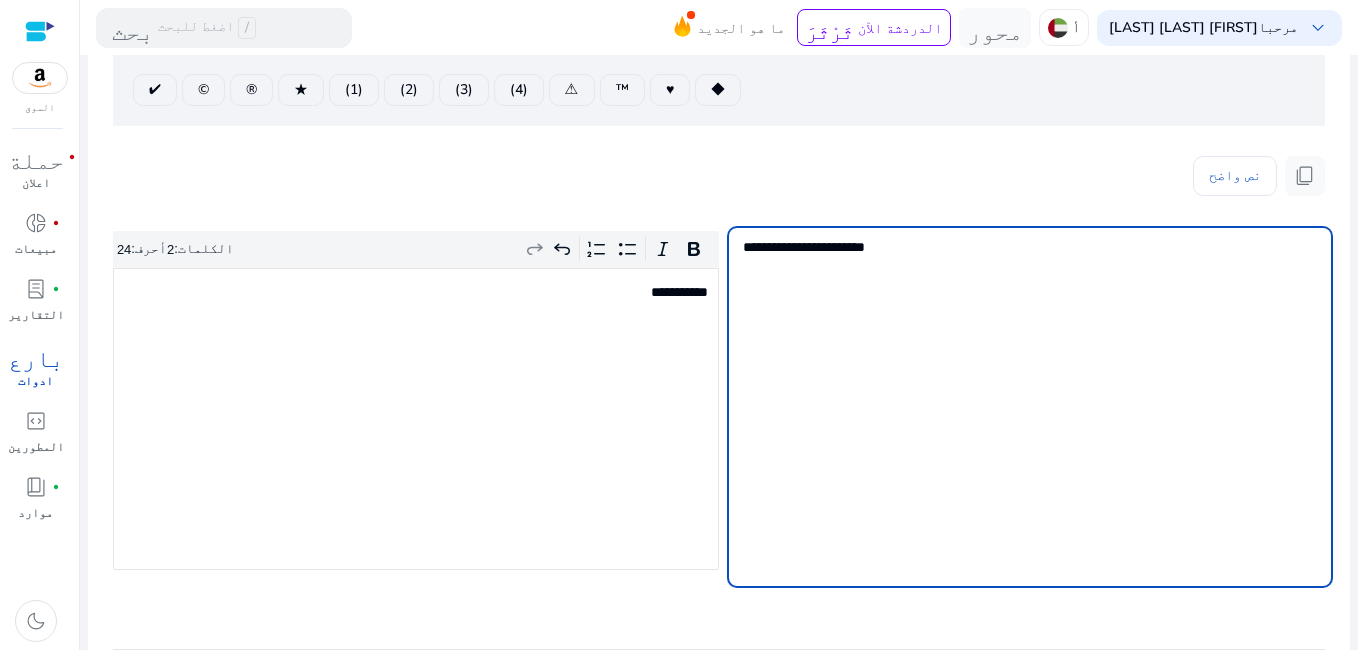 click on "**********" at bounding box center [1030, 407] 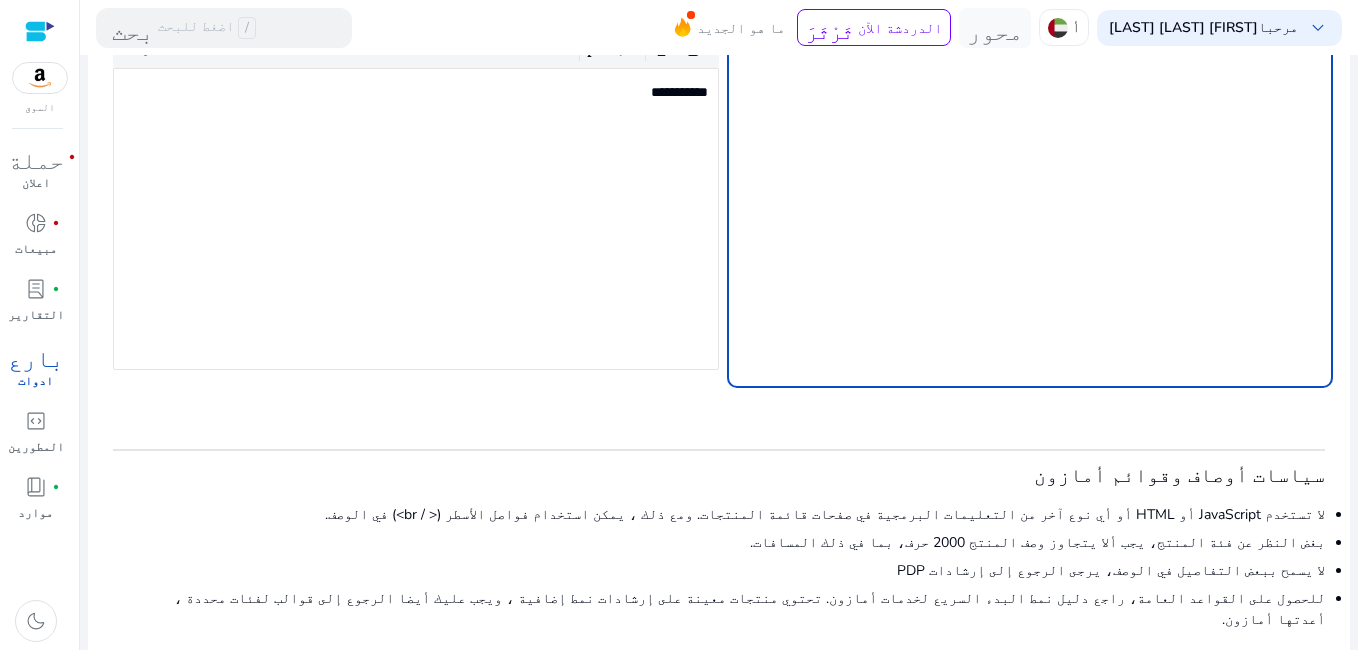 scroll, scrollTop: 0, scrollLeft: 0, axis: both 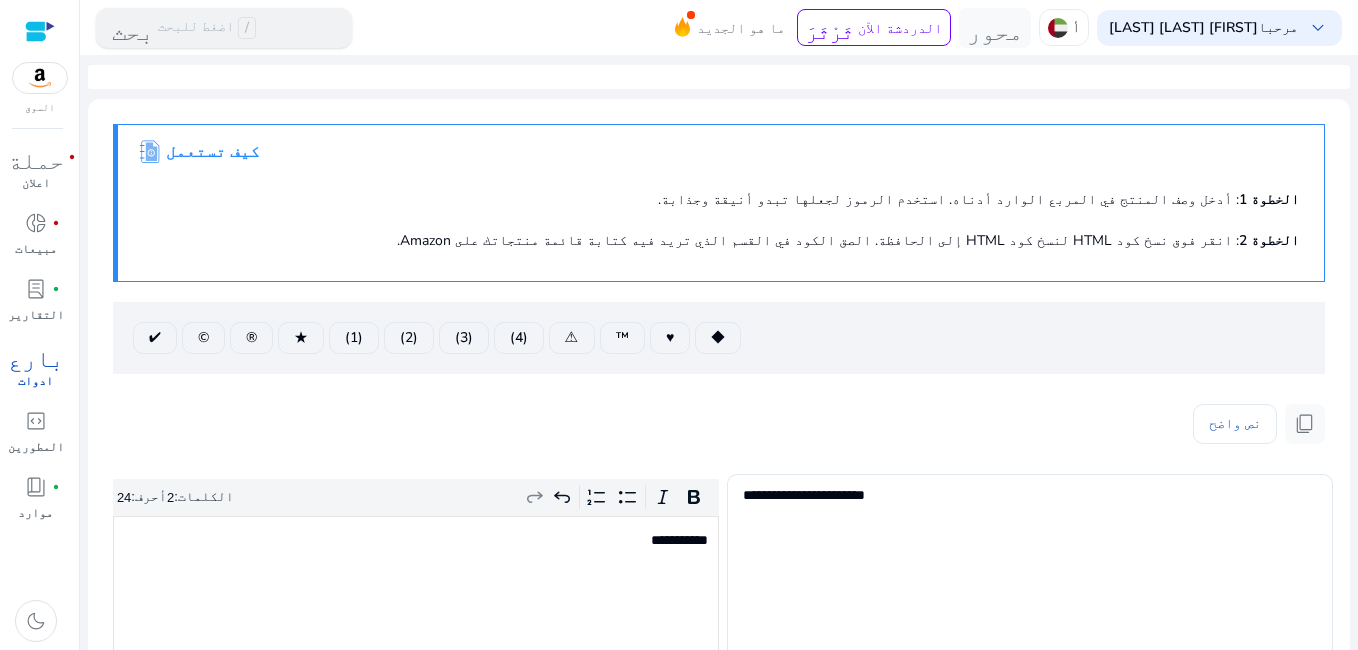 click on "بحث   اضغط للبحث  /" at bounding box center (224, 28) 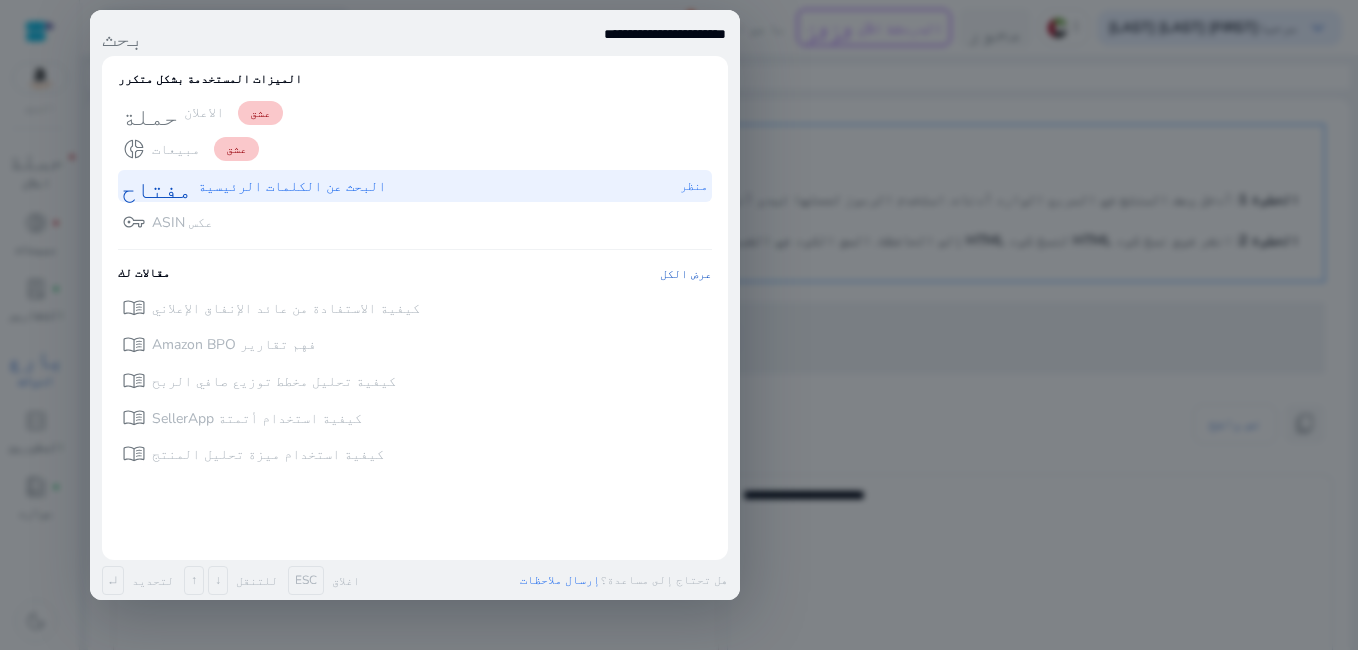 type on "**********" 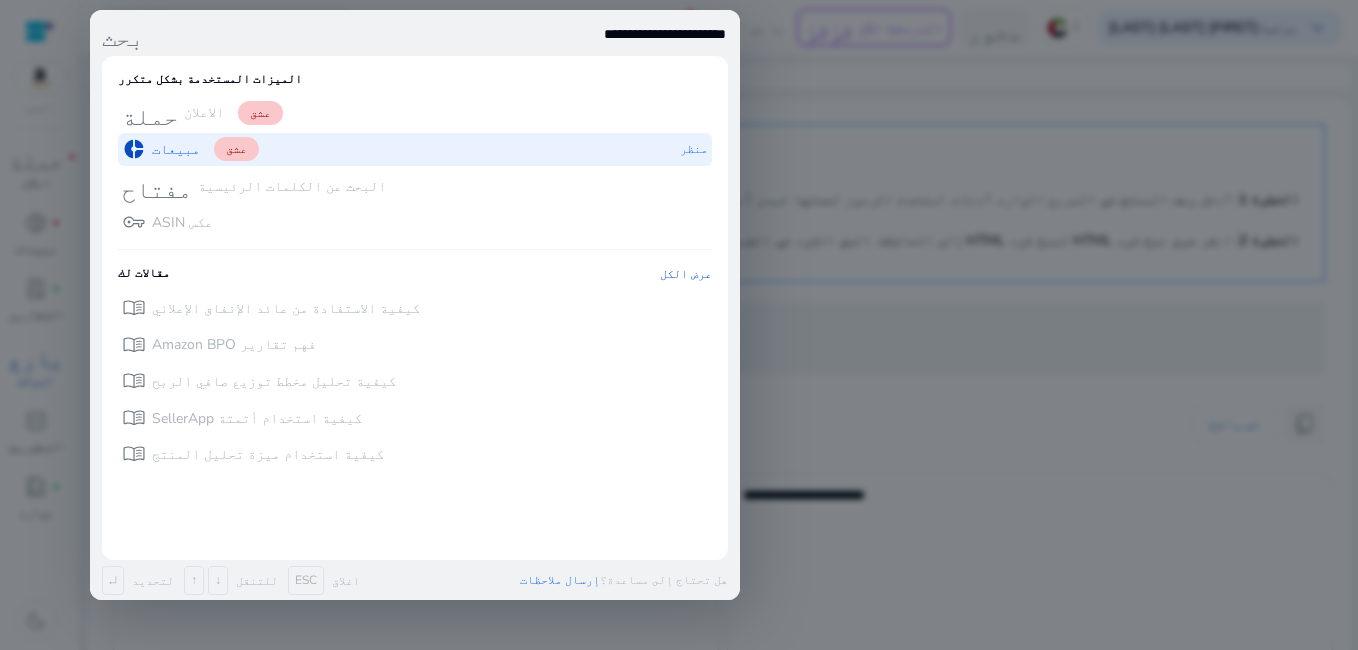 click on "donut_small  مبيعات عشق  منظر" at bounding box center (415, 149) 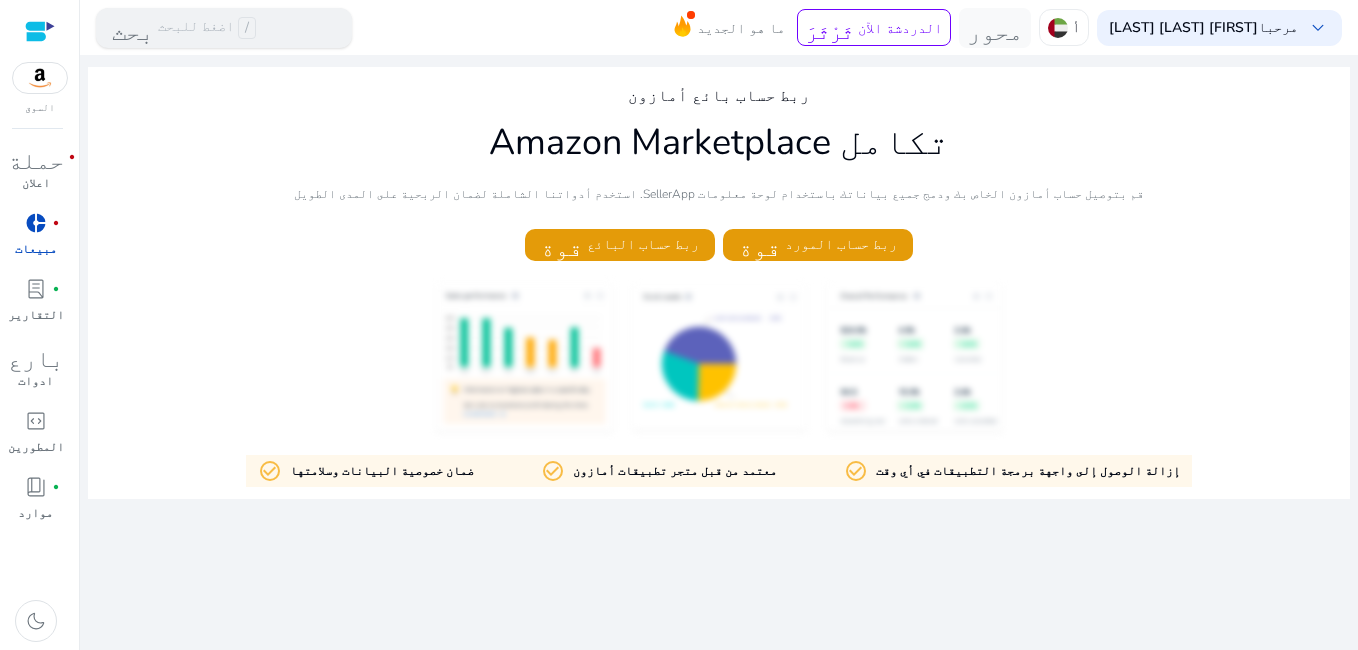 click on "بحث" at bounding box center (133, 28) 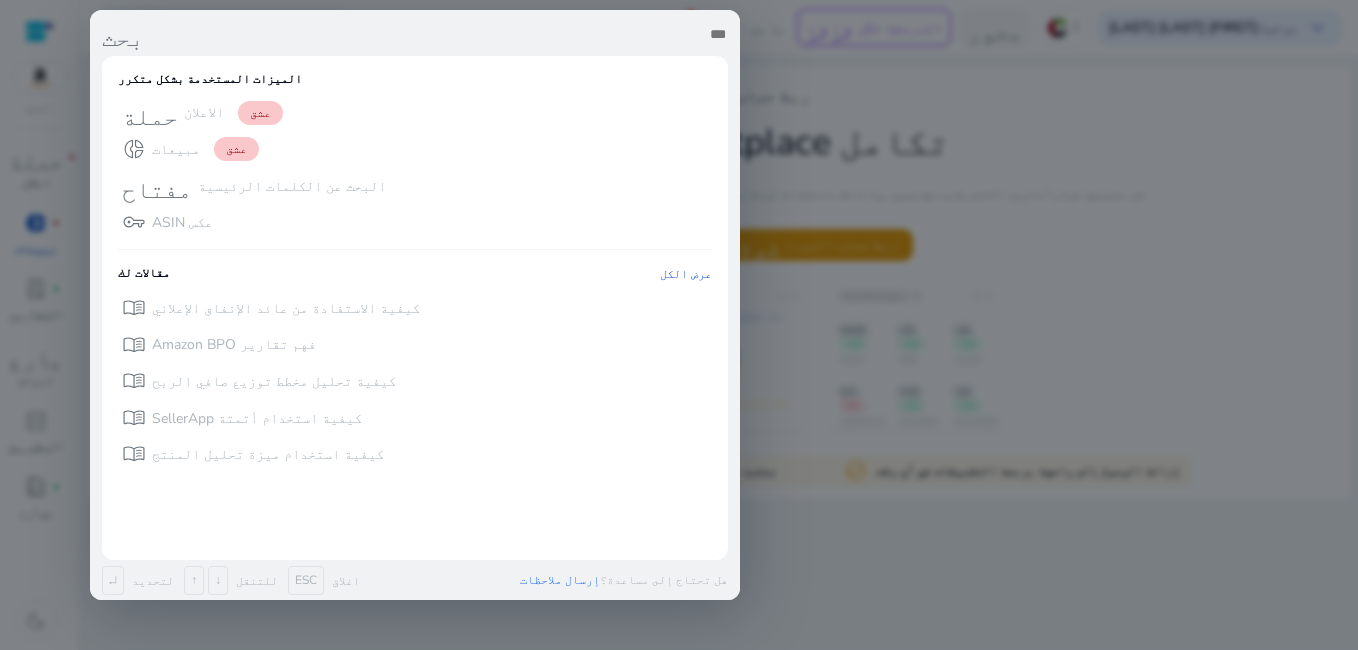 click on "بحث" at bounding box center (123, 34) 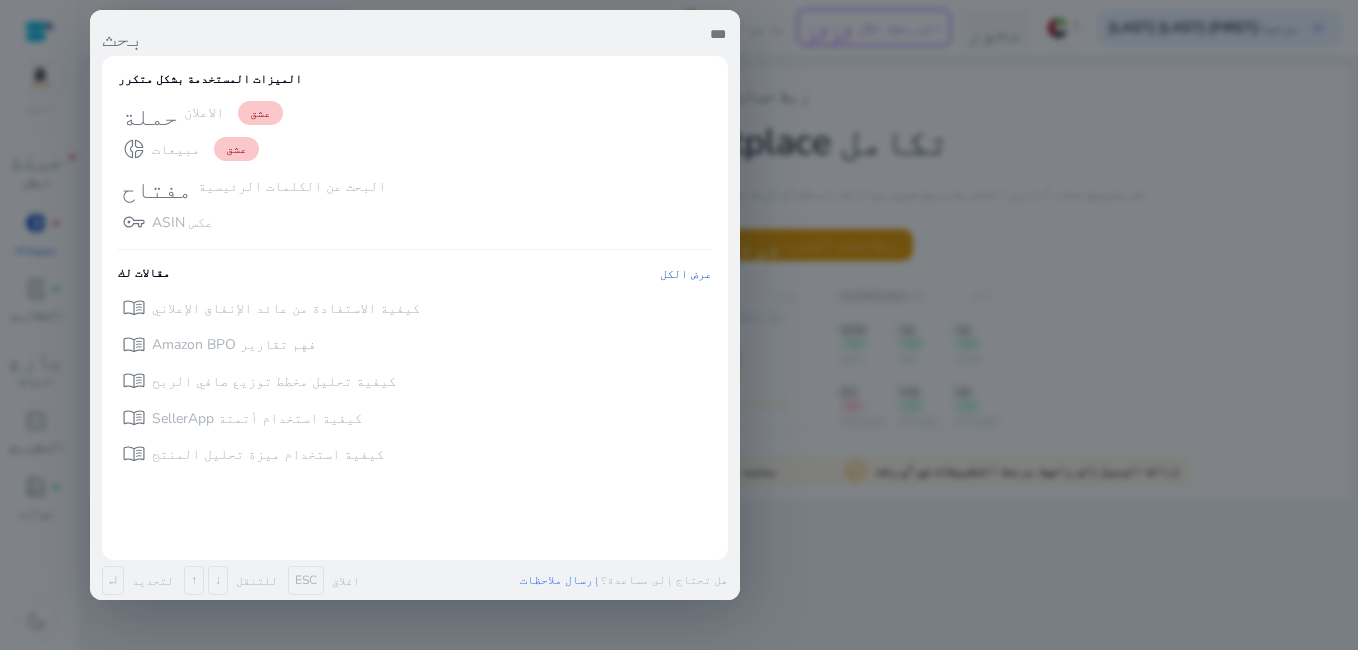 click on "بحث" at bounding box center [123, 34] 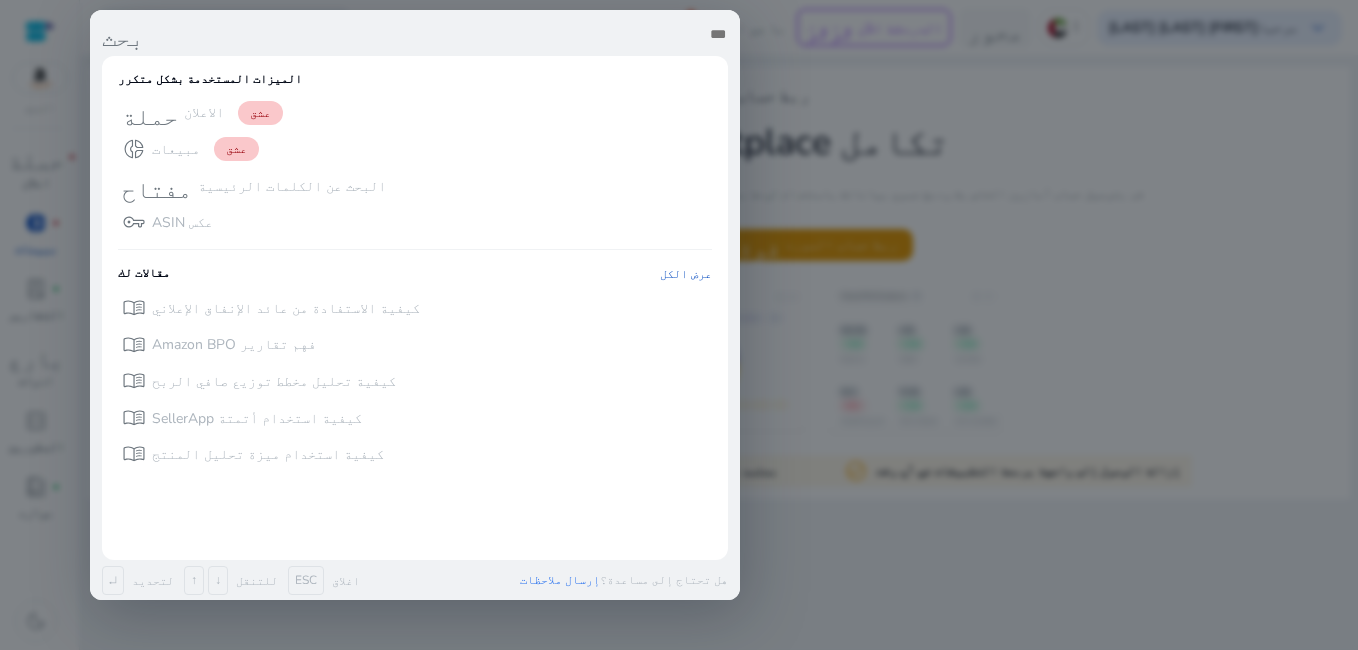 drag, startPoint x: 118, startPoint y: 44, endPoint x: 604, endPoint y: 27, distance: 486.29724 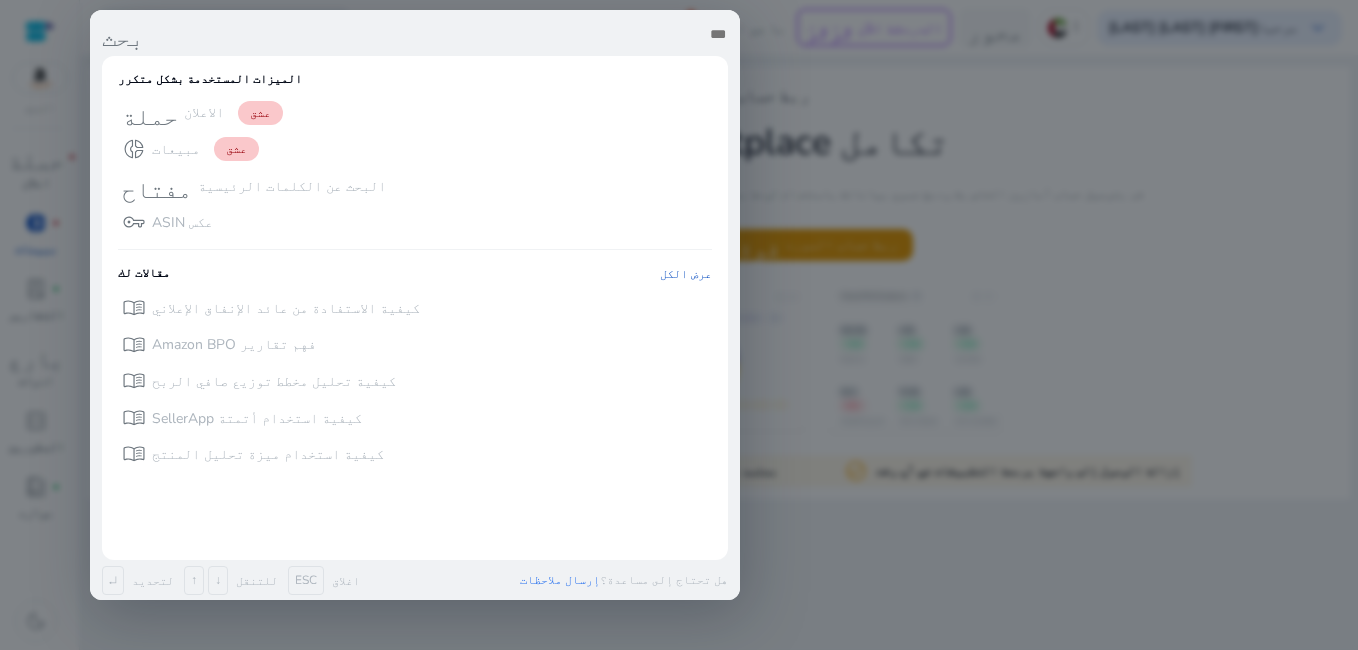 click at bounding box center (440, 34) 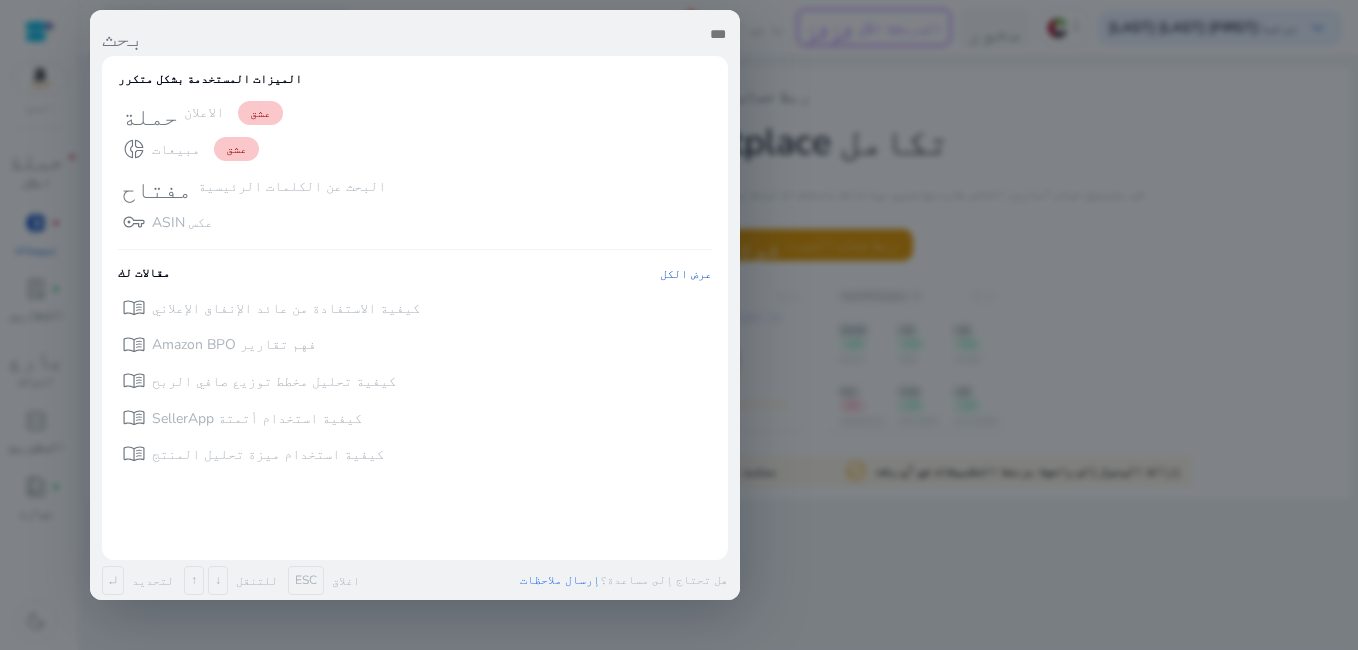 paste on "**********" 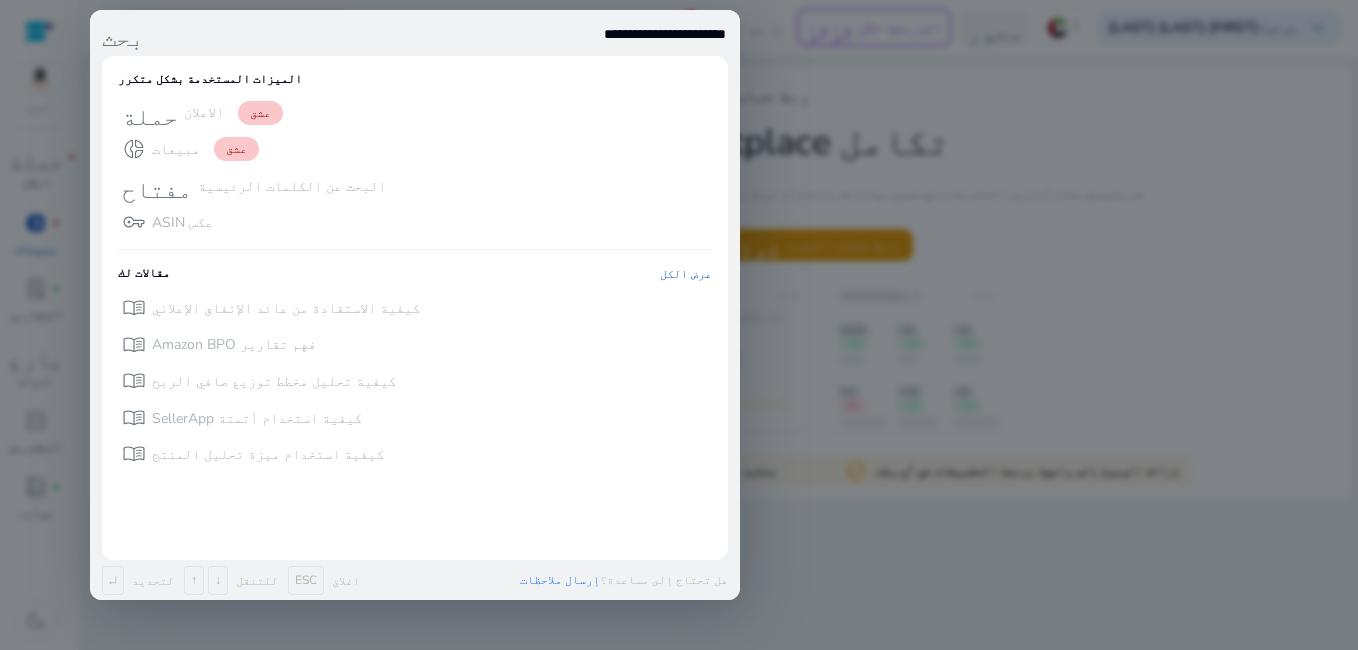 type on "**********" 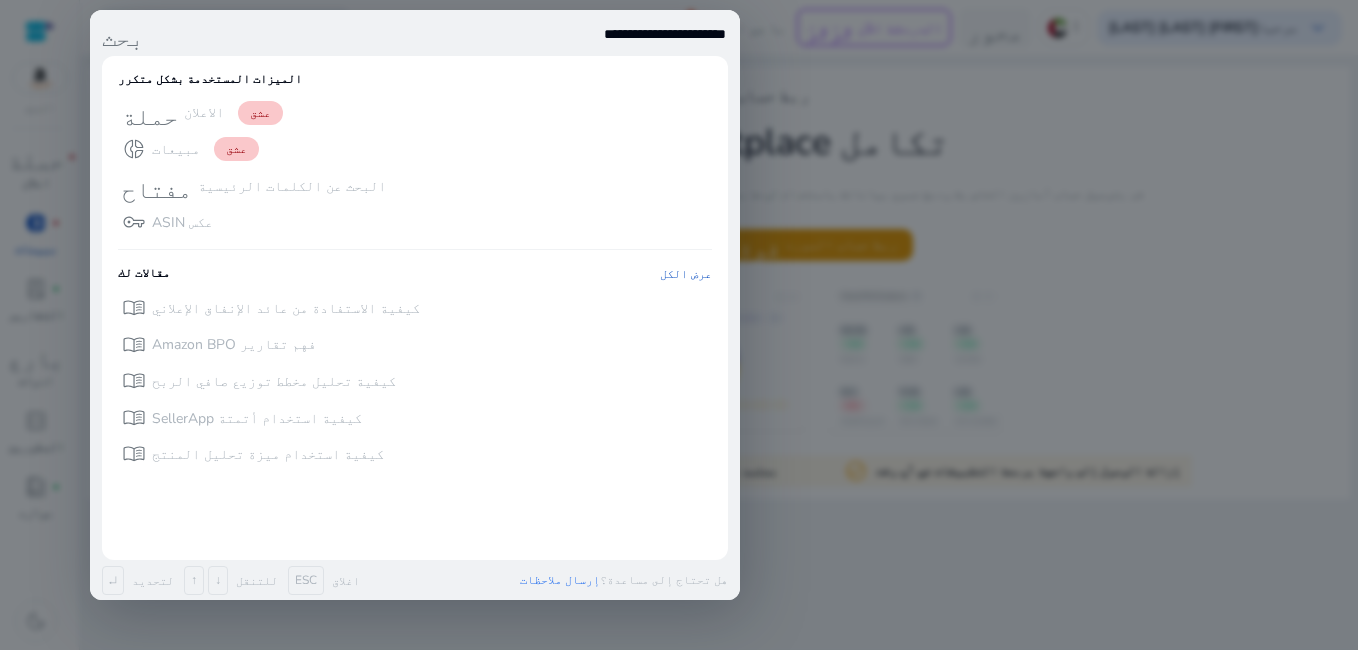 click on "↵ لتحديد ↑ ↓ للتنقل ESC اغلاق  هل تحتاج إلى مساعدة؟  إرسال ملاحظات" at bounding box center (415, 577) 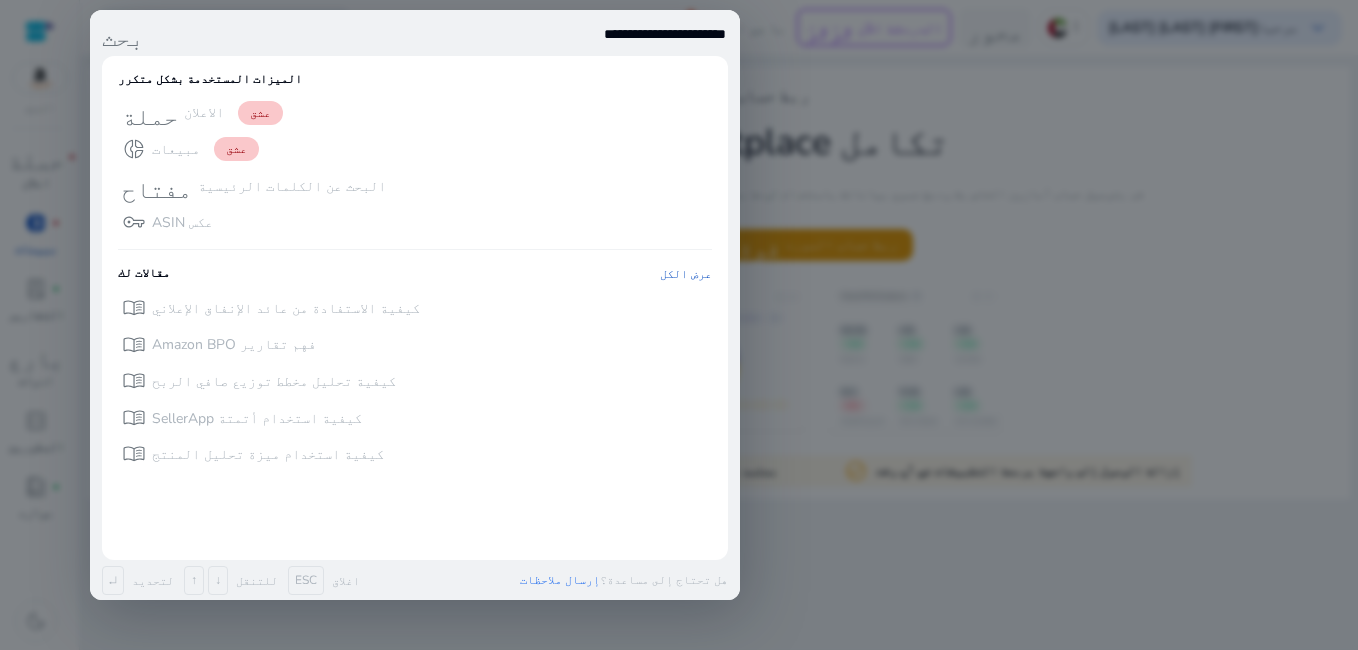 click on "↓" at bounding box center (218, 580) 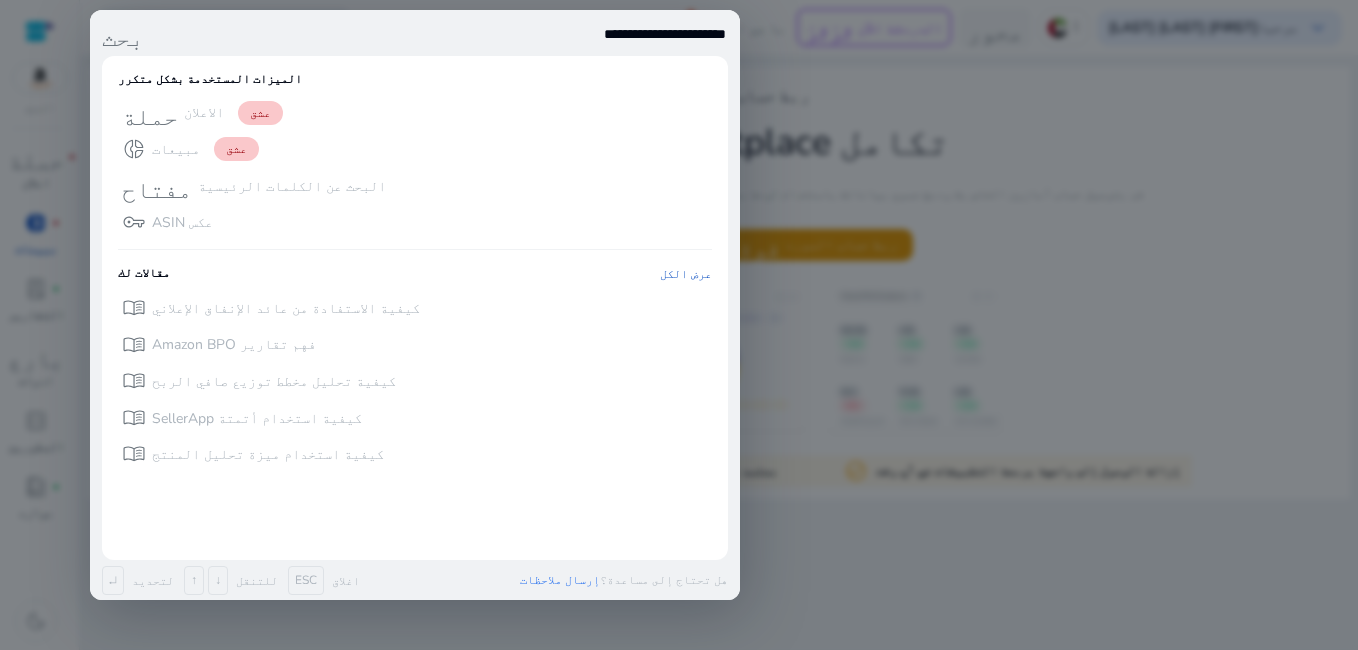 drag, startPoint x: 179, startPoint y: 589, endPoint x: 161, endPoint y: 589, distance: 18 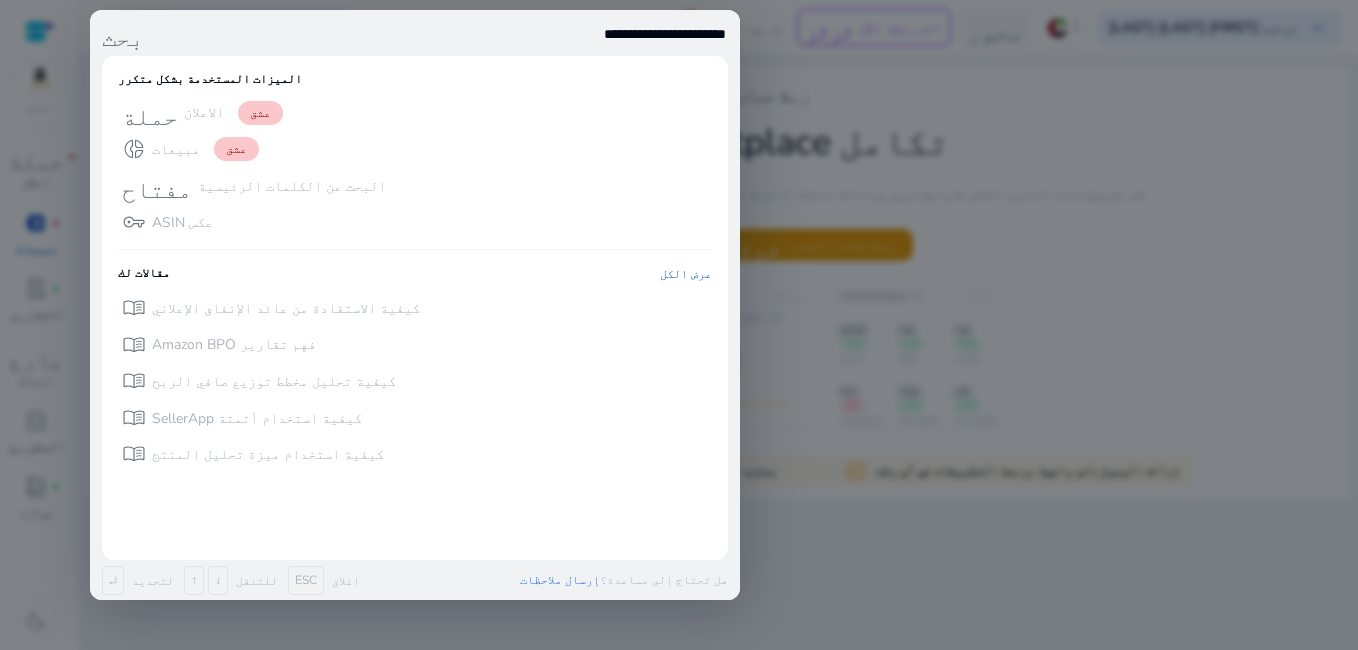 click on "↵ لتحديد" at bounding box center (138, 580) 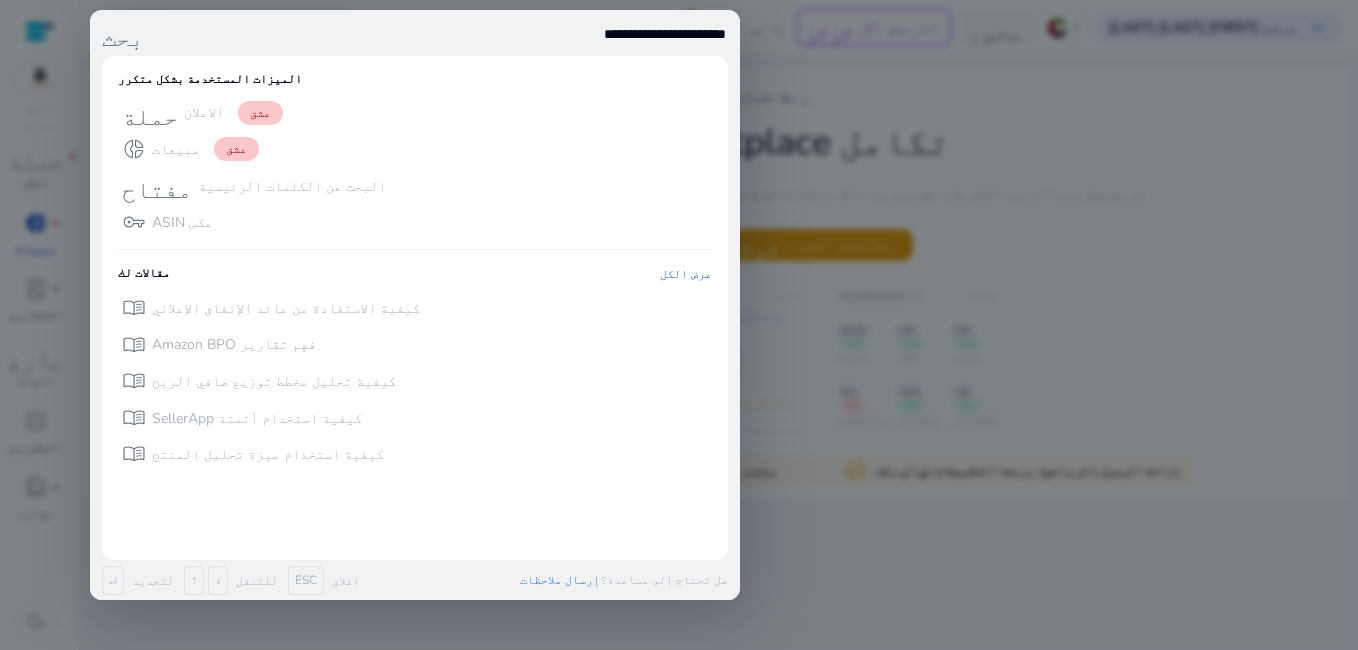 click on "**********" at bounding box center [415, 305] 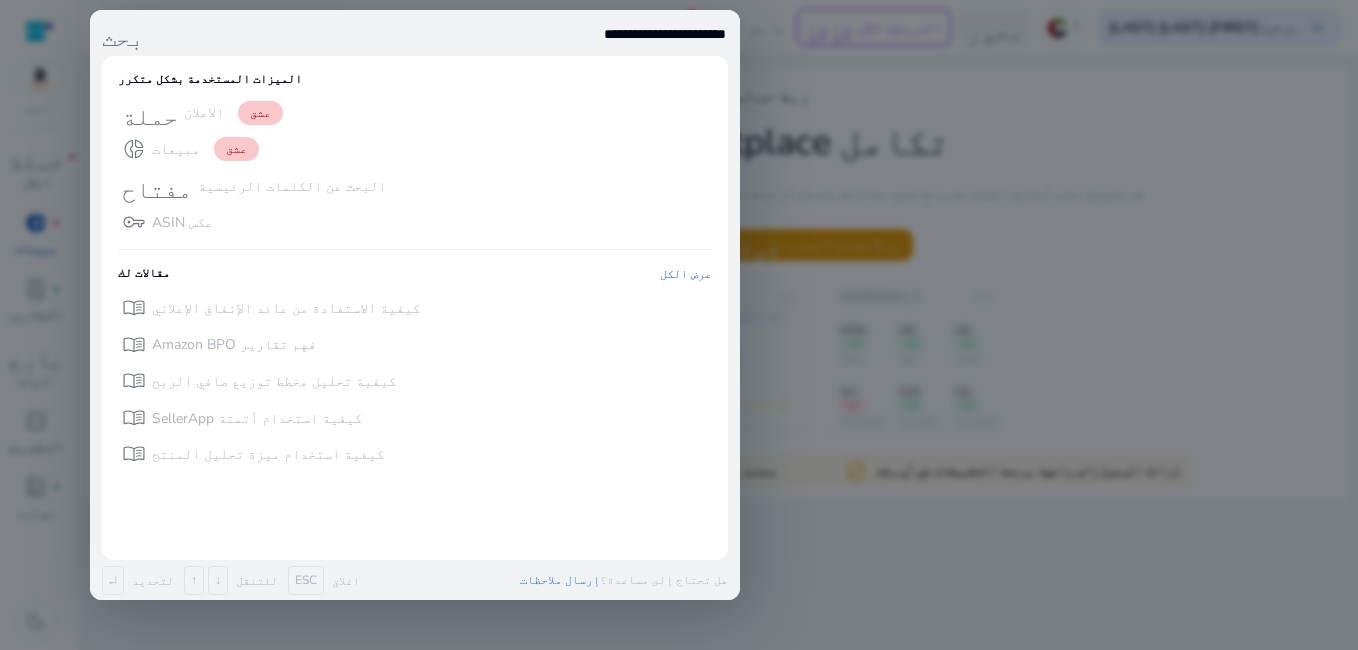 click at bounding box center (679, 325) 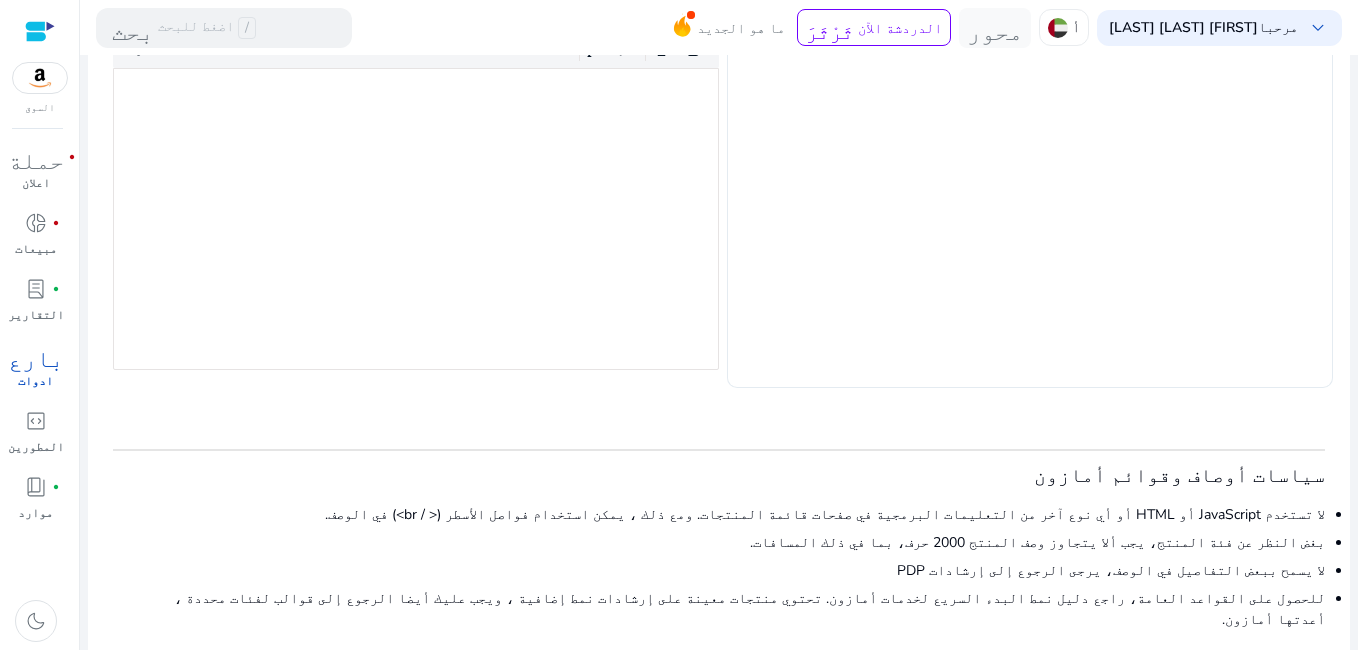 scroll, scrollTop: 0, scrollLeft: 0, axis: both 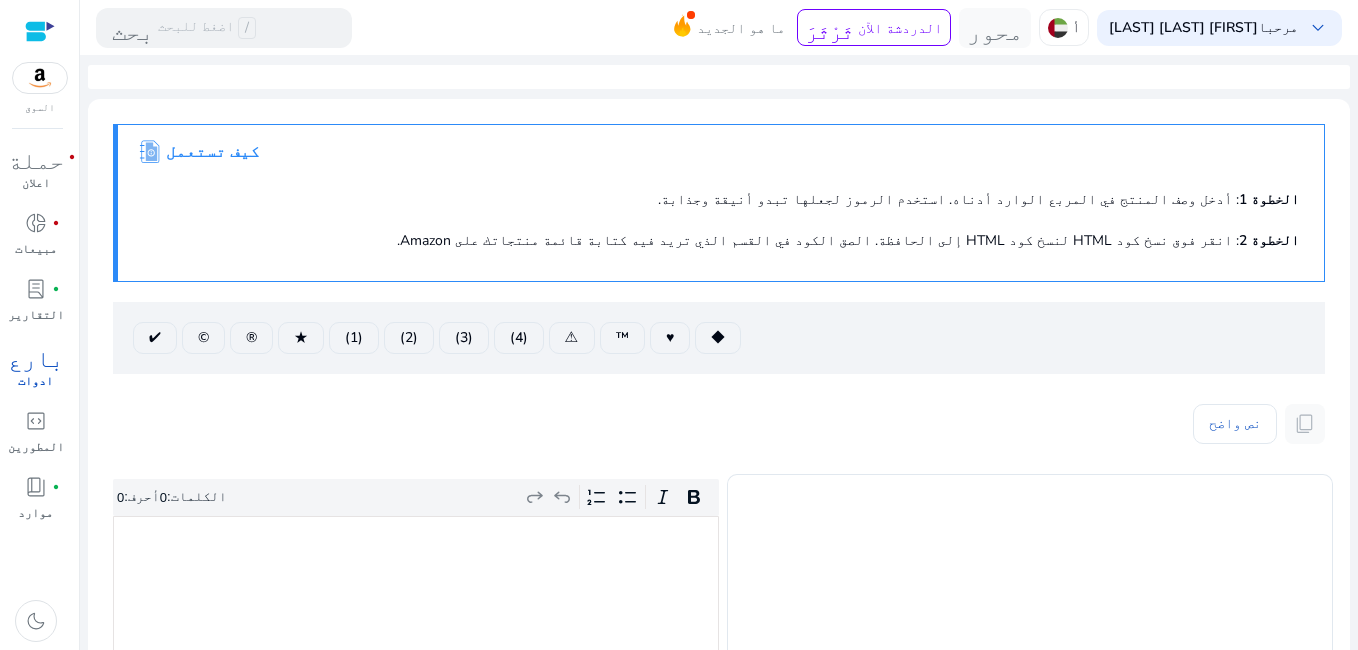 click at bounding box center (40, 78) 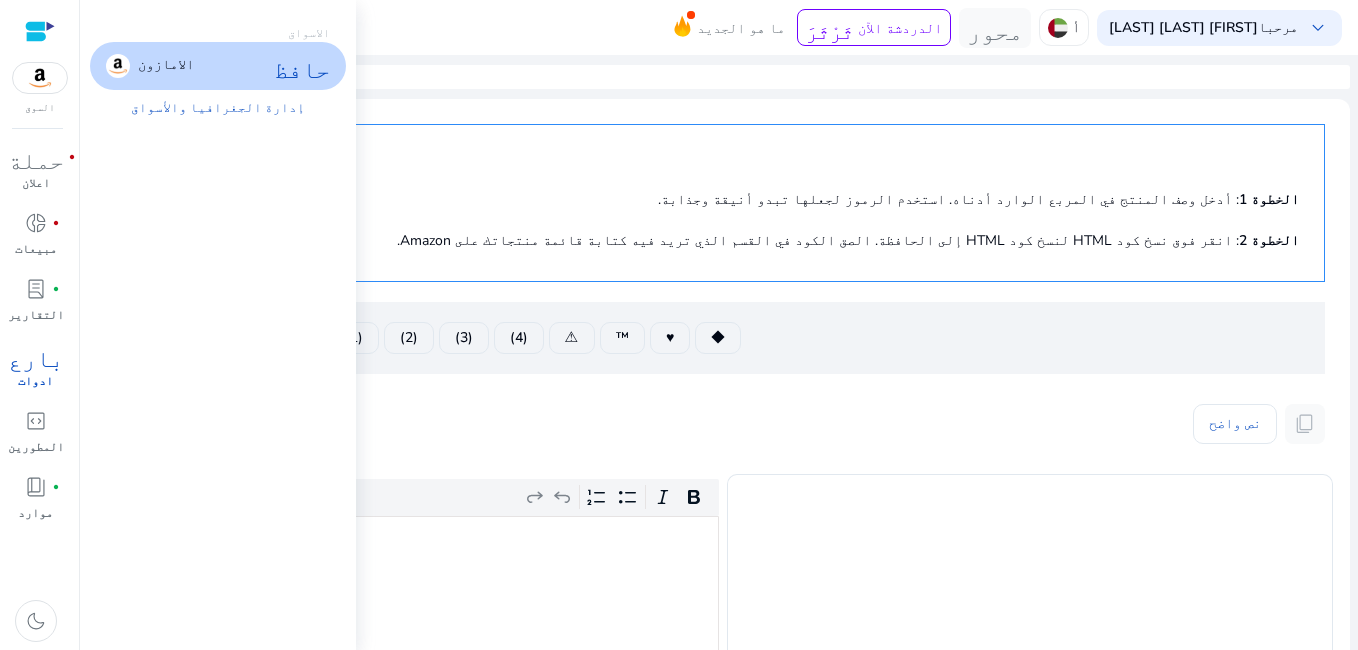click on "الامازون   حافظ" at bounding box center [218, 66] 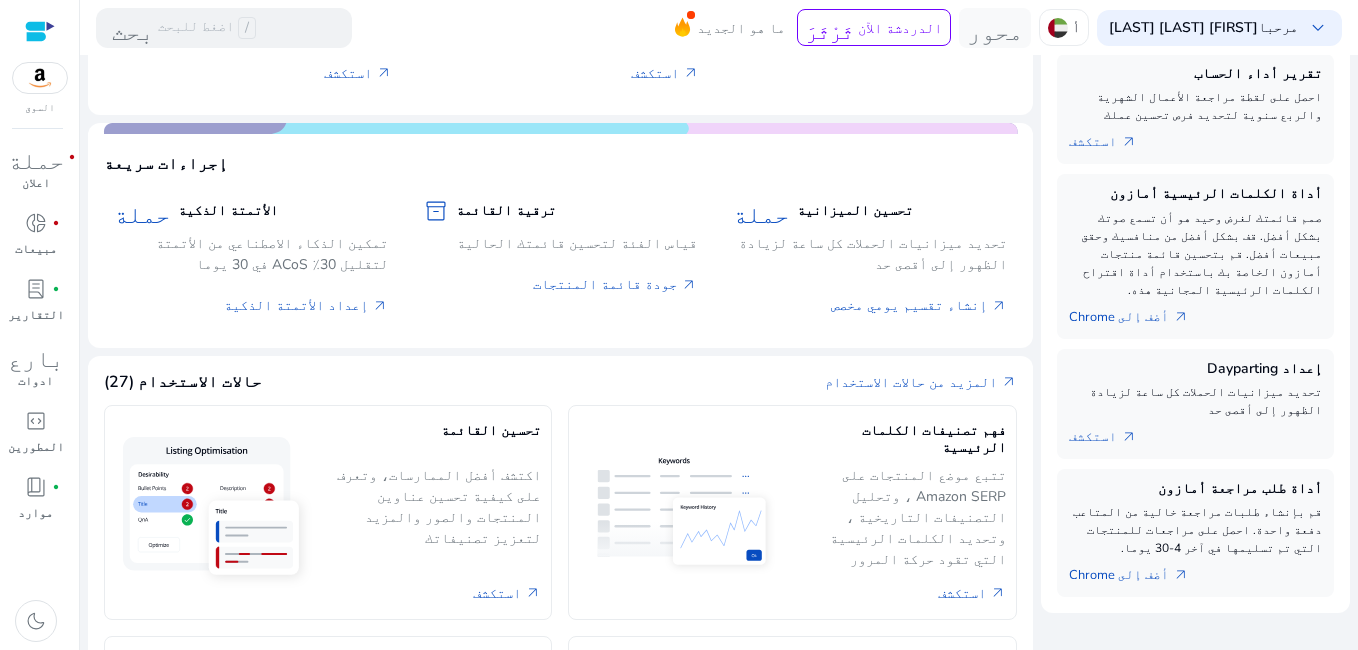 scroll, scrollTop: 0, scrollLeft: 0, axis: both 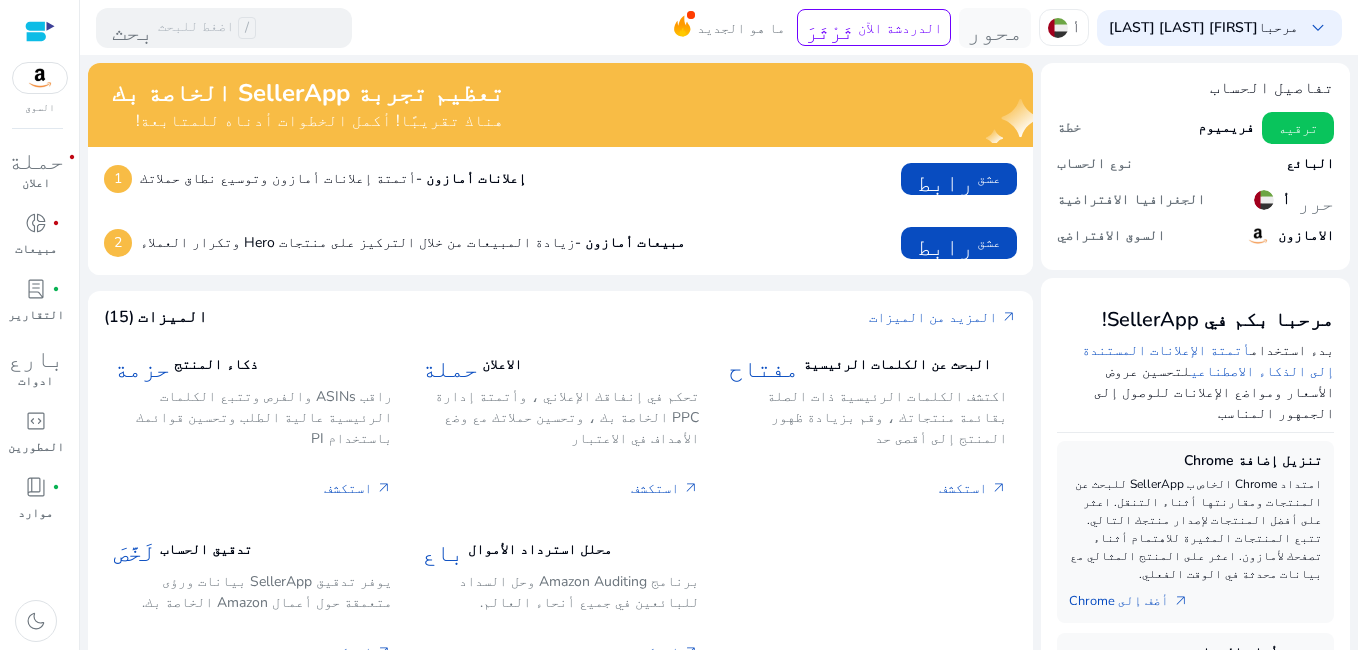 click on "إعلانات أمازون -" 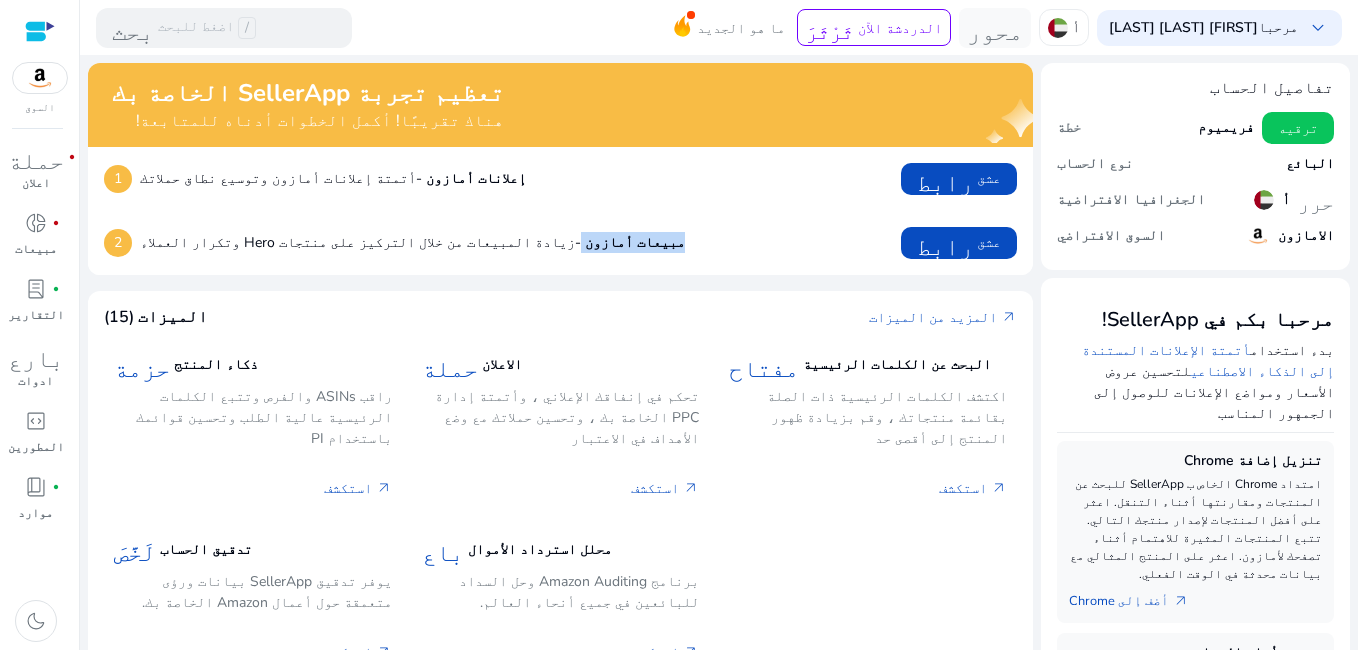 drag, startPoint x: 454, startPoint y: 242, endPoint x: 577, endPoint y: 267, distance: 125.51494 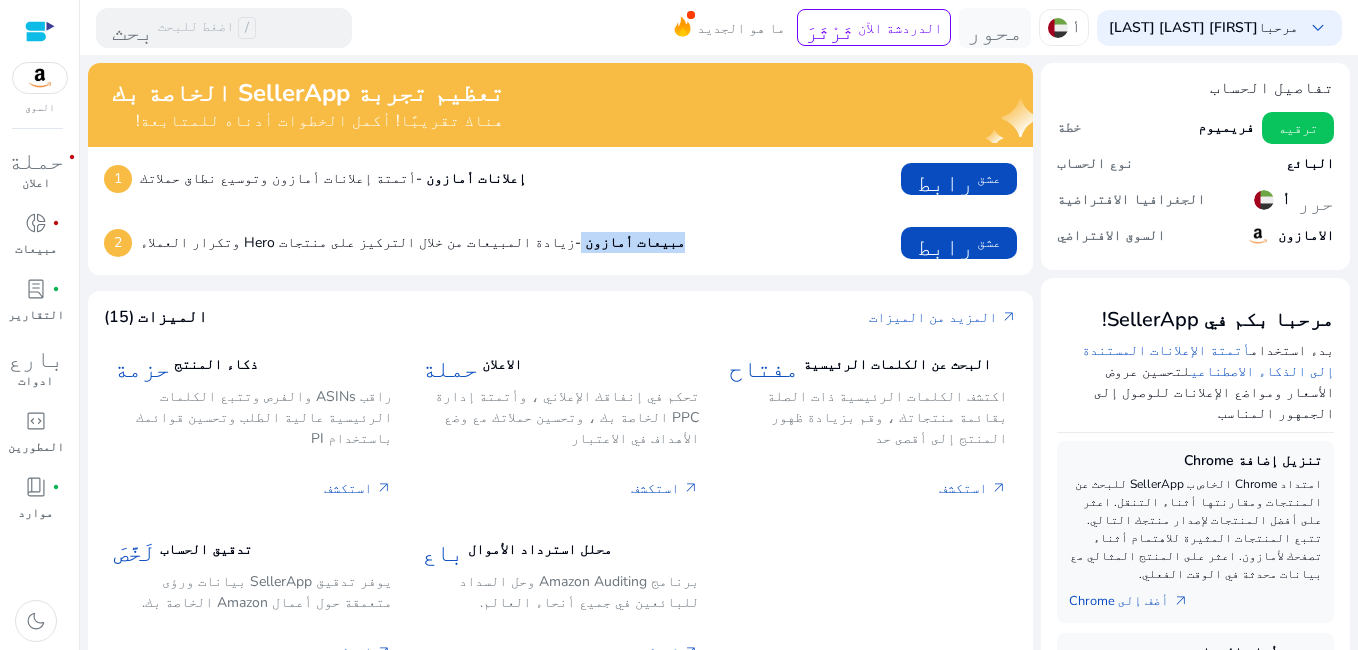 drag, startPoint x: 577, startPoint y: 267, endPoint x: 574, endPoint y: 314, distance: 47.095646 